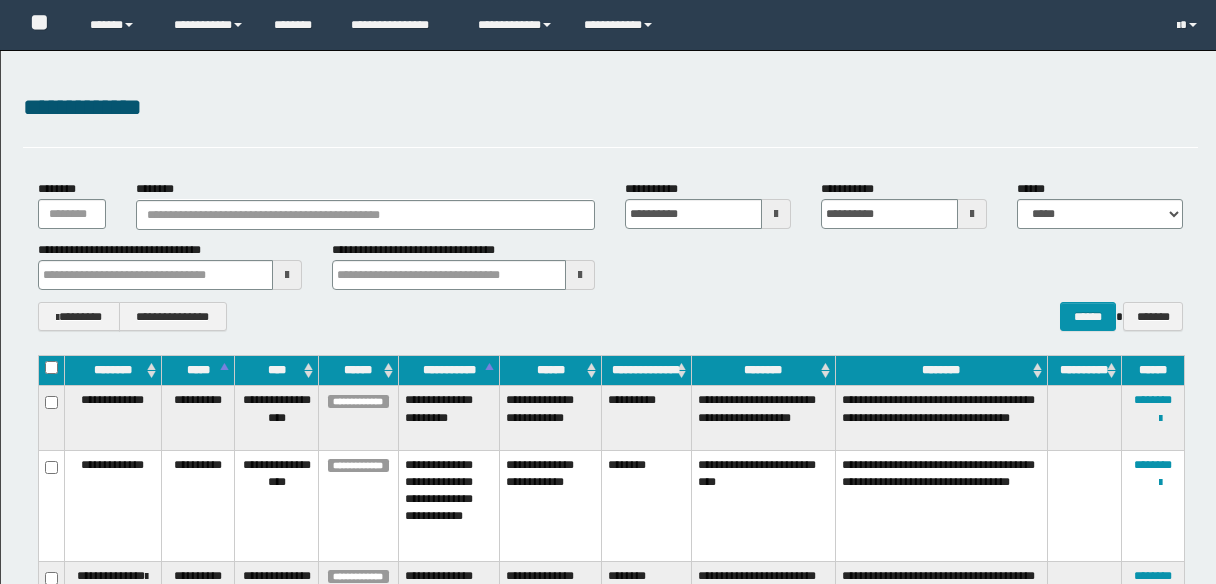 scroll, scrollTop: 3280, scrollLeft: 0, axis: vertical 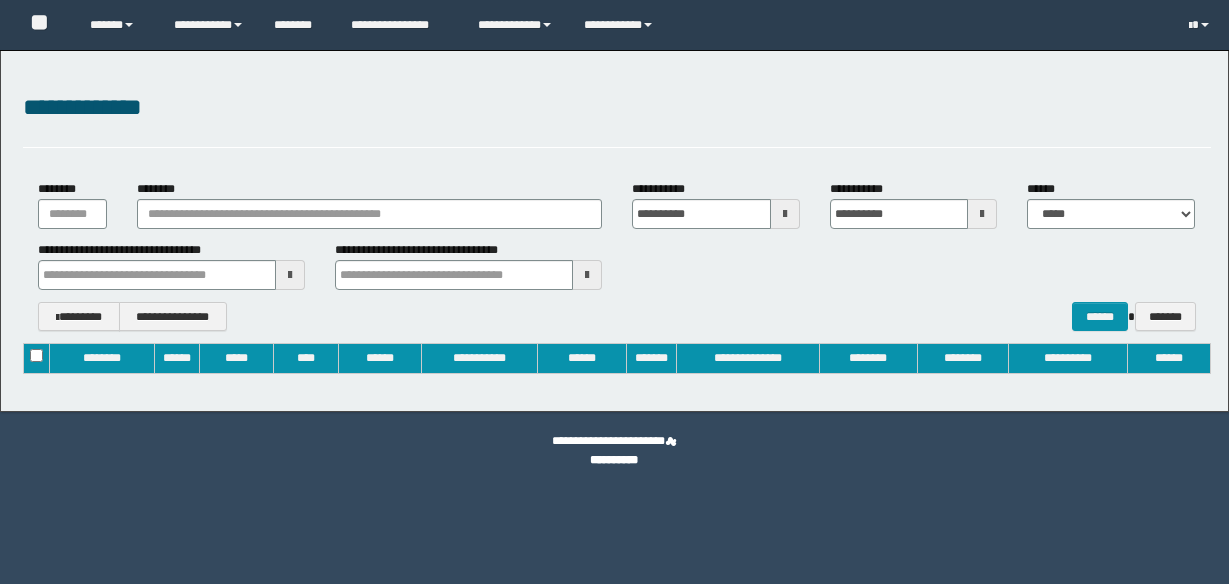 type on "**********" 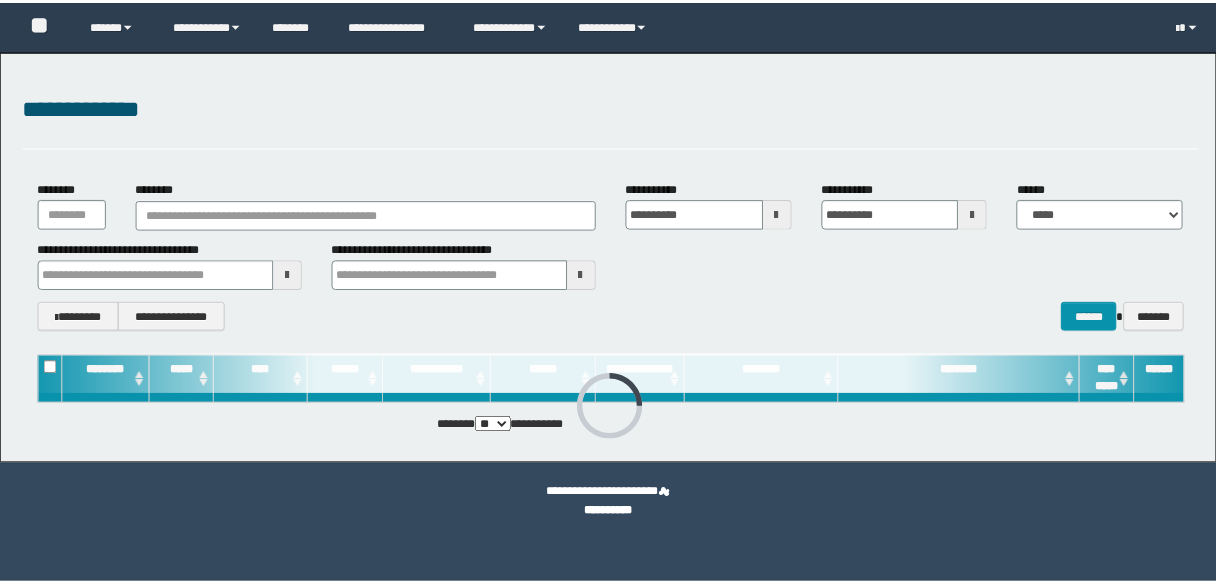 scroll, scrollTop: 0, scrollLeft: 0, axis: both 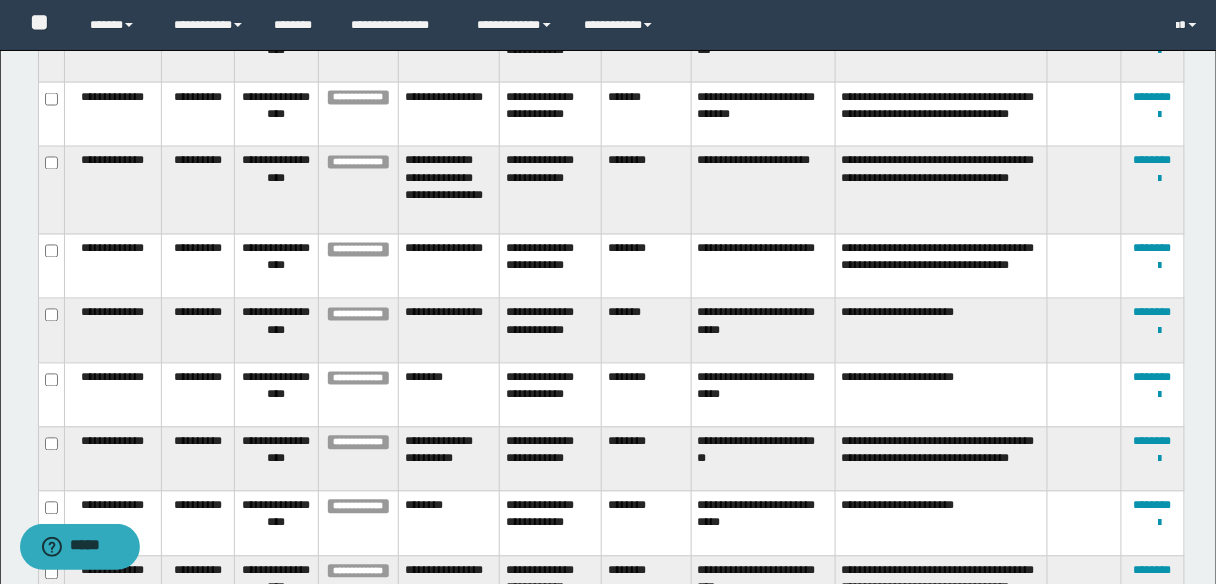 type 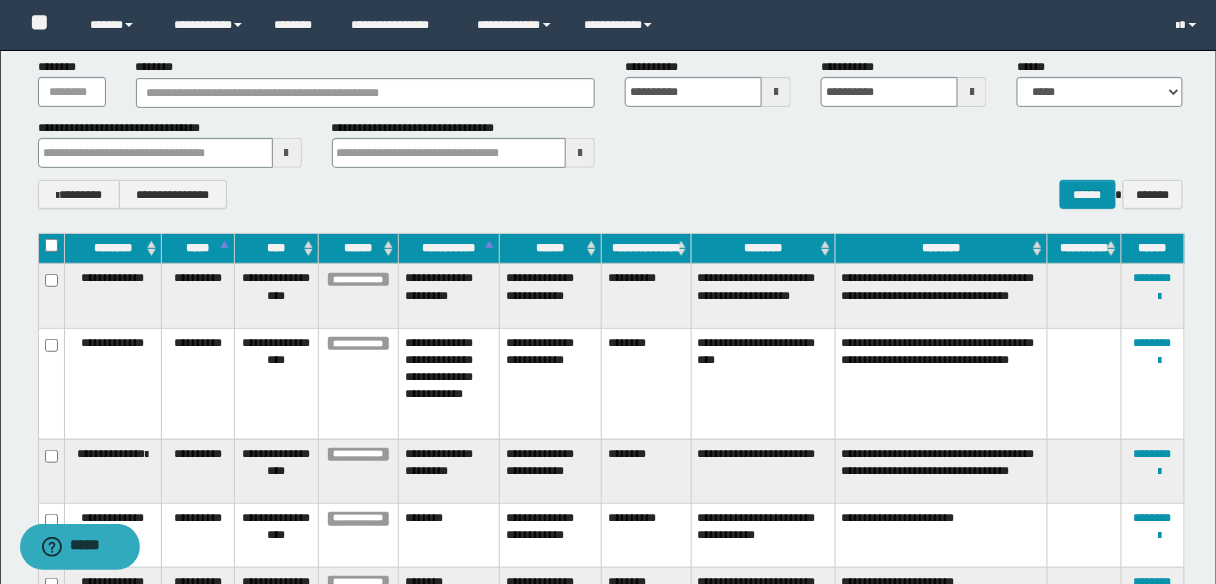 scroll, scrollTop: 0, scrollLeft: 0, axis: both 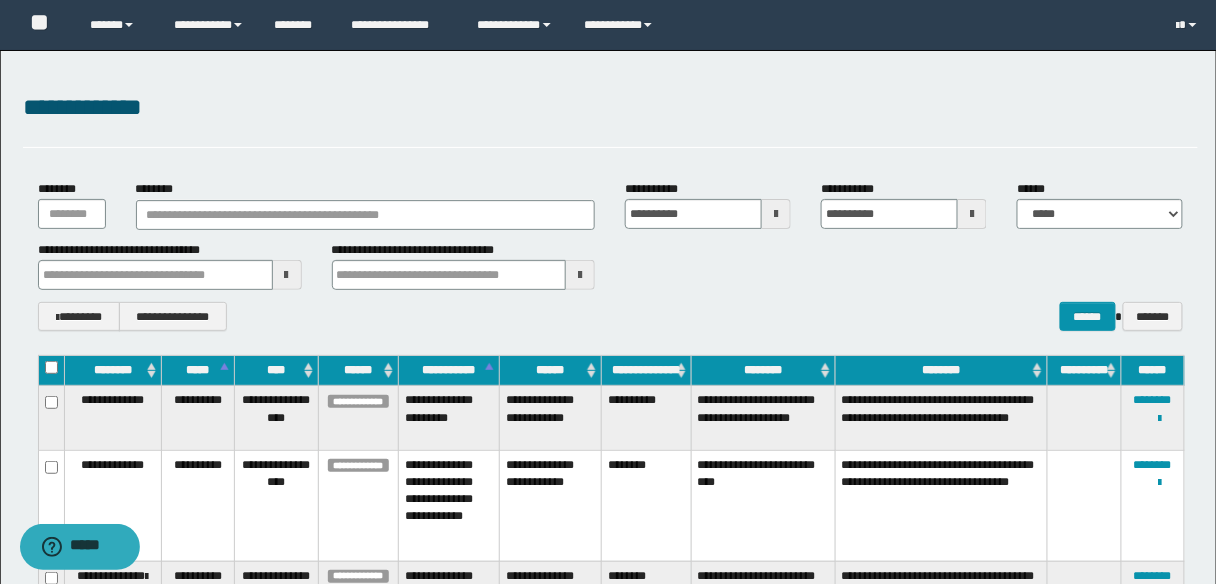 type 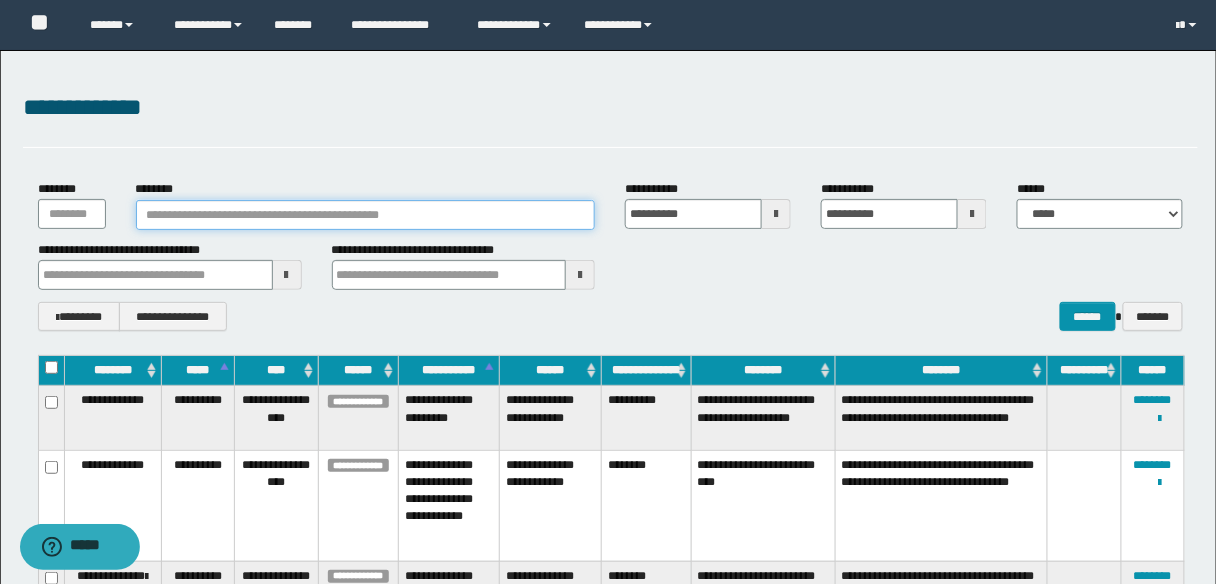 click on "********" at bounding box center [366, 215] 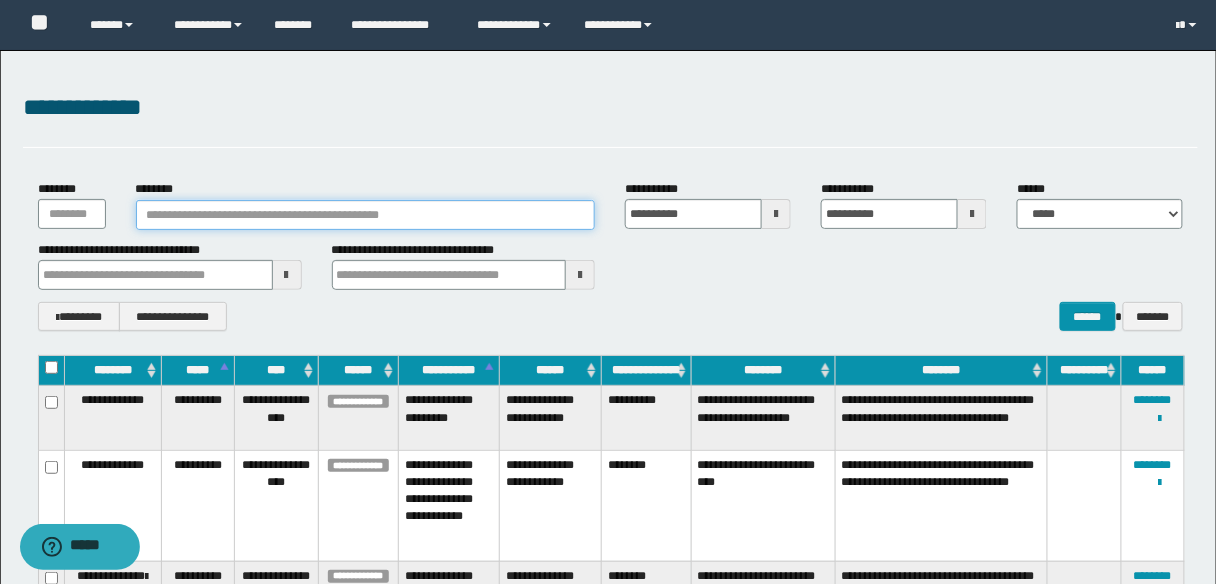 paste on "**********" 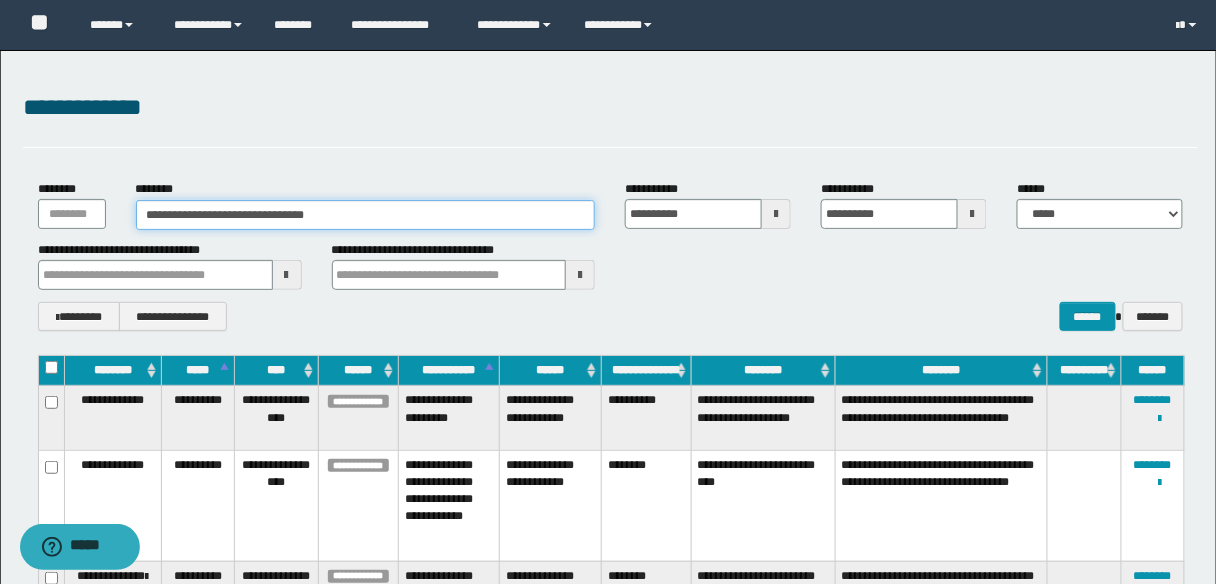 type on "**********" 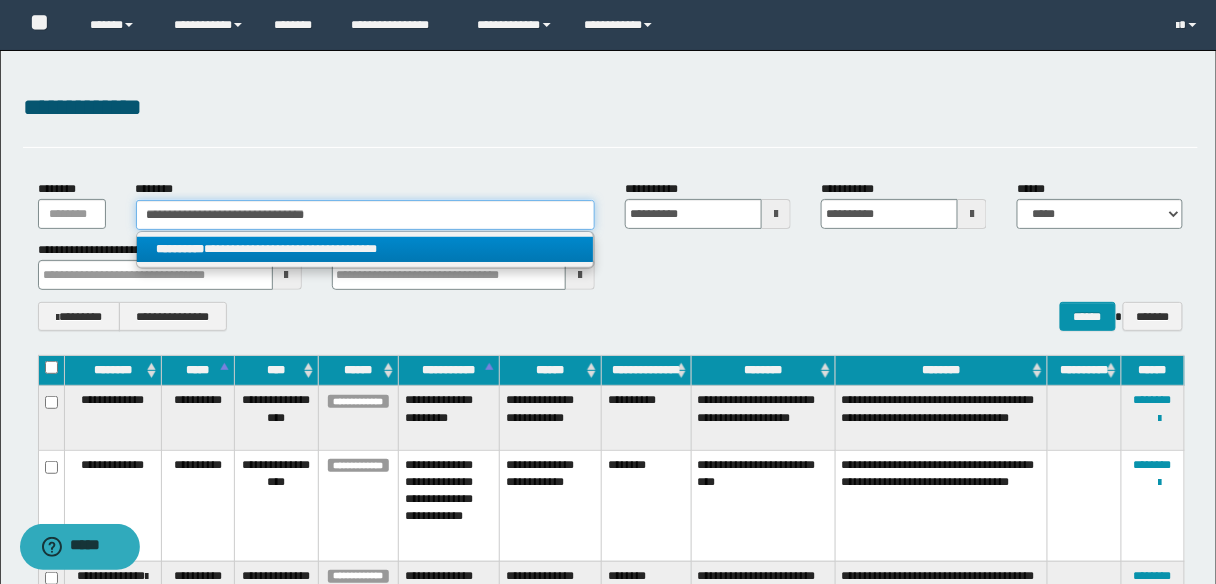type on "**********" 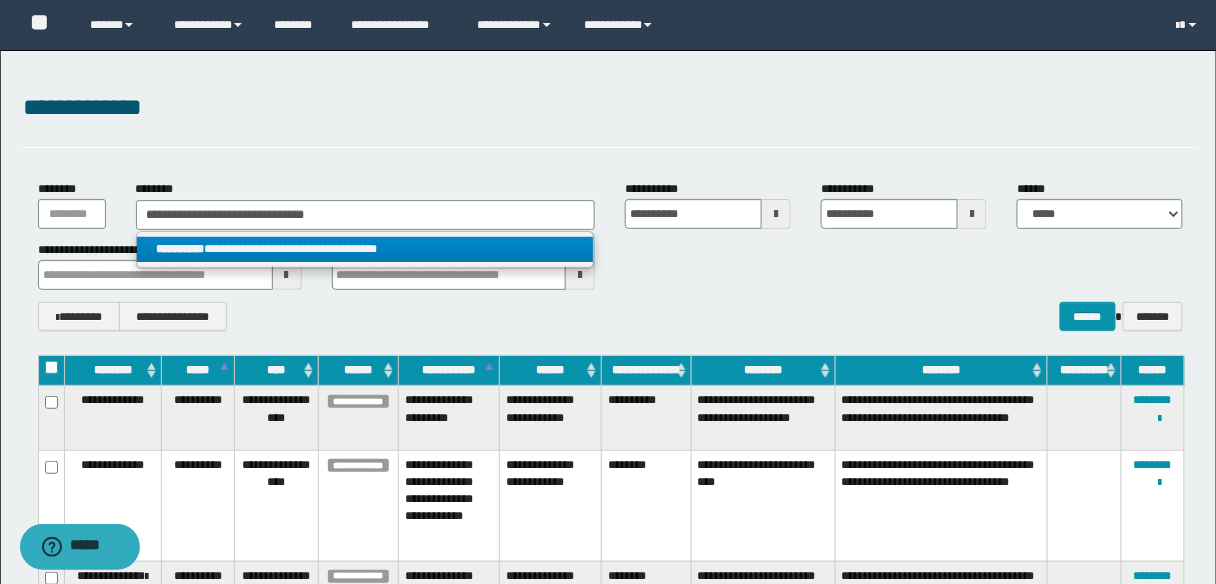click on "**********" at bounding box center [365, 249] 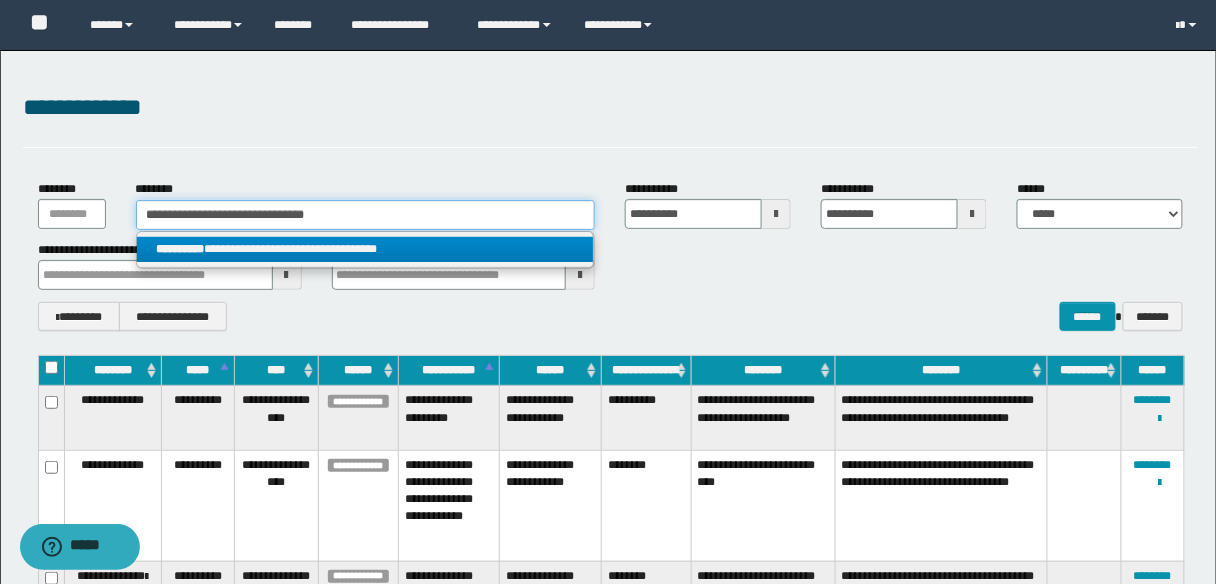 type 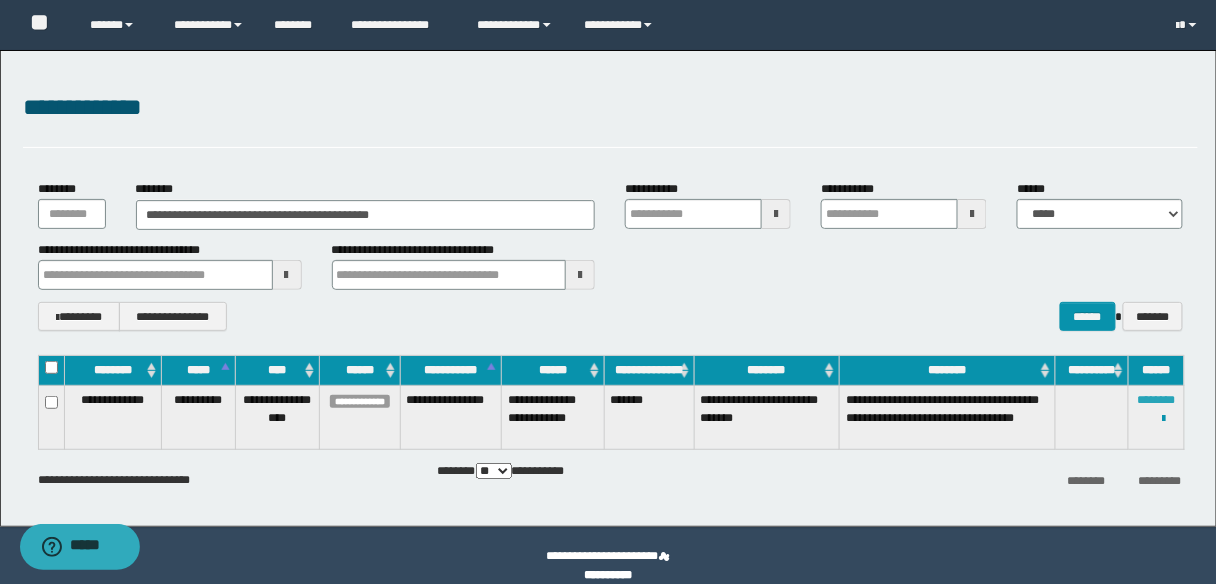 click on "********" at bounding box center (1157, 400) 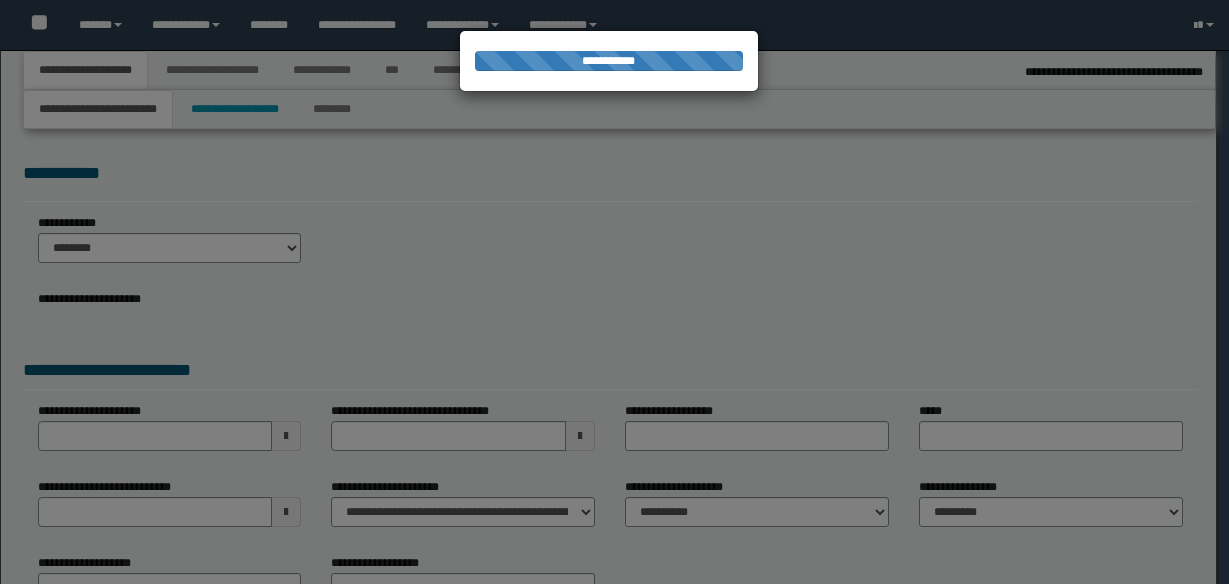 scroll, scrollTop: 0, scrollLeft: 0, axis: both 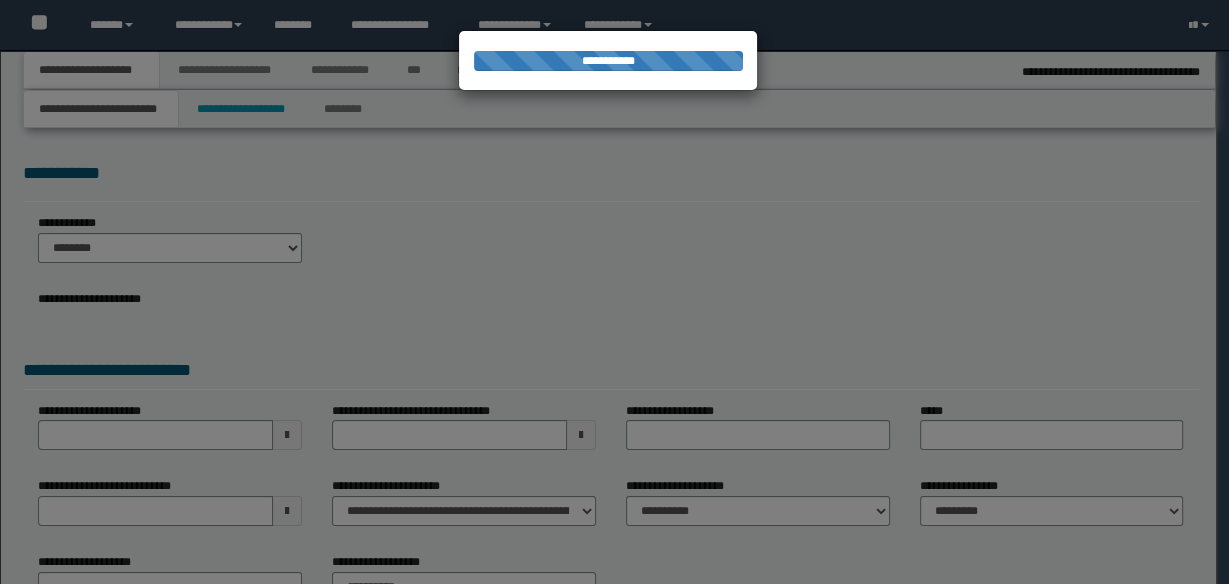 select on "*" 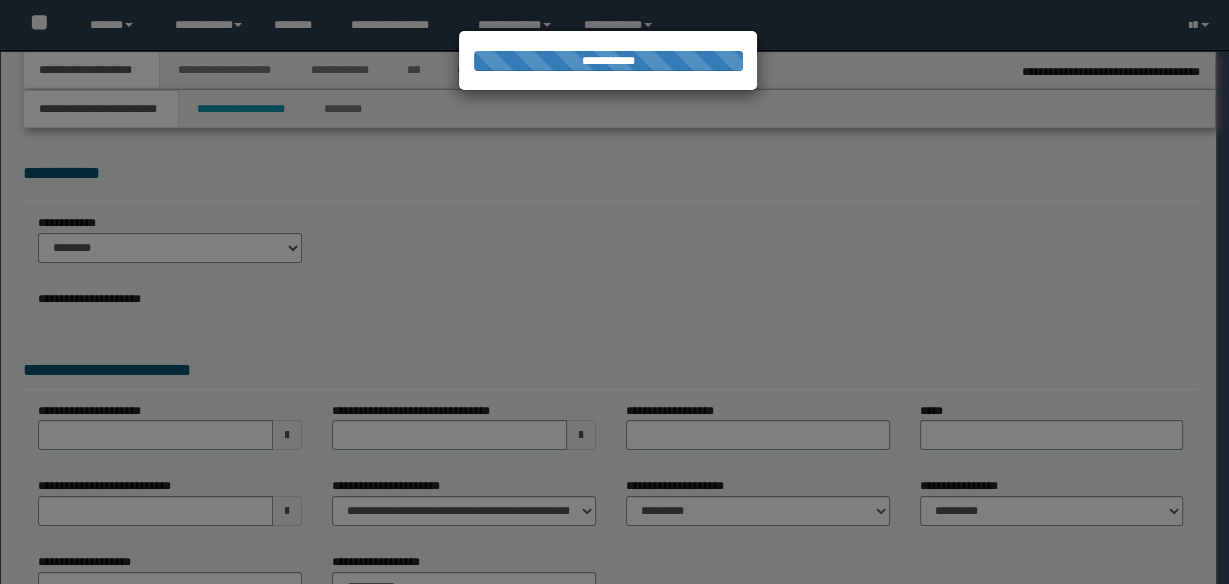scroll, scrollTop: 0, scrollLeft: 0, axis: both 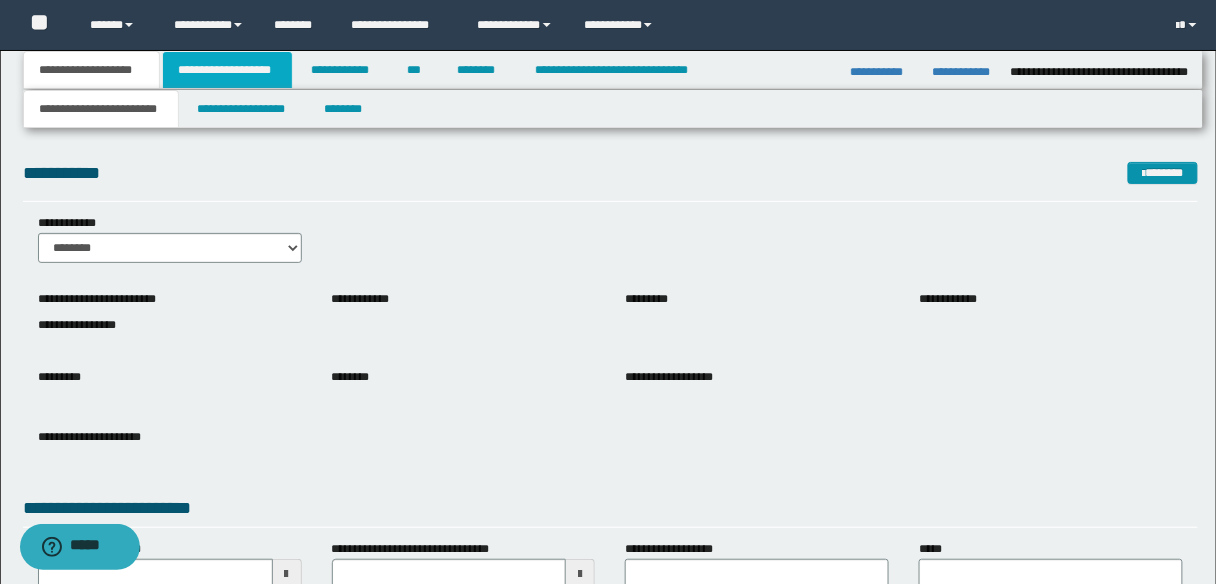 click on "**********" at bounding box center [227, 70] 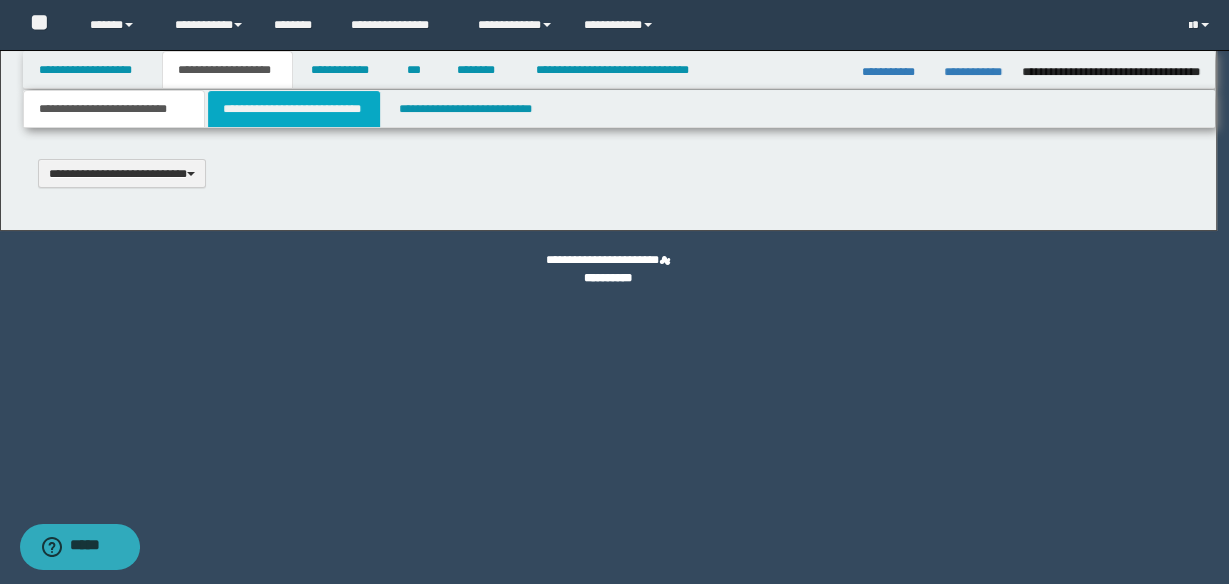 type 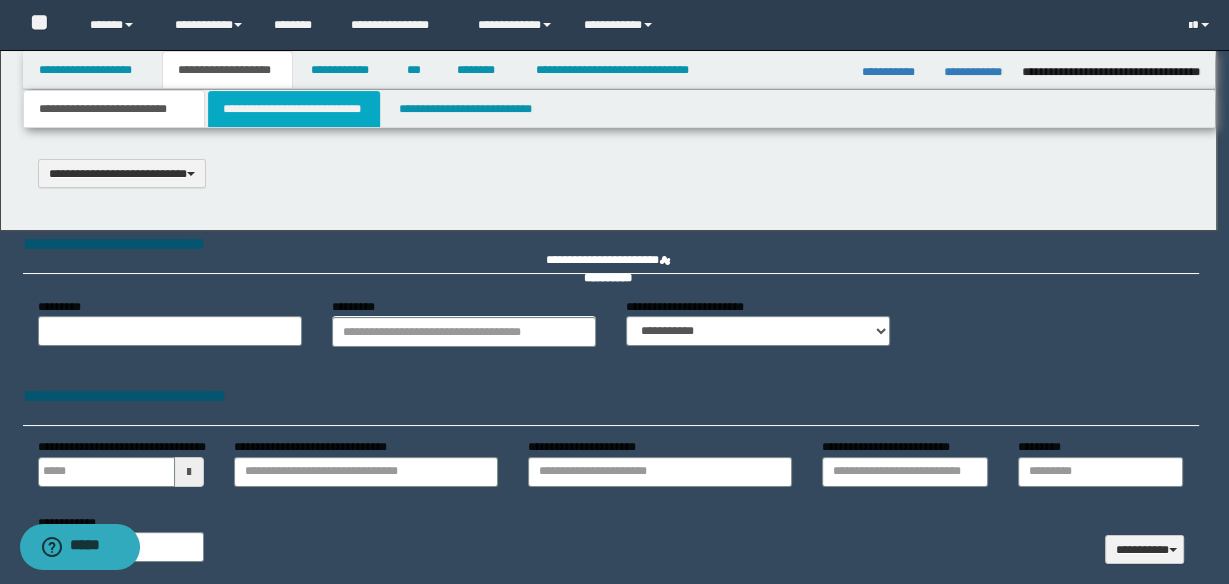 scroll, scrollTop: 0, scrollLeft: 0, axis: both 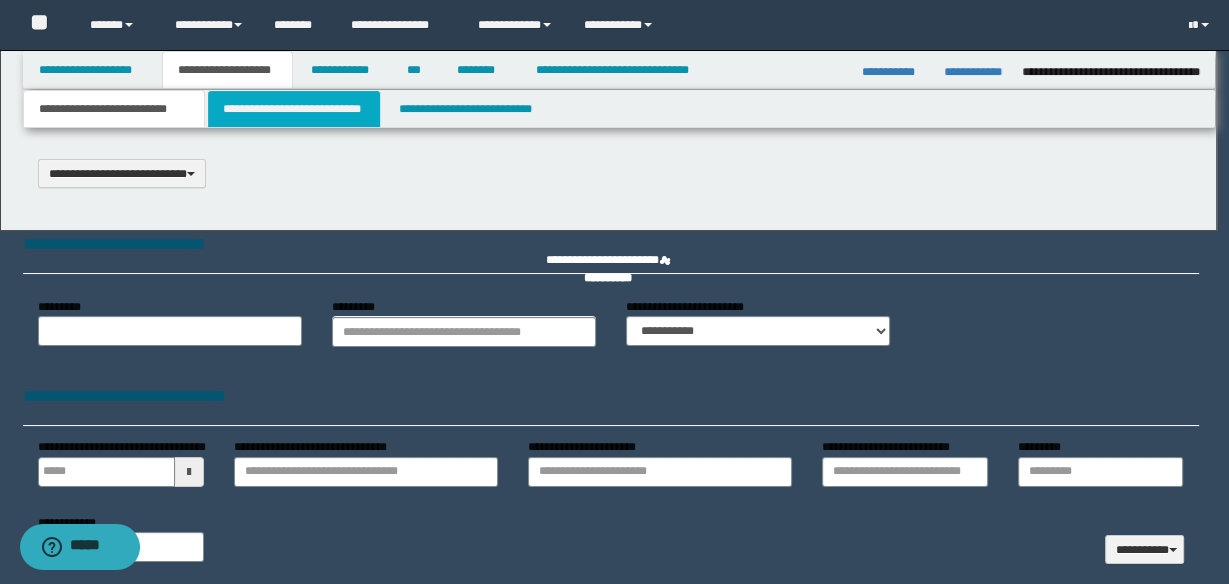 select on "*" 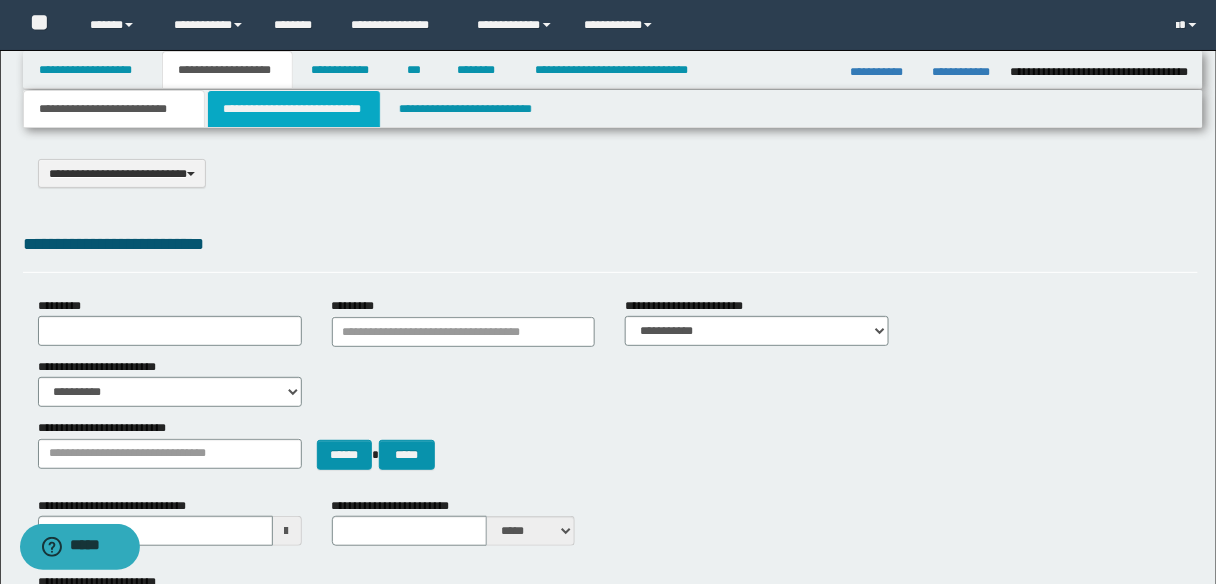 click on "**********" at bounding box center [294, 109] 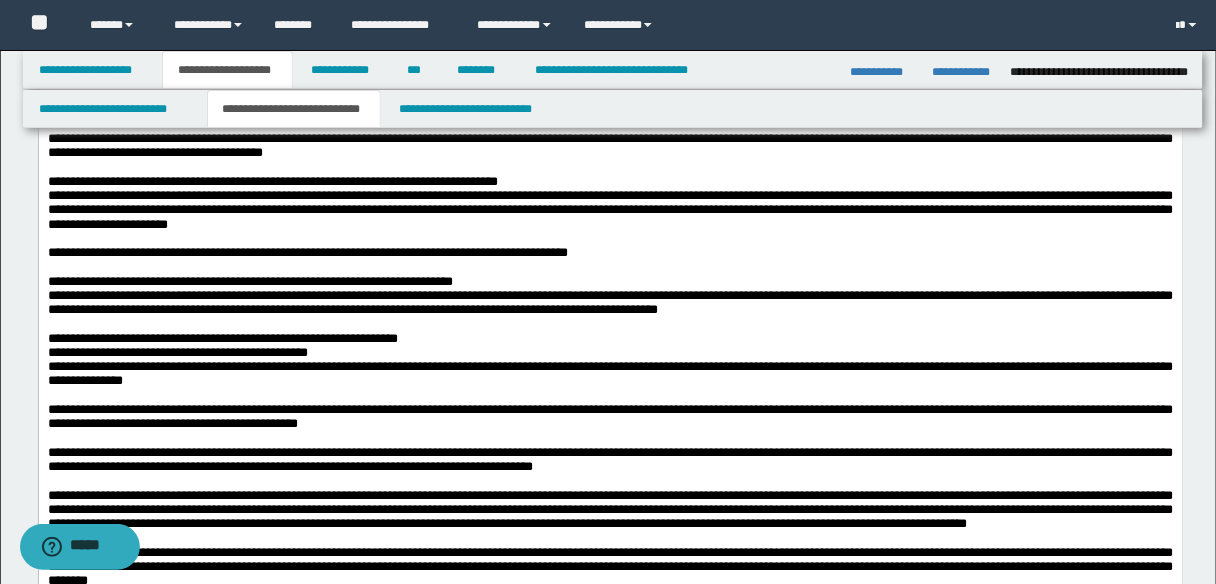 scroll, scrollTop: 1920, scrollLeft: 0, axis: vertical 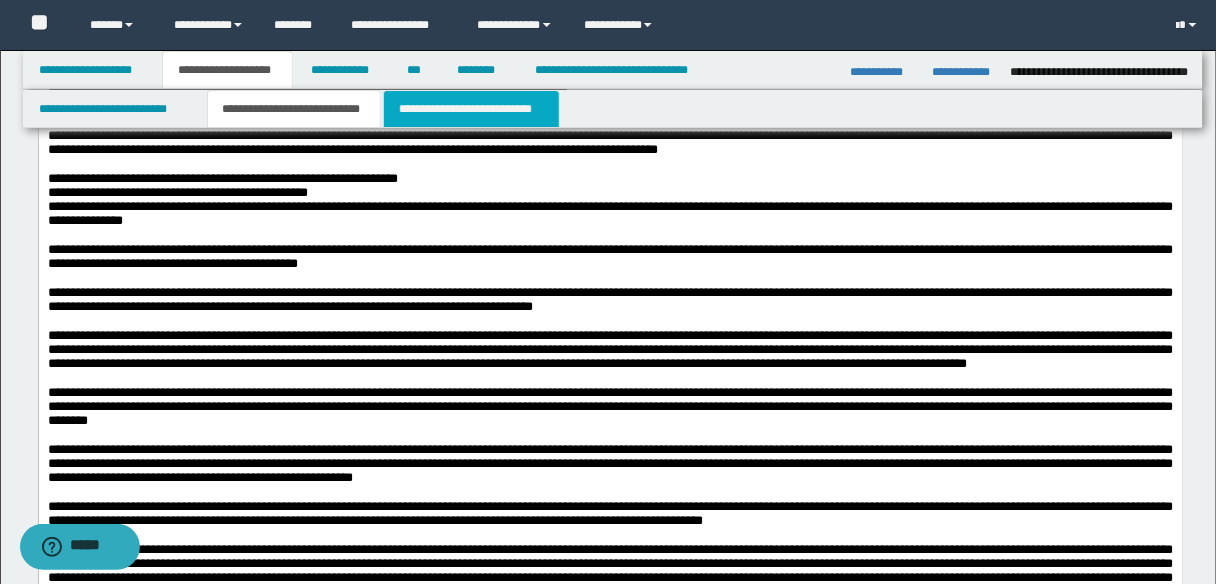 click on "**********" at bounding box center [471, 109] 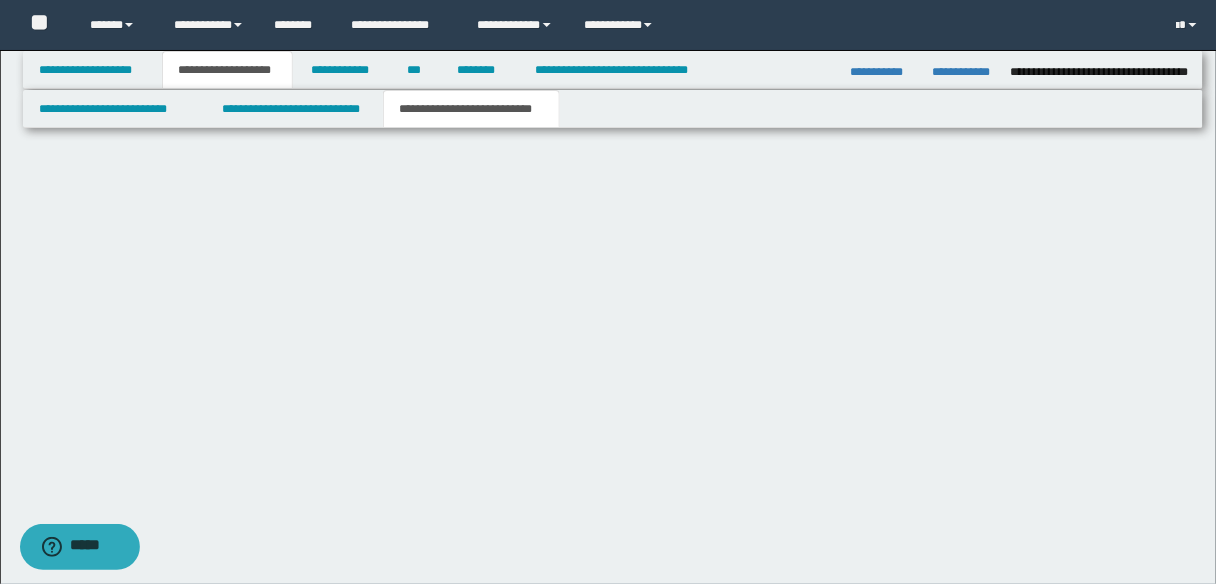 scroll, scrollTop: 0, scrollLeft: 0, axis: both 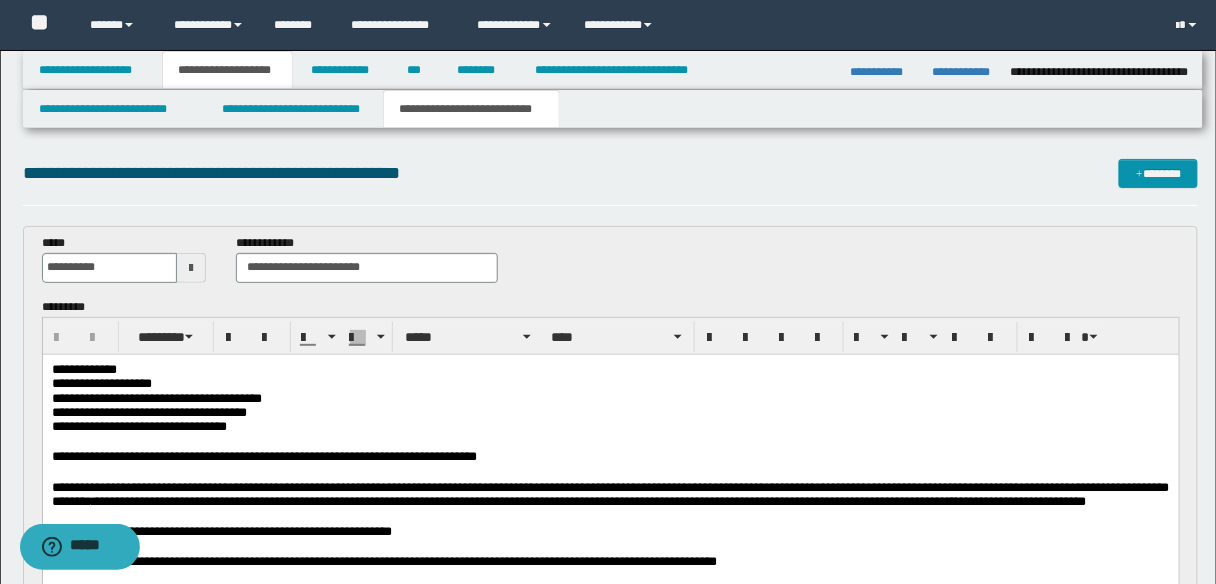 click on "**********" at bounding box center (148, 411) 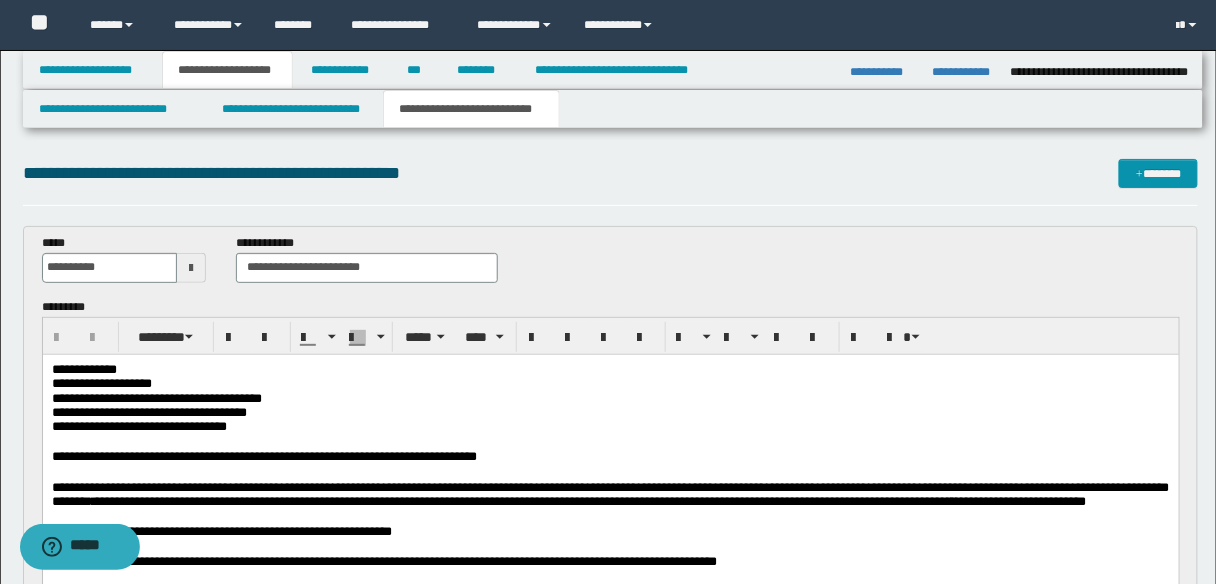 click on "**********" at bounding box center (156, 397) 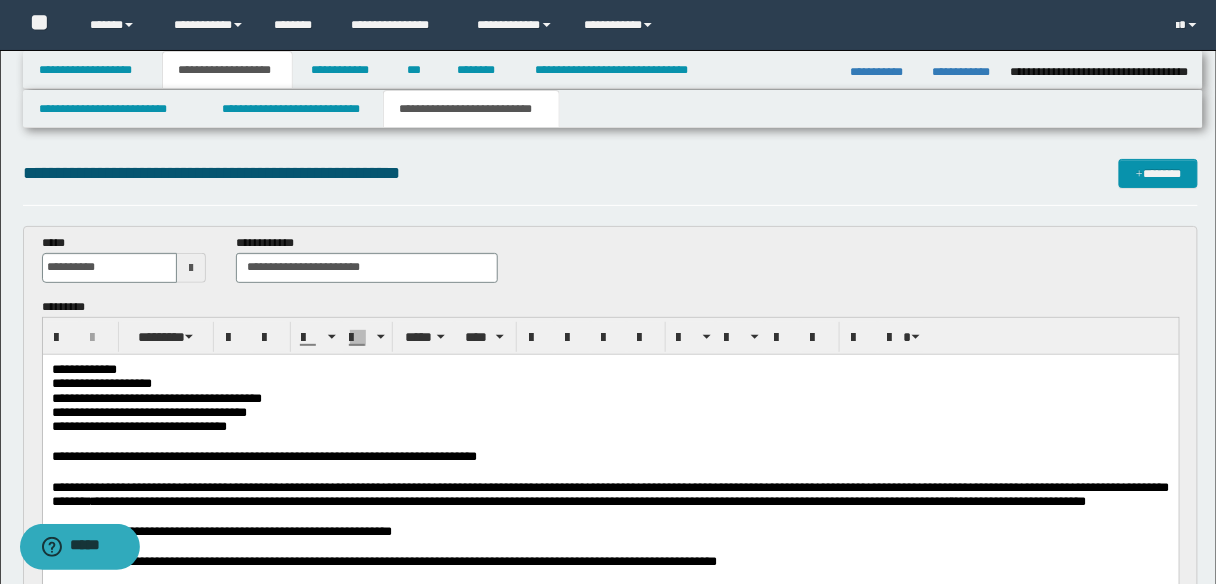 type 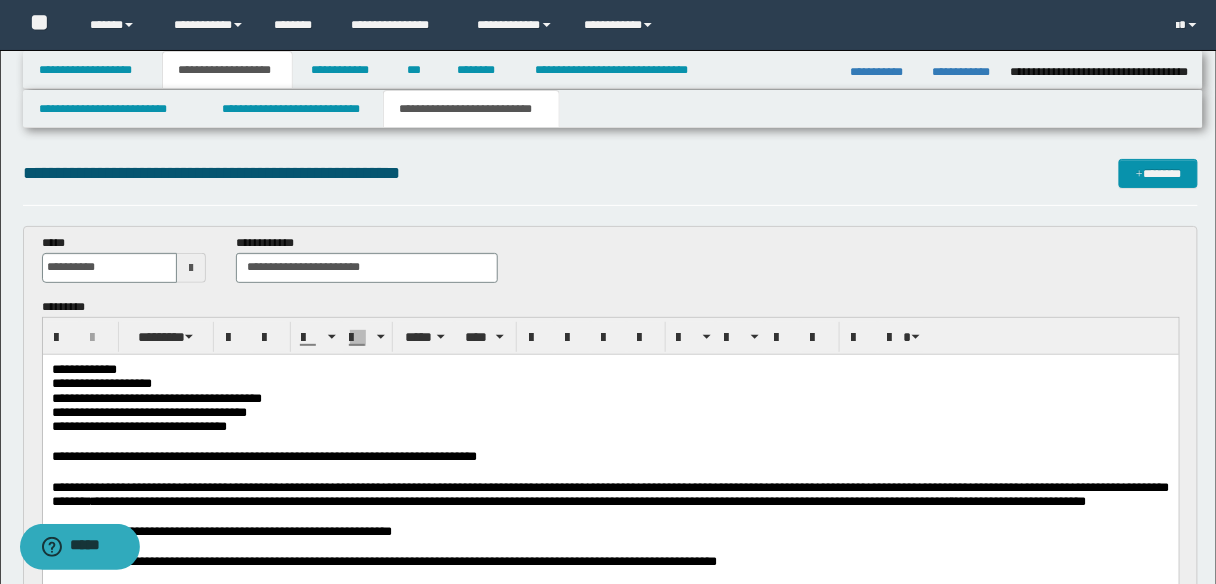 click on "**********" at bounding box center (156, 397) 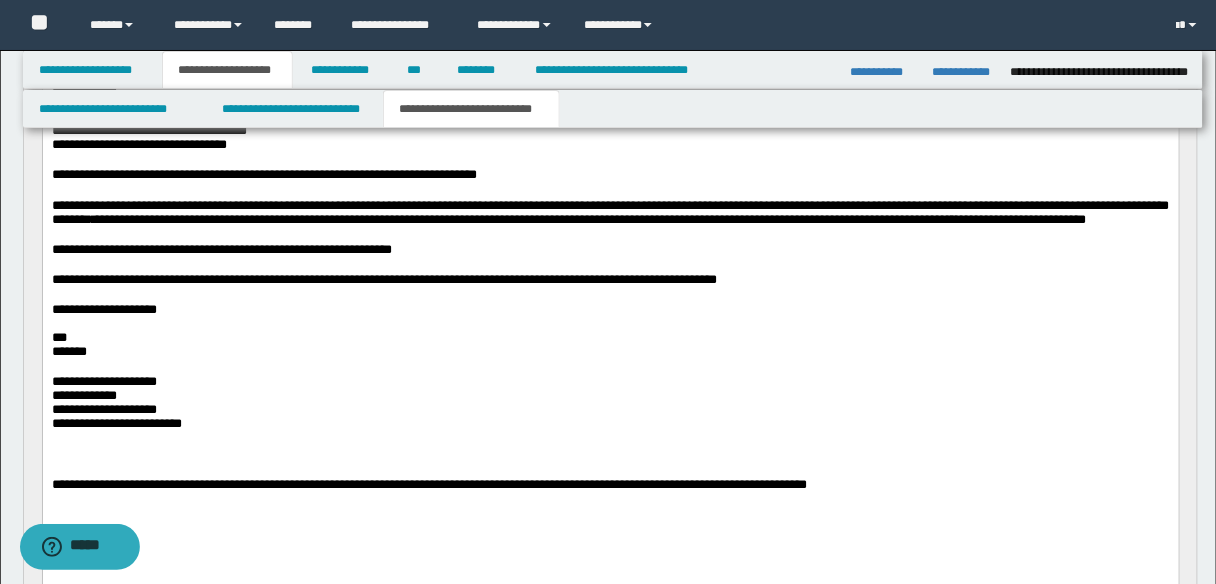 scroll, scrollTop: 320, scrollLeft: 0, axis: vertical 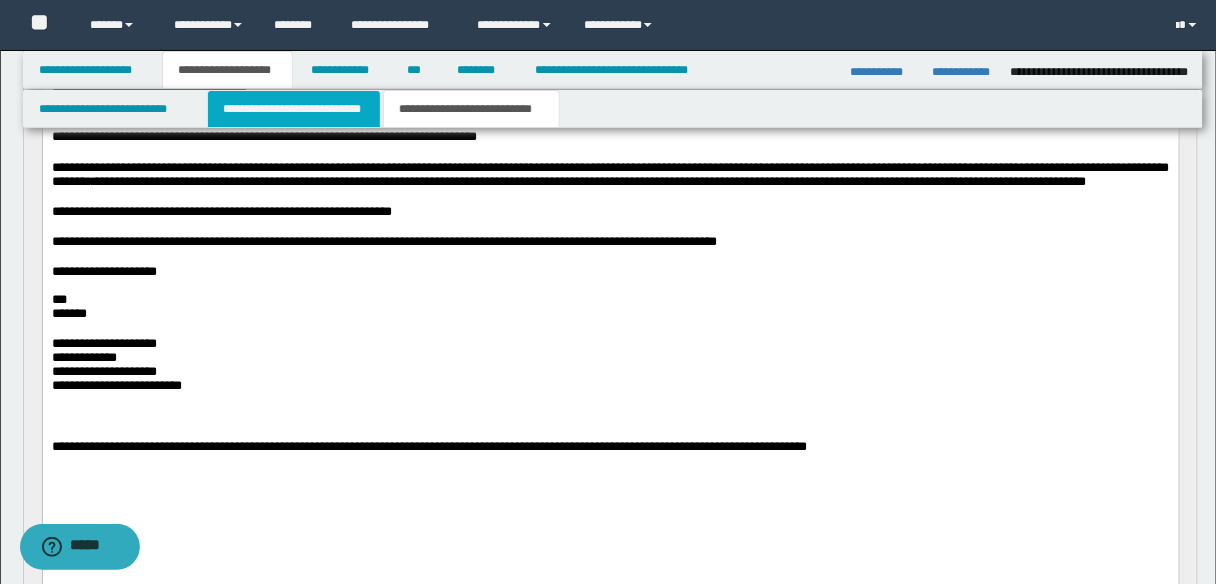 click on "**********" at bounding box center (294, 109) 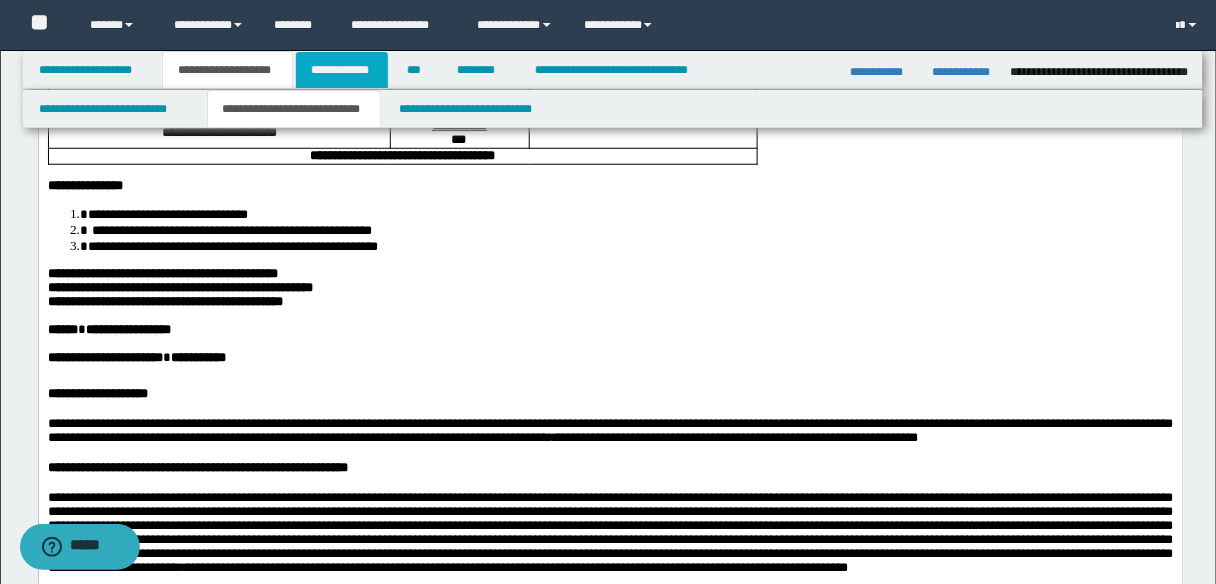 click on "**********" at bounding box center (342, 70) 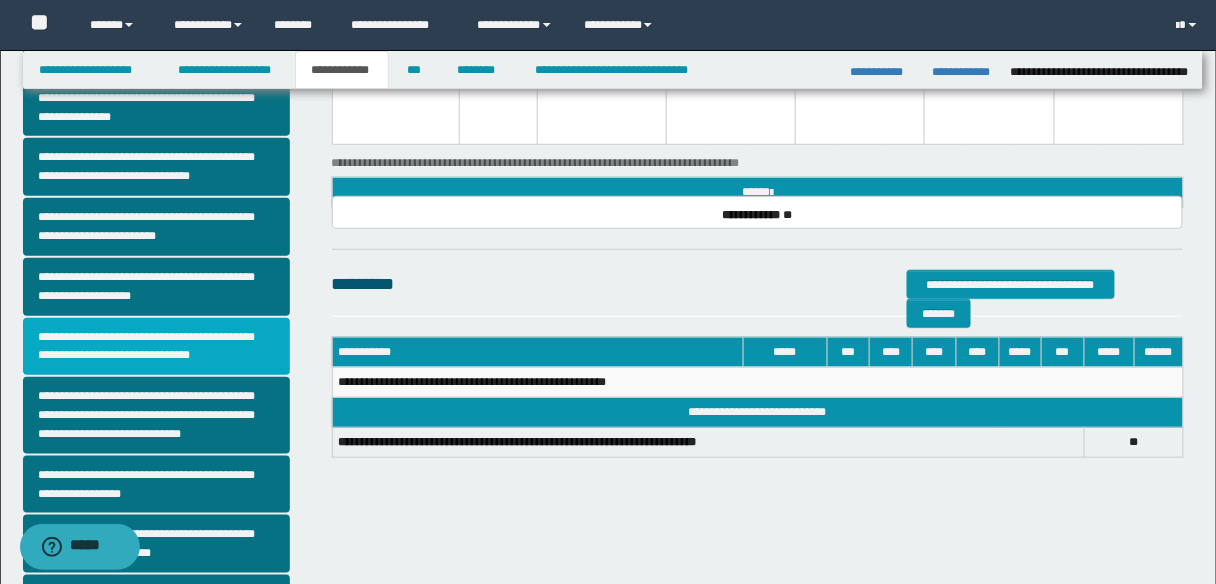 click on "**********" at bounding box center [156, 347] 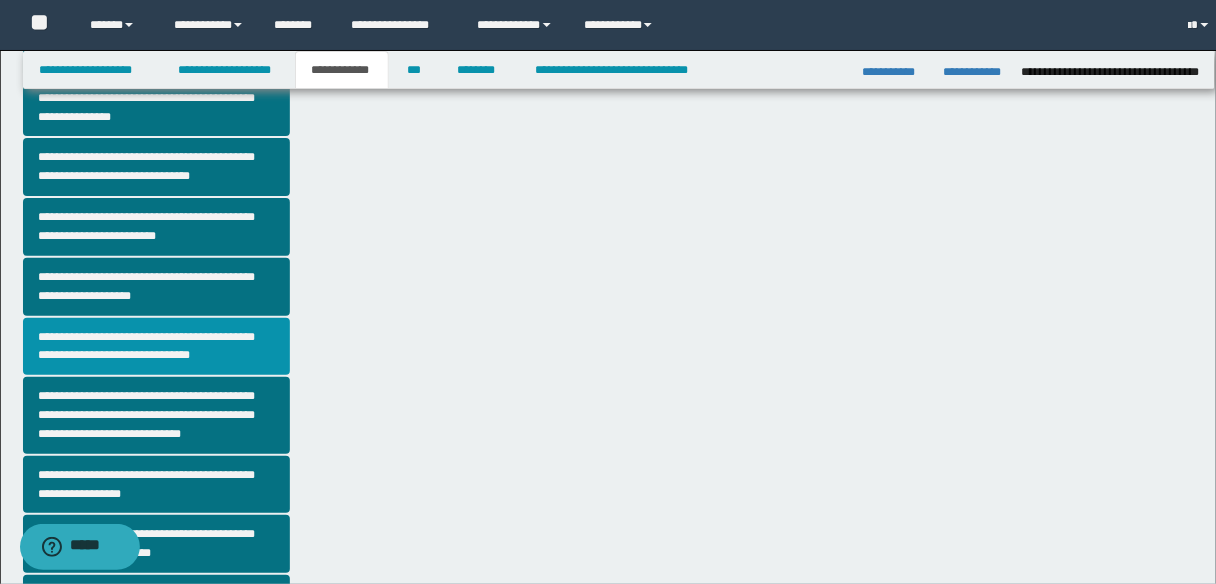 scroll, scrollTop: 0, scrollLeft: 0, axis: both 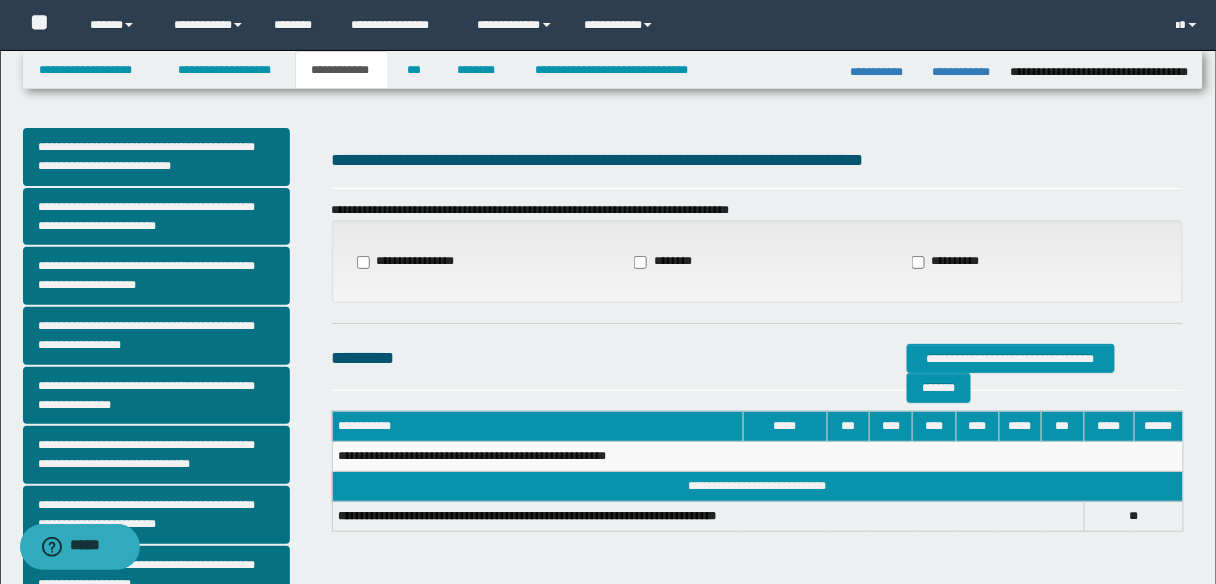 click on "**********" at bounding box center [412, 262] 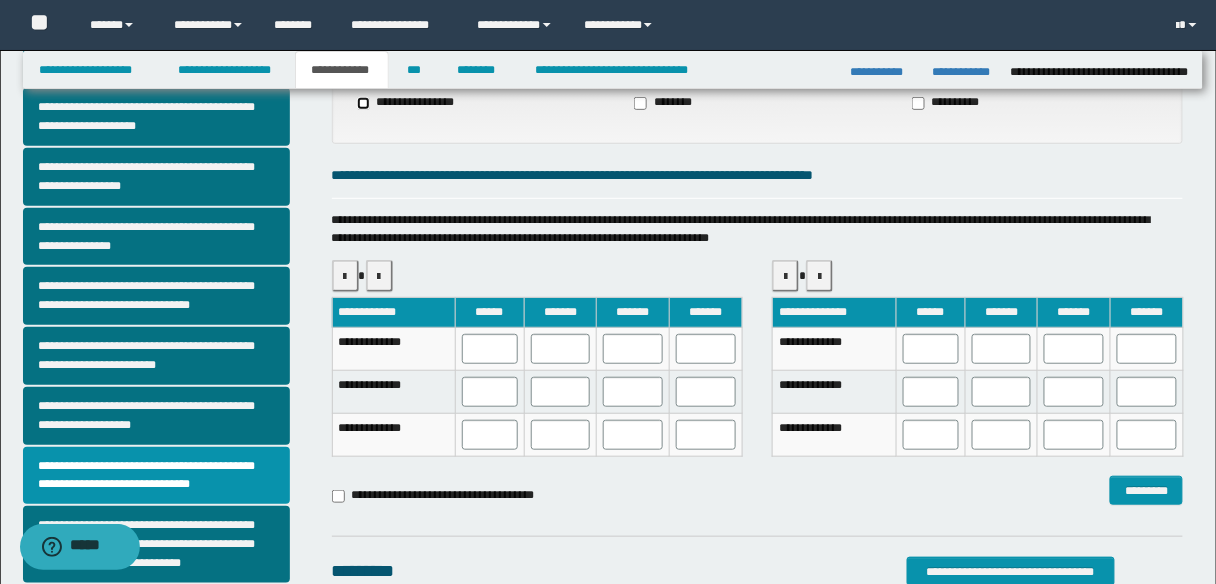 scroll, scrollTop: 160, scrollLeft: 0, axis: vertical 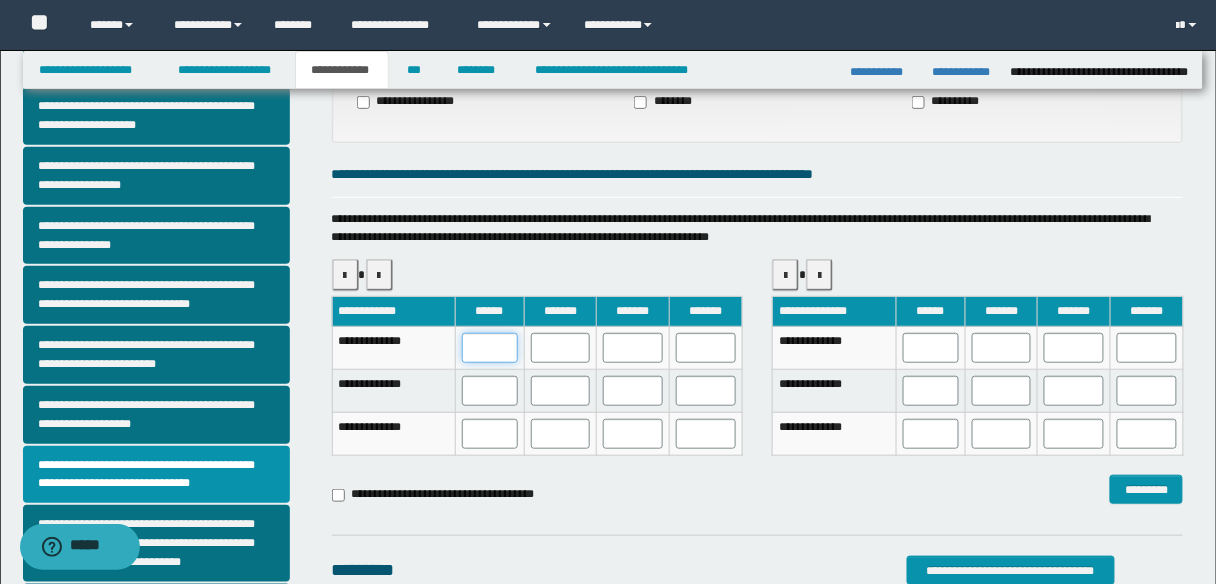 click at bounding box center (490, 348) 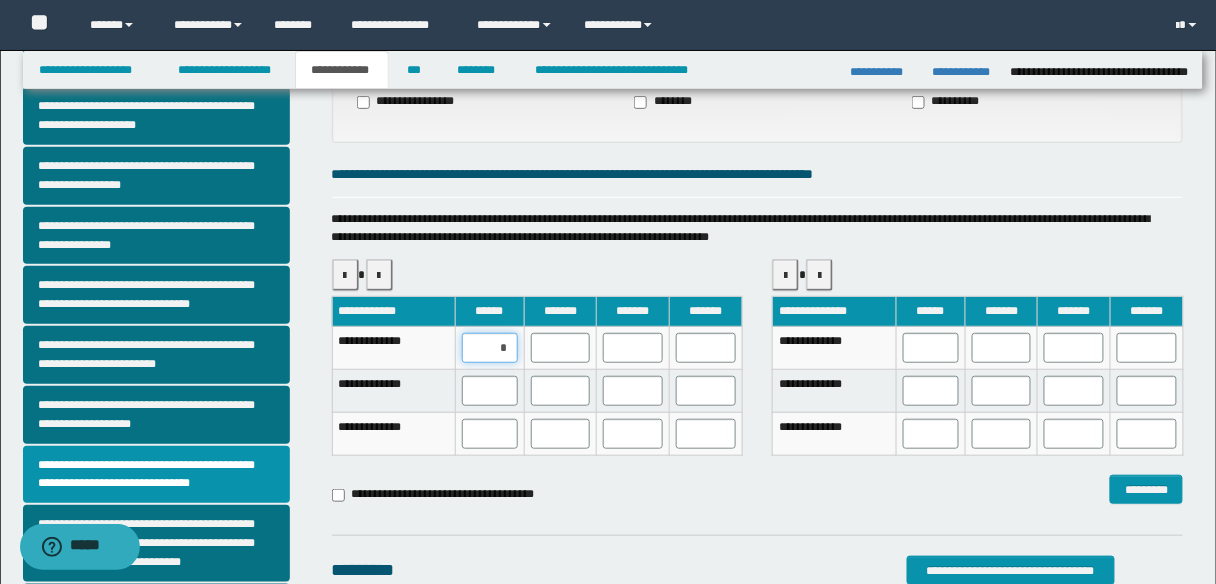 type on "**" 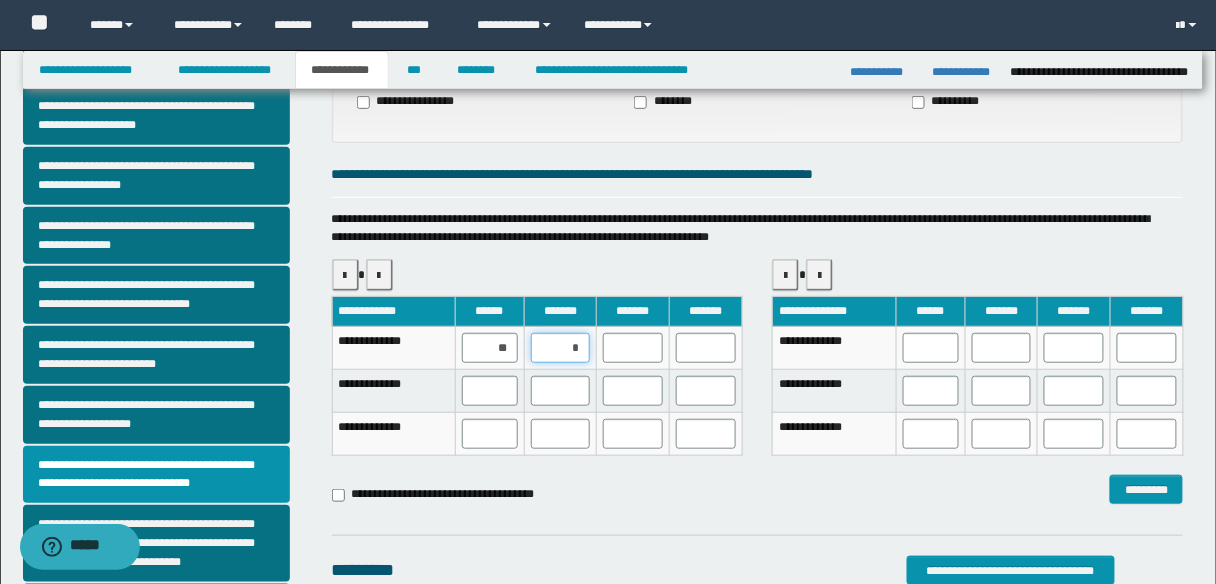 type on "**" 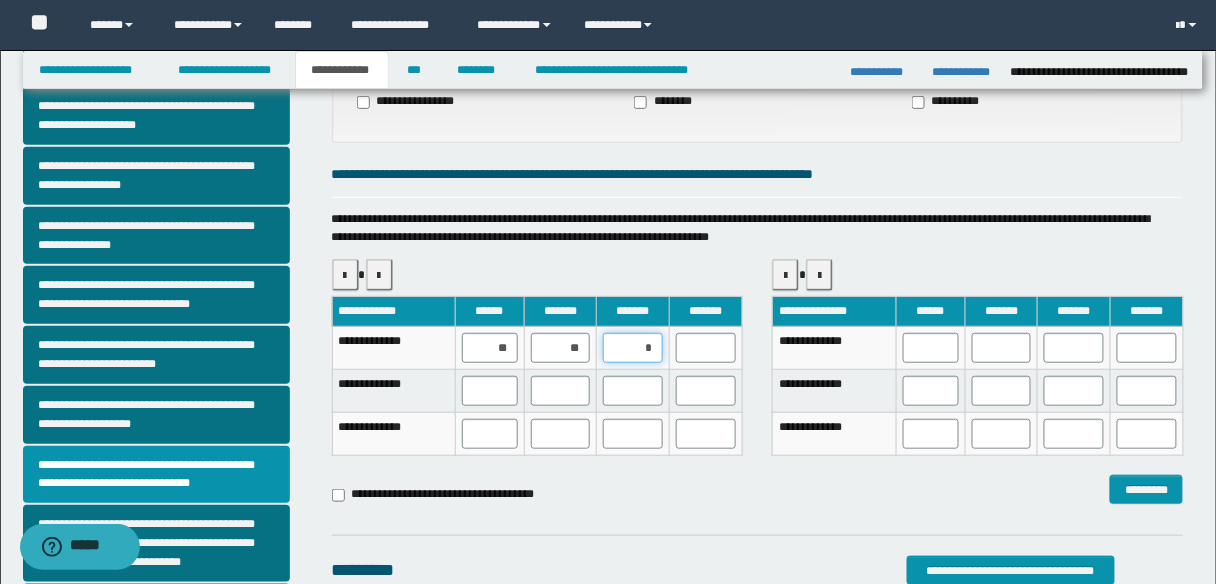 type on "**" 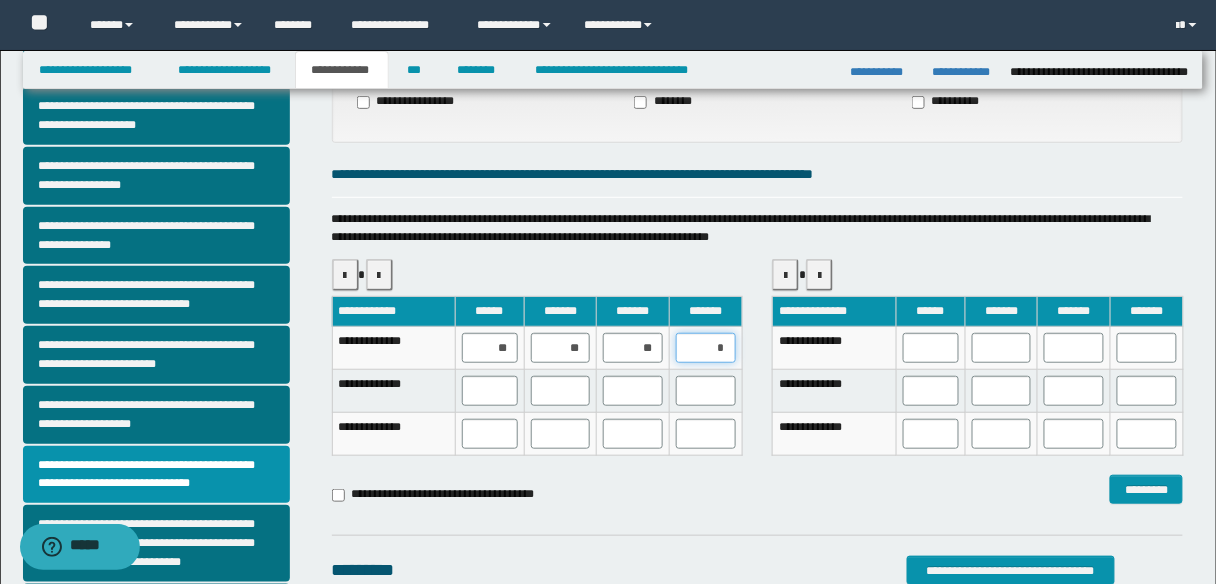 type on "**" 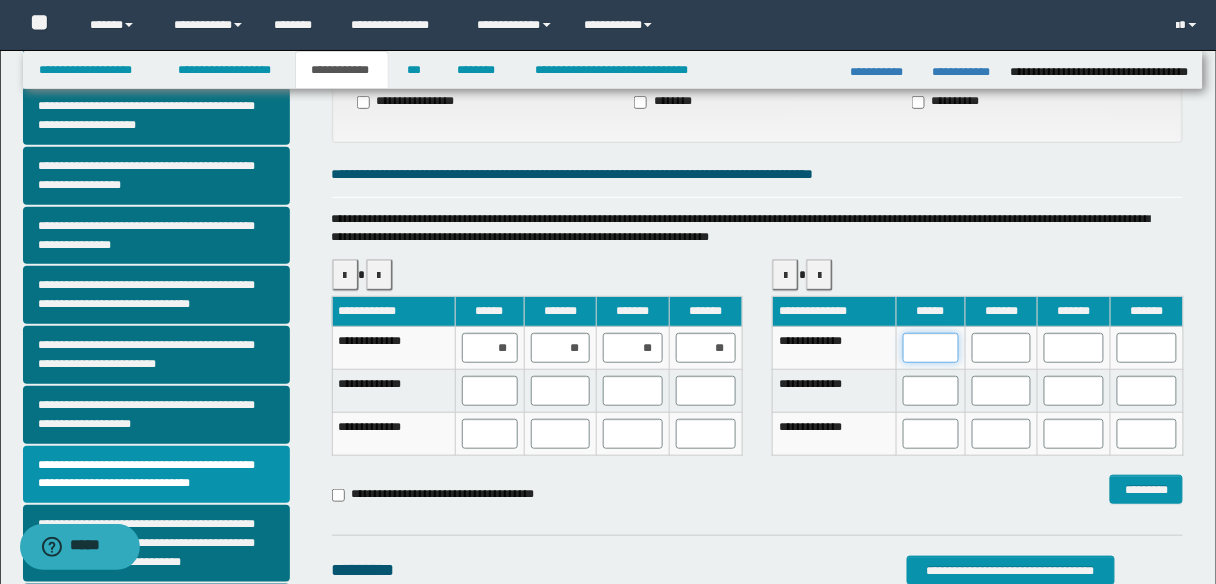click at bounding box center [931, 348] 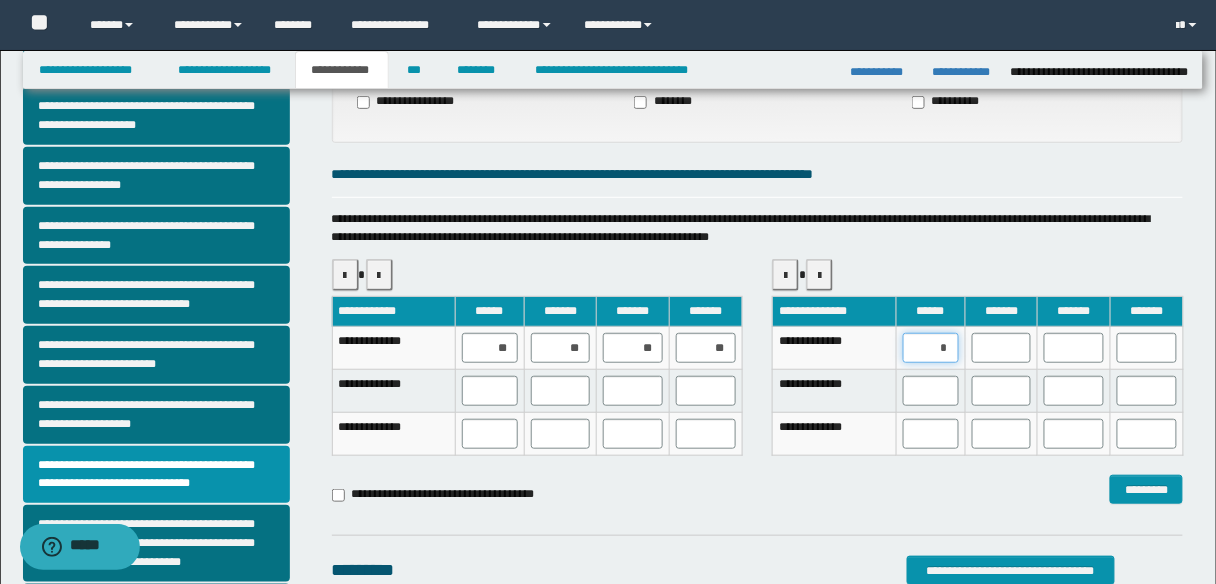 type on "**" 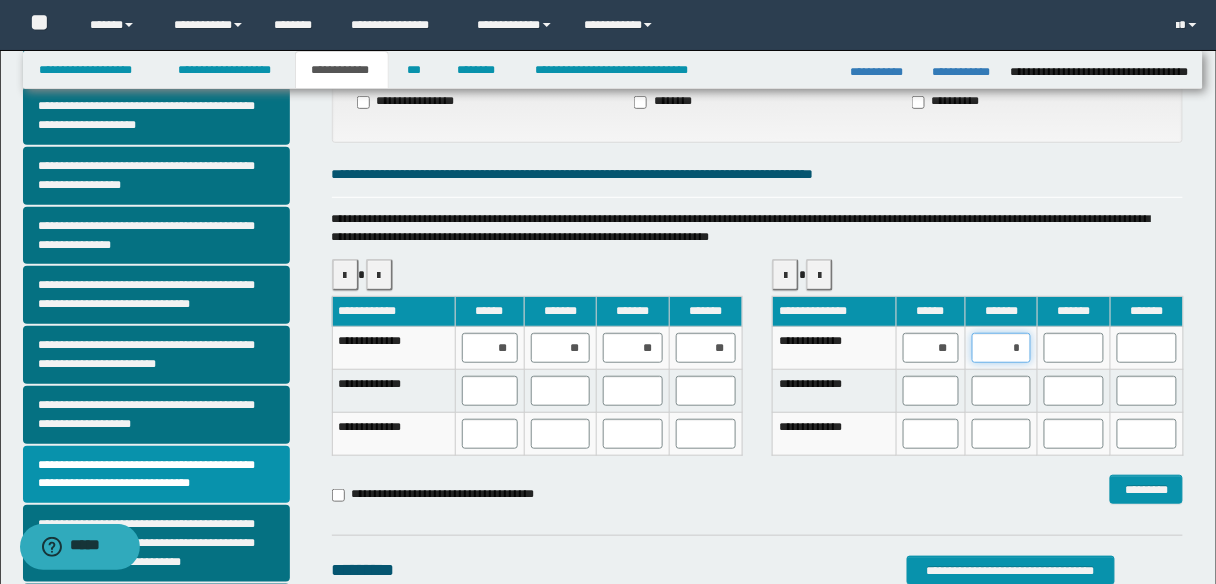 type on "**" 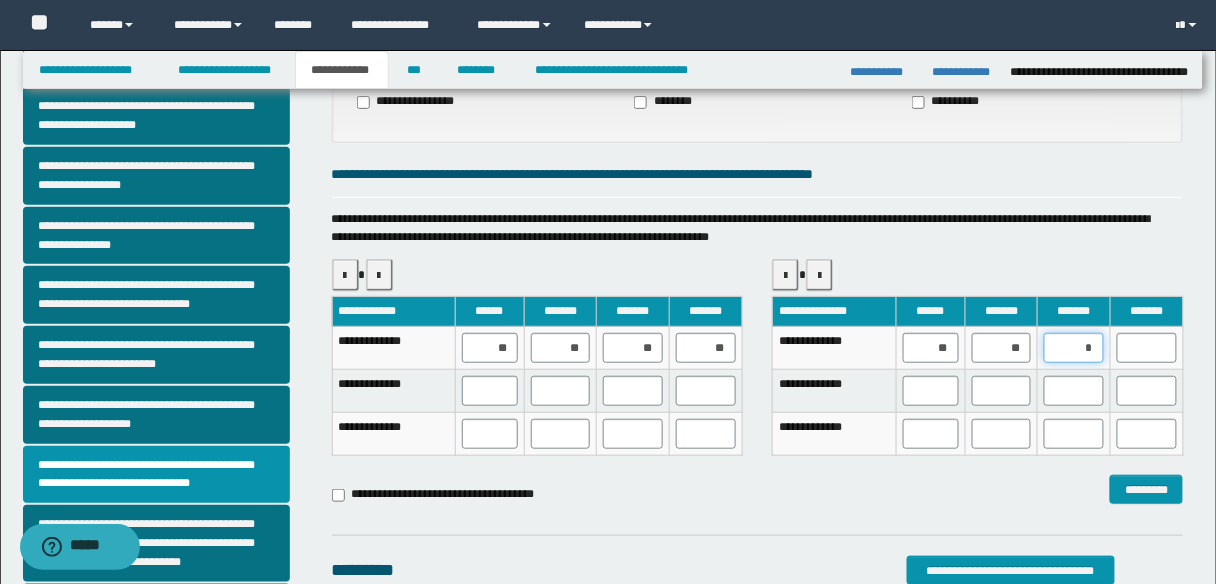 type on "**" 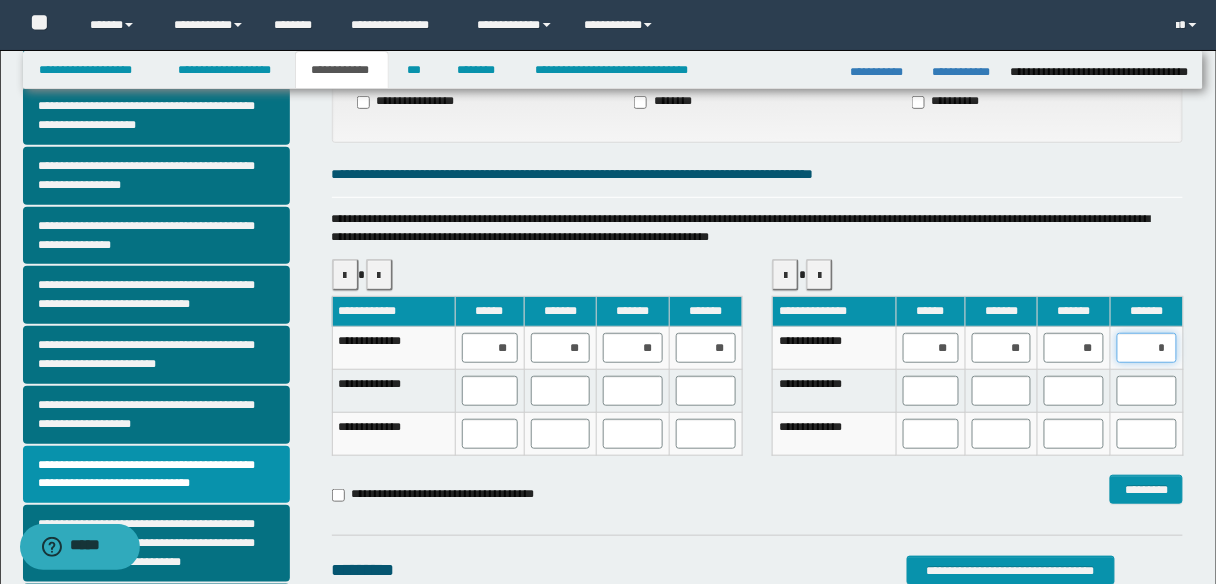 type on "**" 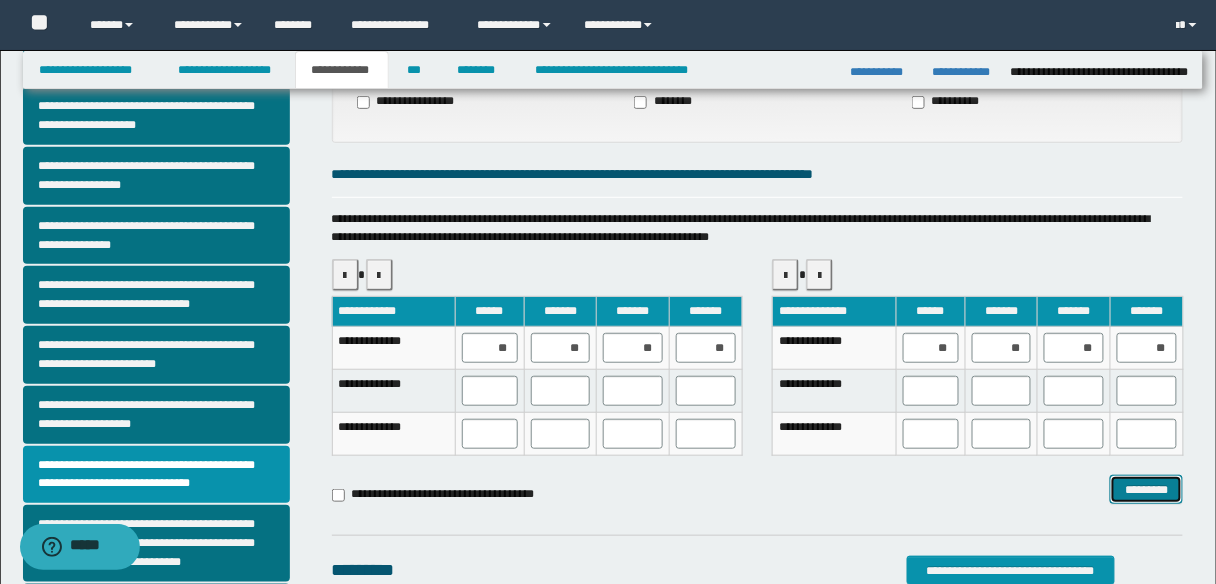 click on "*********" at bounding box center (1146, 489) 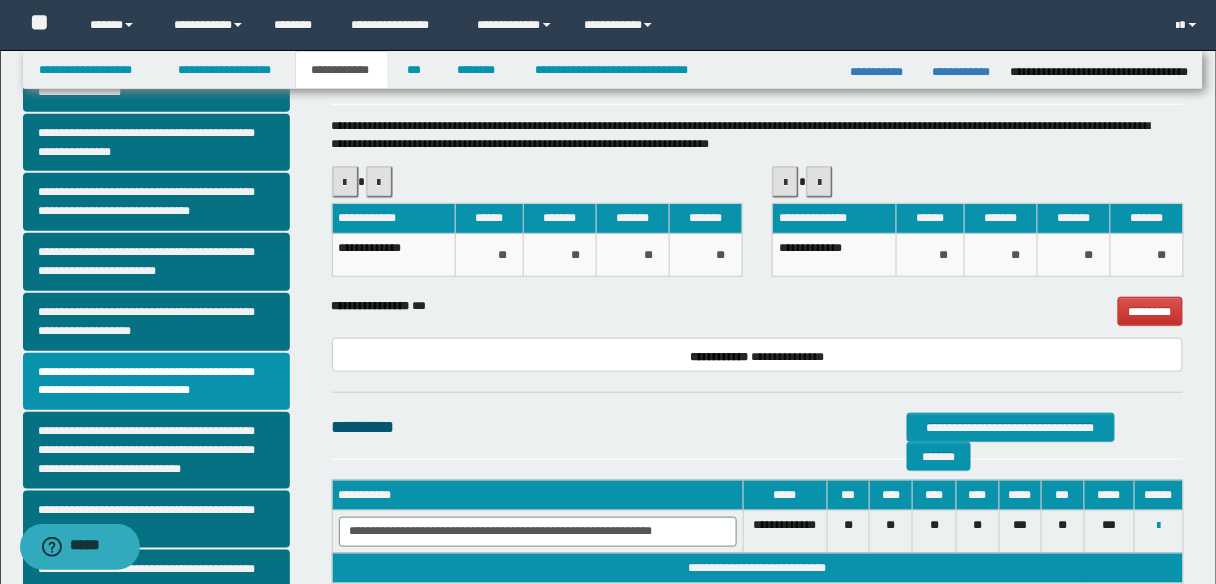 scroll, scrollTop: 160, scrollLeft: 0, axis: vertical 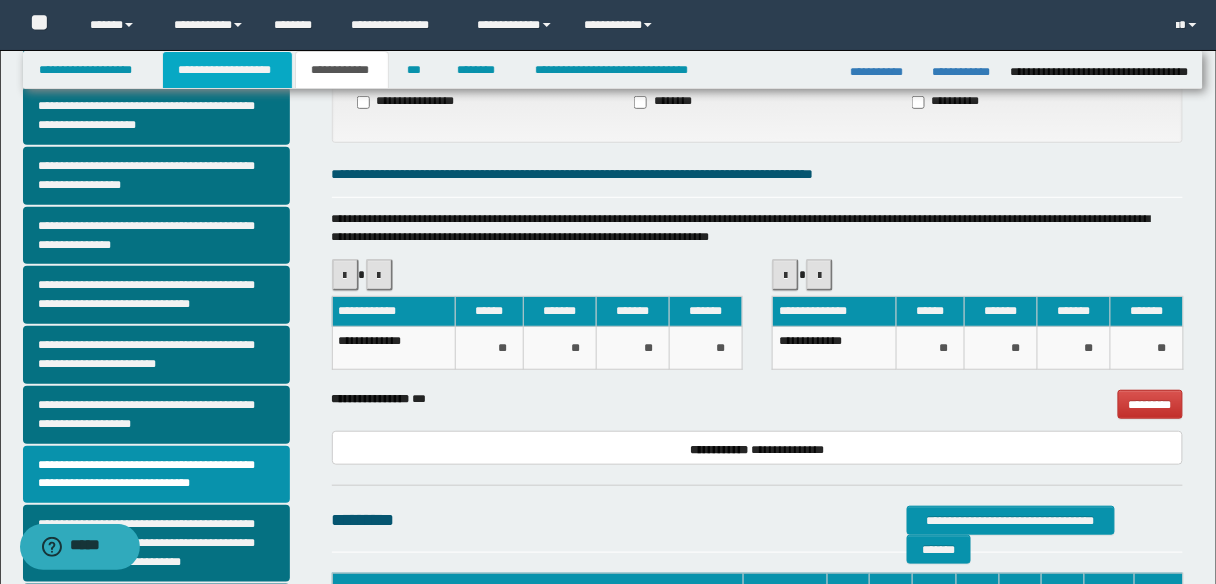 click on "**********" at bounding box center (227, 70) 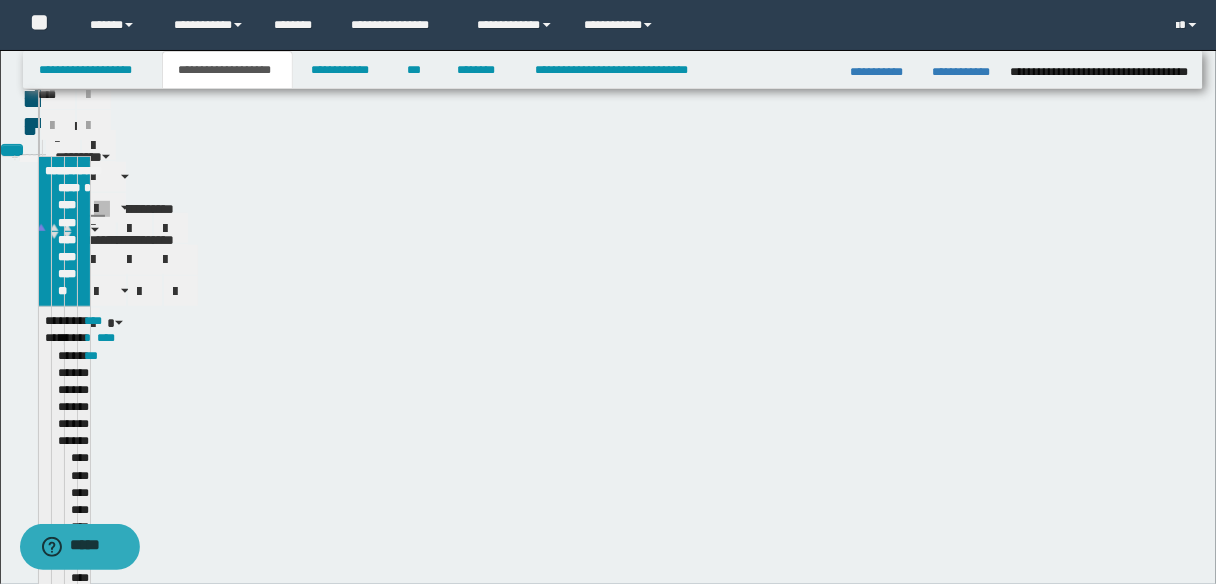 scroll, scrollTop: 191, scrollLeft: 0, axis: vertical 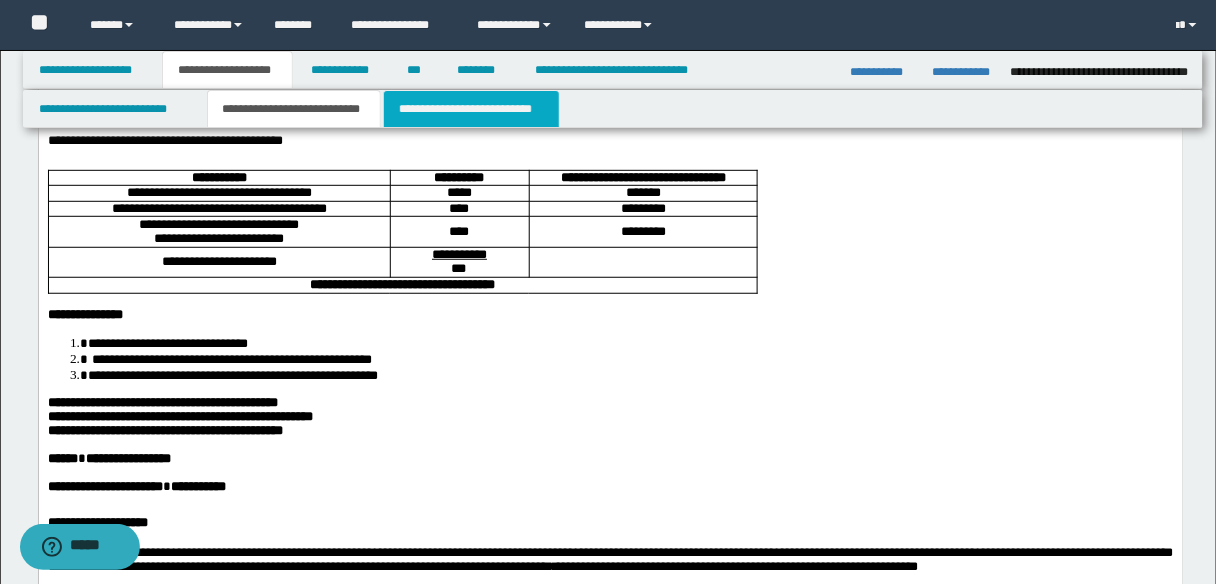 click on "**********" at bounding box center (471, 109) 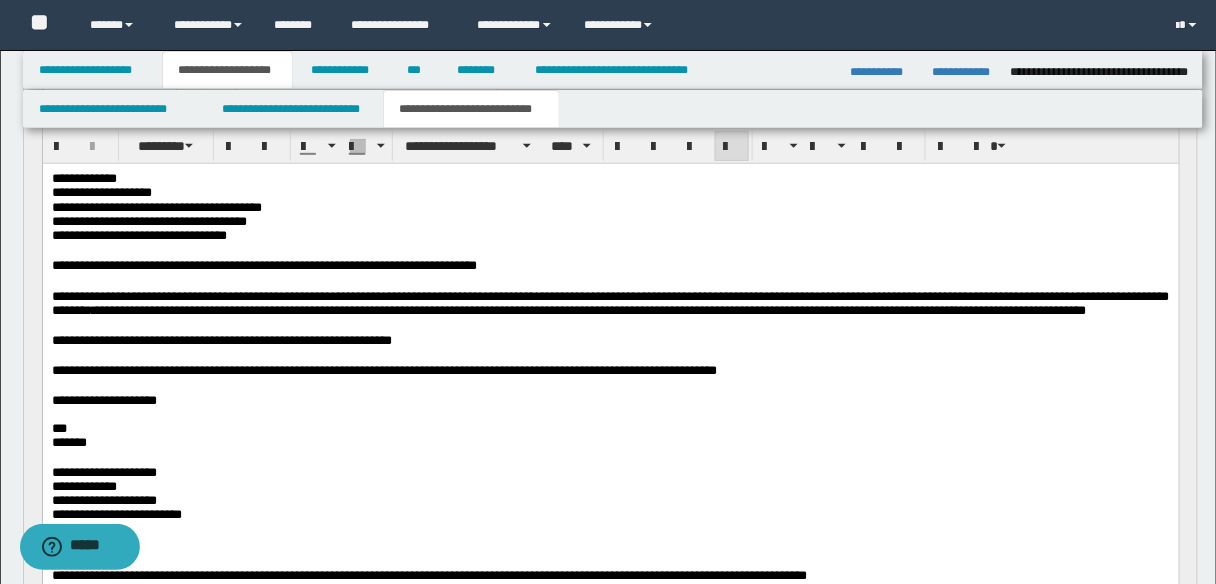 click on "**********" at bounding box center (221, 339) 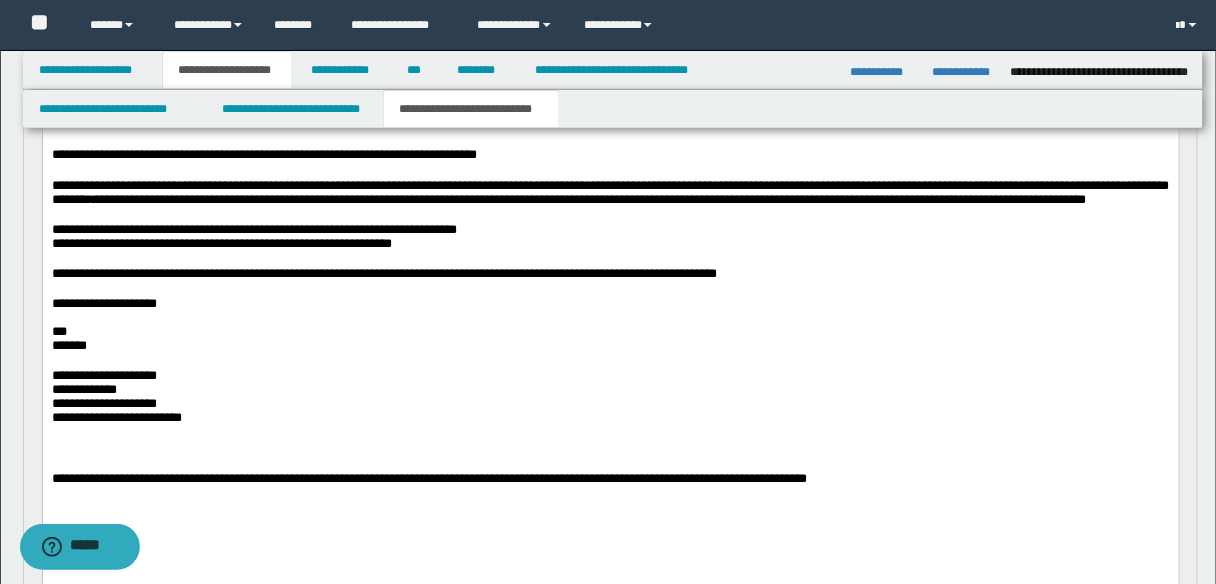 scroll, scrollTop: 351, scrollLeft: 0, axis: vertical 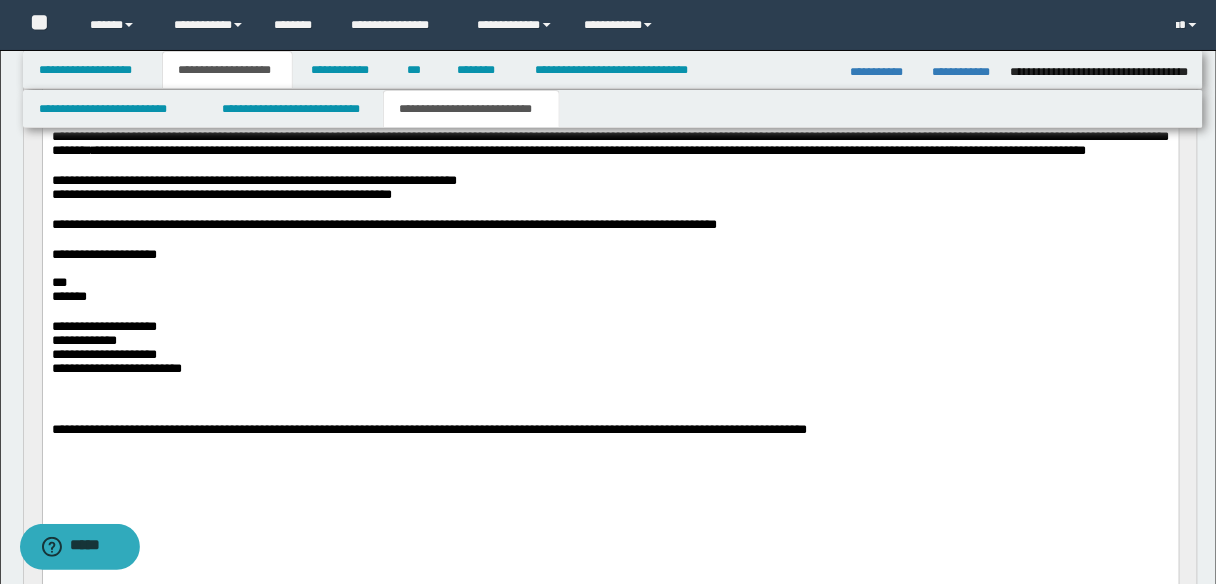 click on "**********" at bounding box center (253, 179) 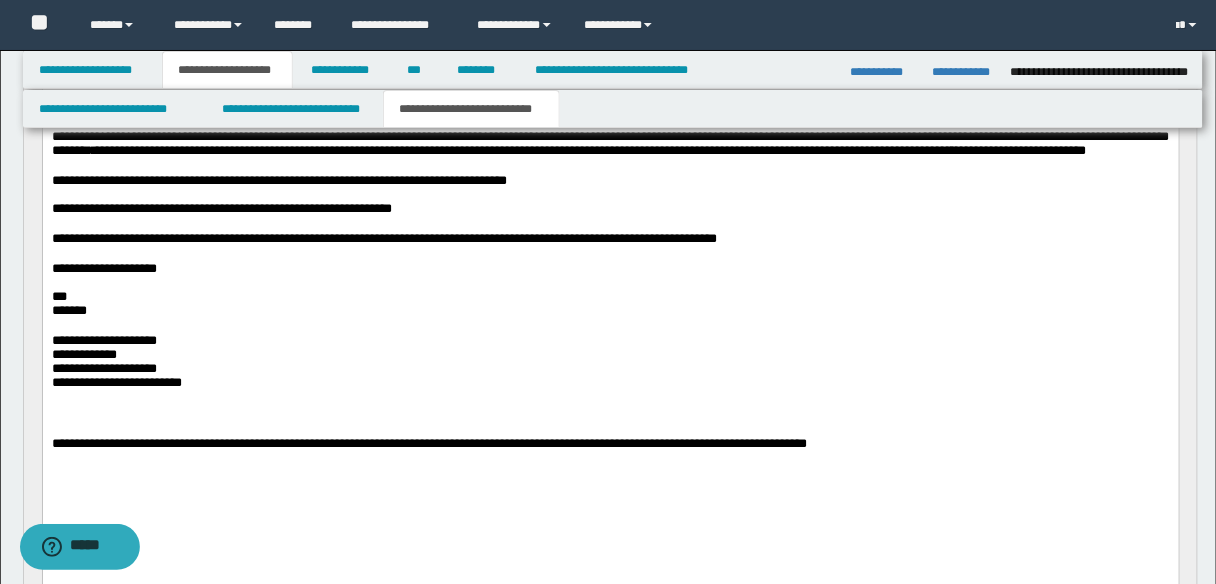 click on "**********" at bounding box center (278, 179) 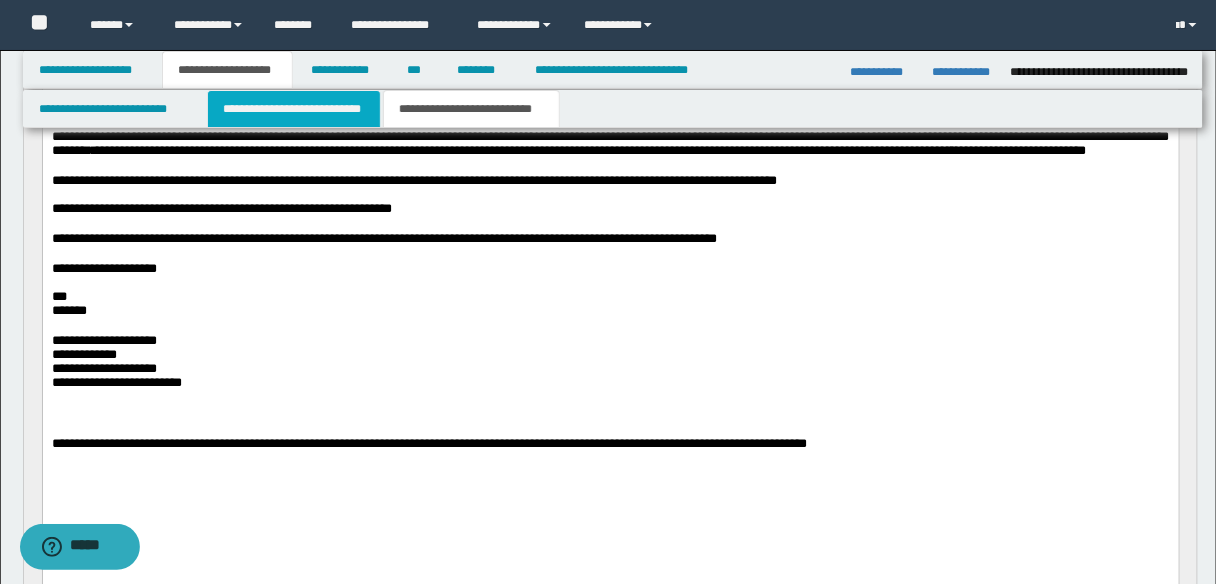 click on "**********" at bounding box center (294, 109) 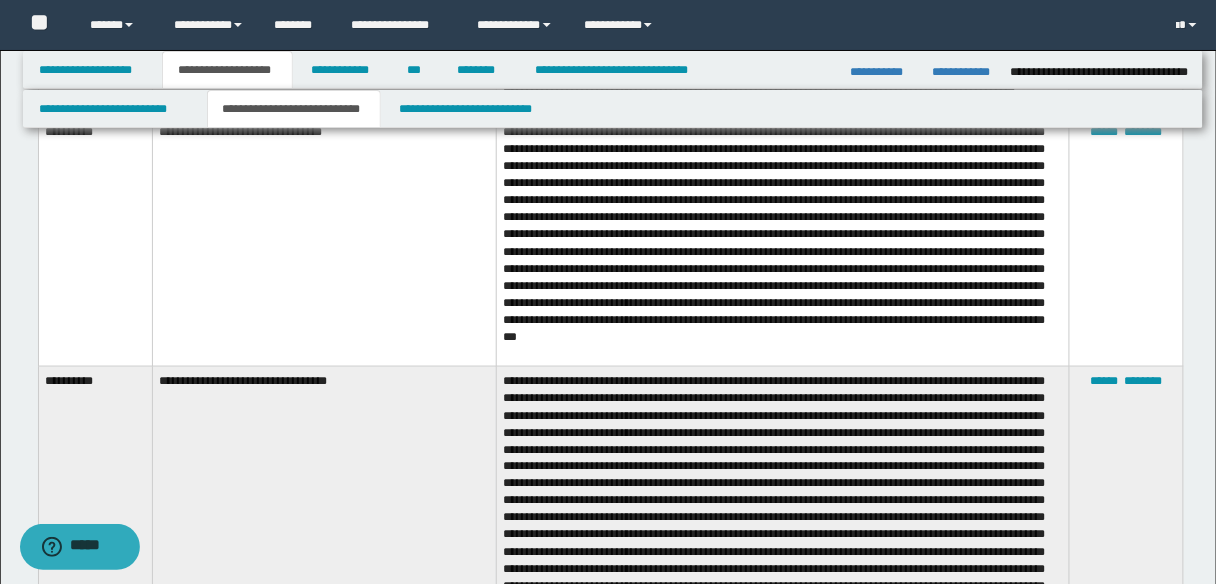 scroll, scrollTop: 6080, scrollLeft: 0, axis: vertical 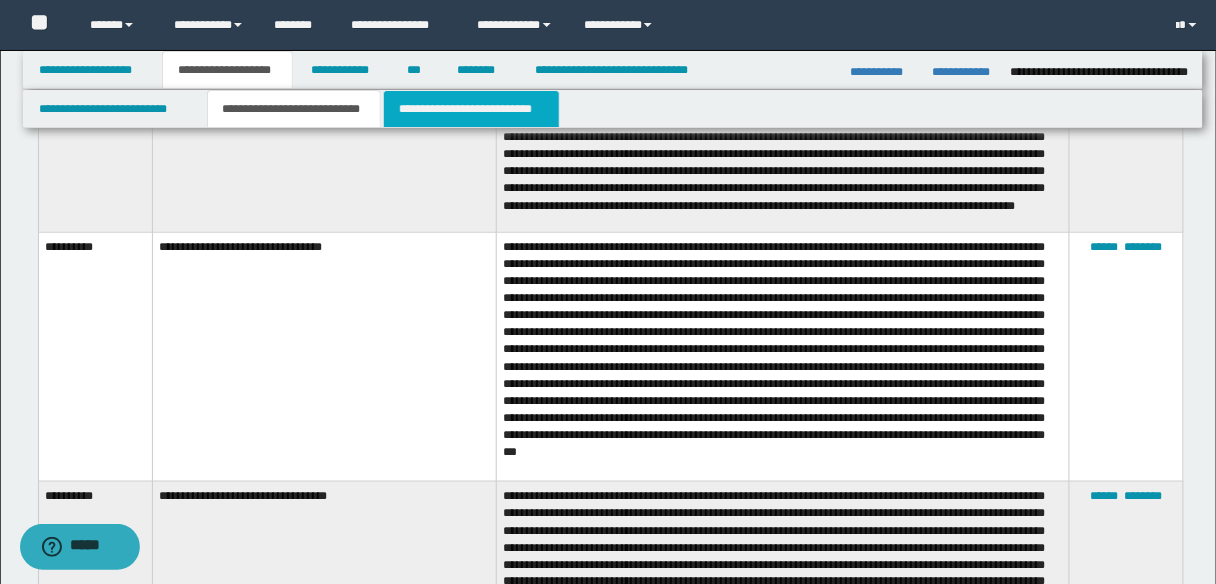 click on "**********" at bounding box center (471, 109) 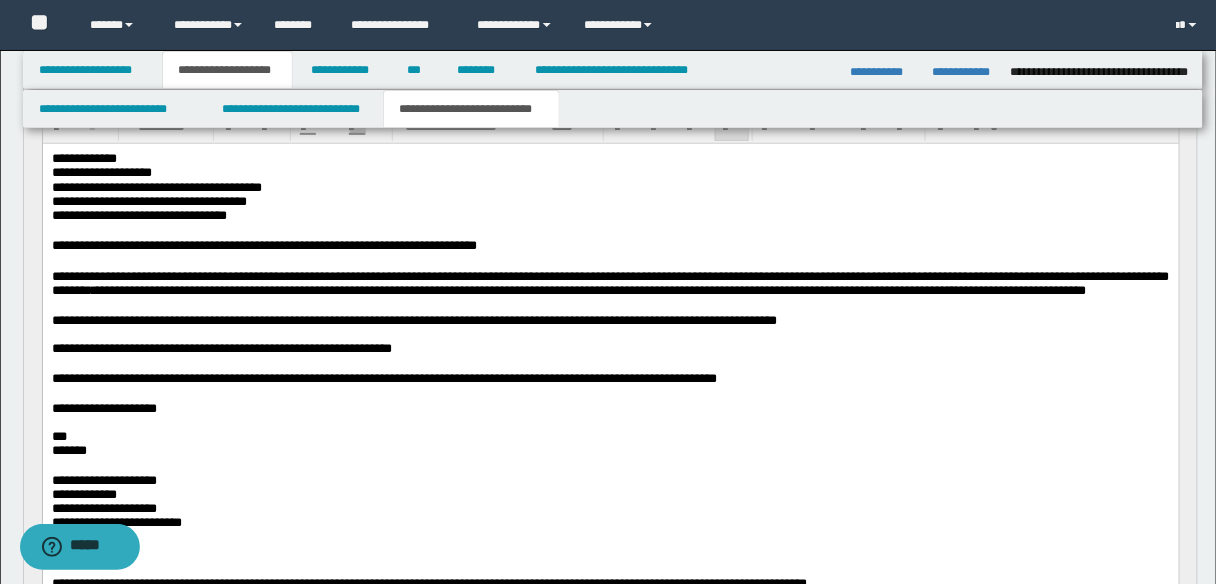 scroll, scrollTop: 182, scrollLeft: 0, axis: vertical 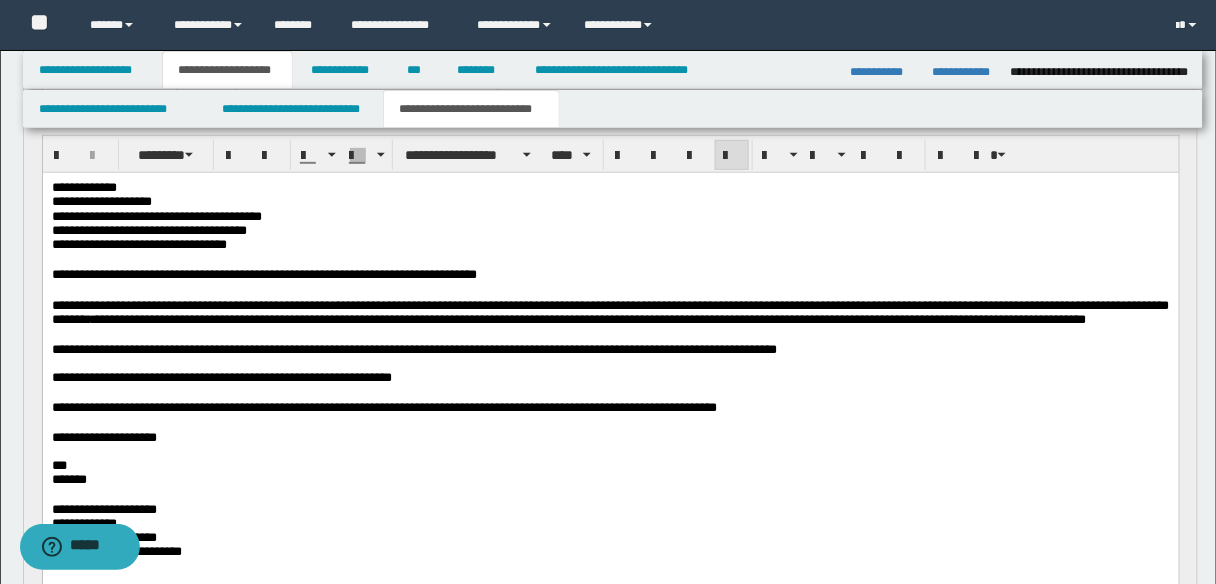 click on "**********" at bounding box center [221, 376] 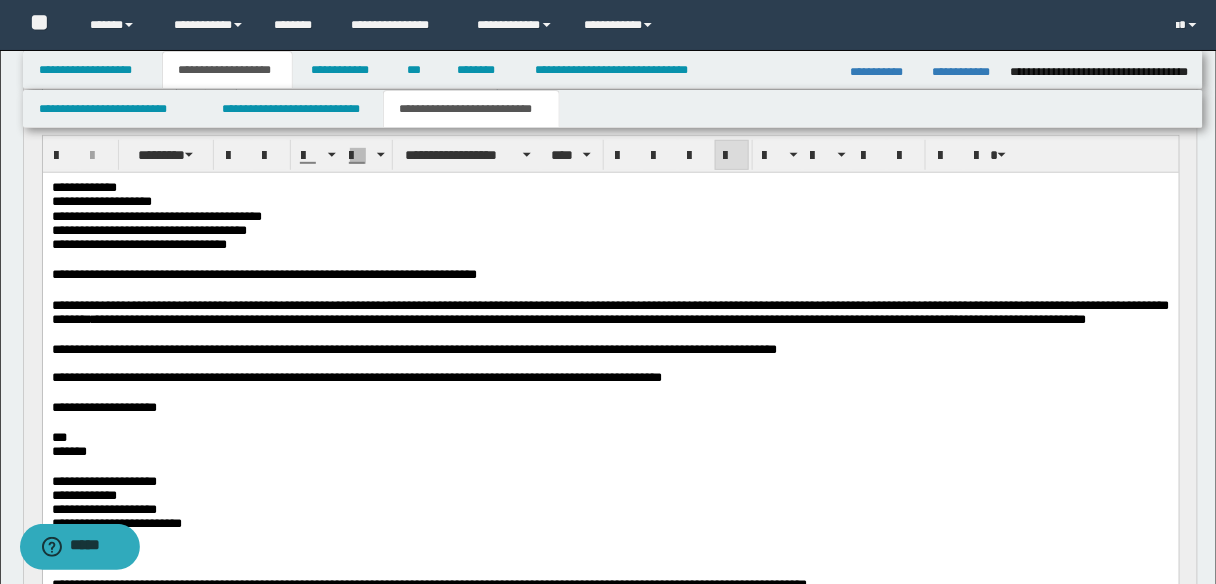 click on "**********" at bounding box center [610, 349] 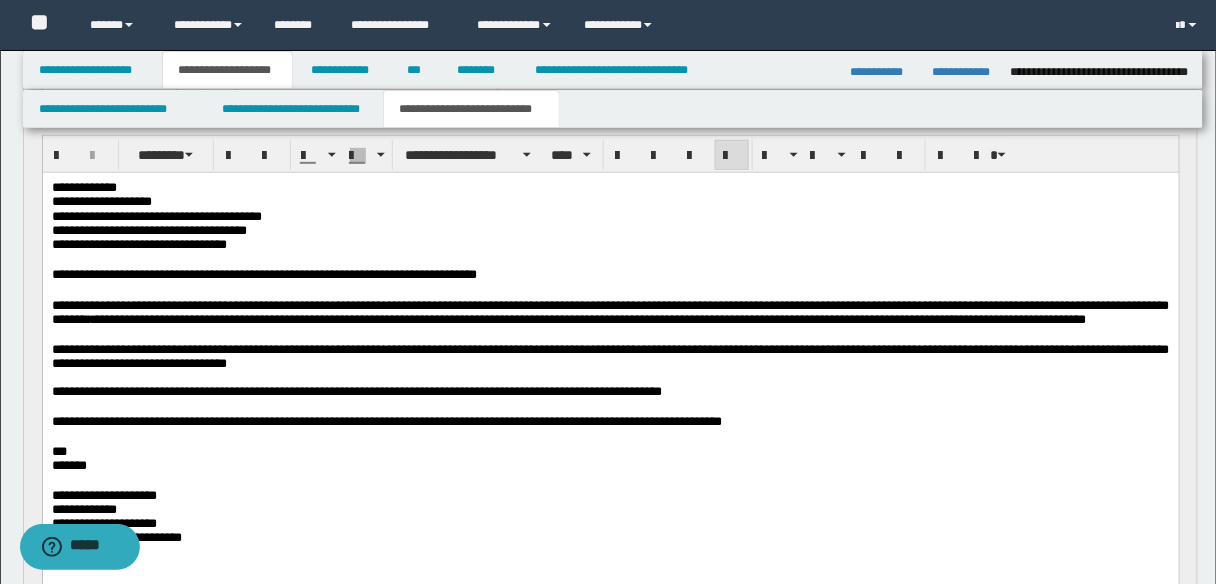 click on "**********" at bounding box center (386, 420) 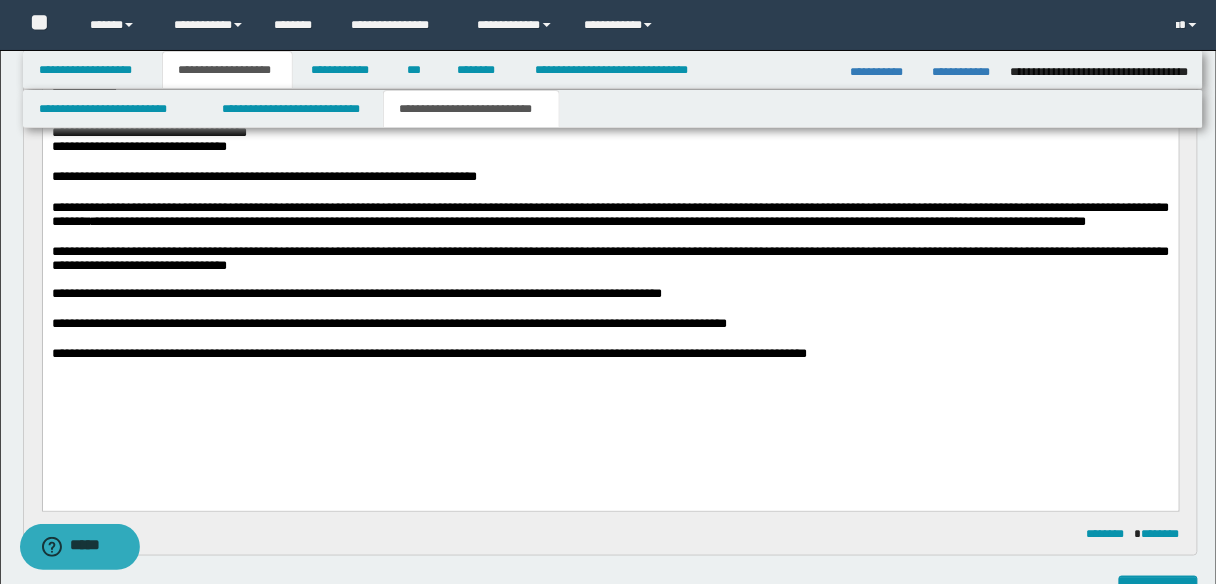 scroll, scrollTop: 182, scrollLeft: 0, axis: vertical 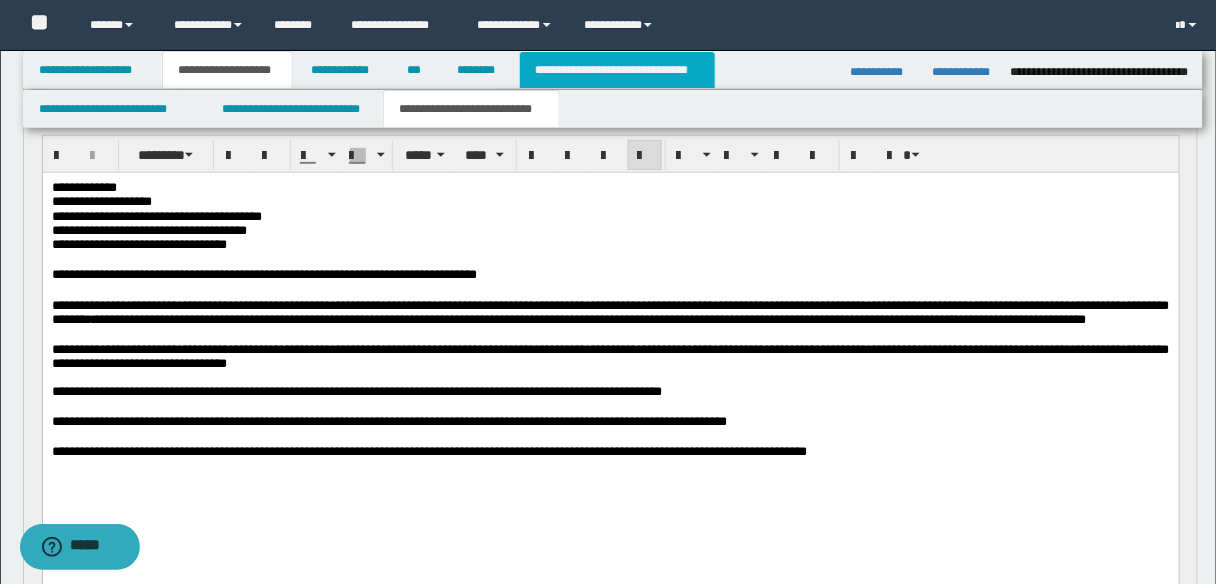 click on "**********" at bounding box center [617, 70] 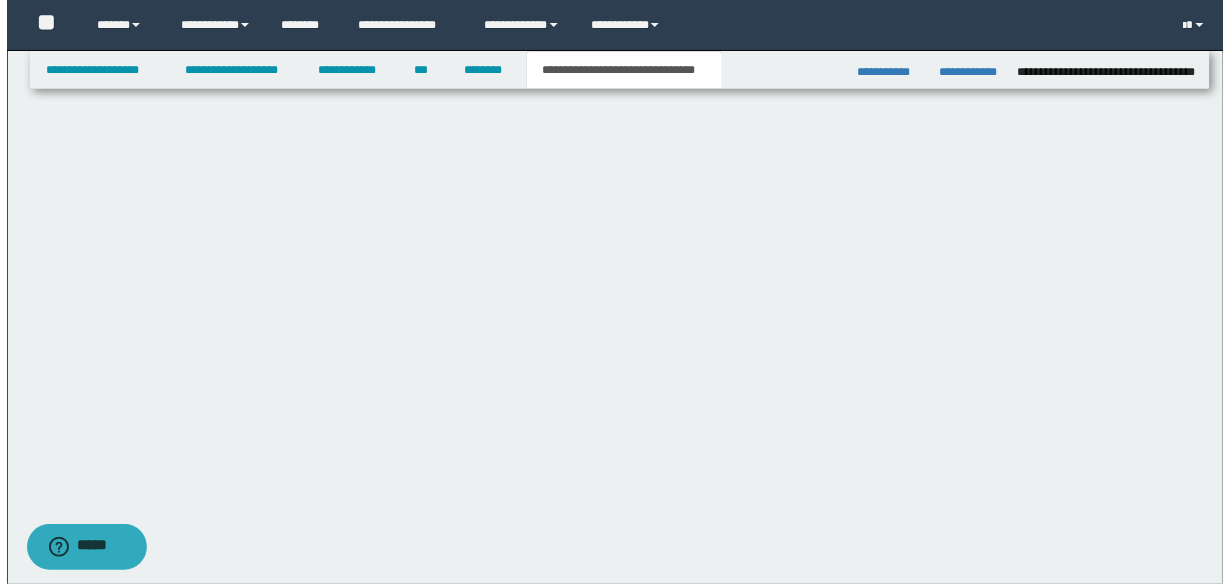scroll, scrollTop: 0, scrollLeft: 0, axis: both 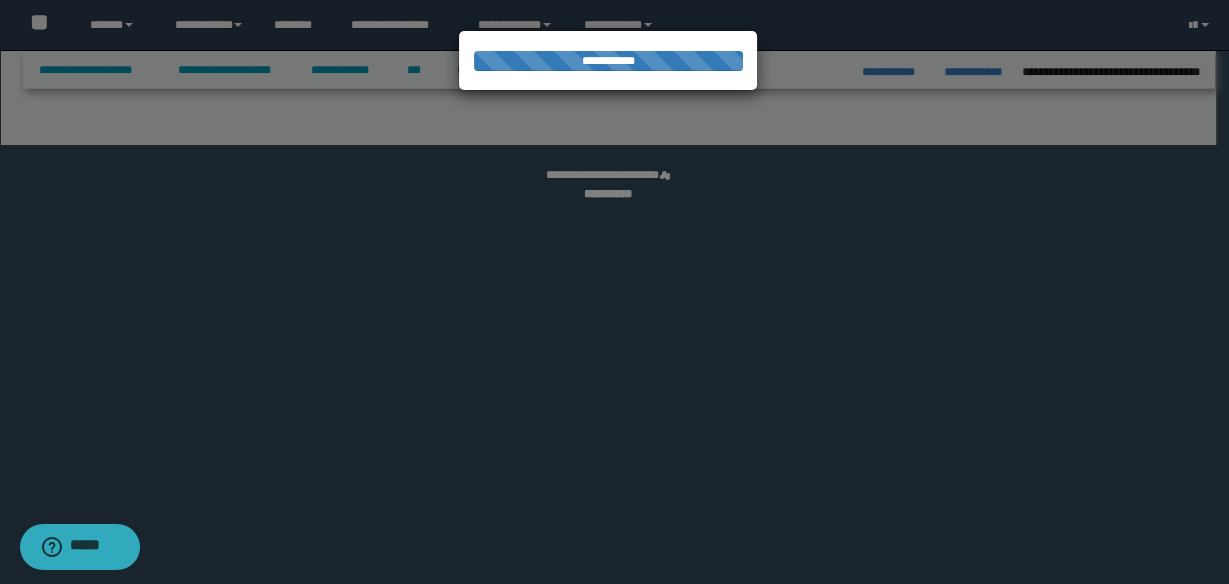 select on "*" 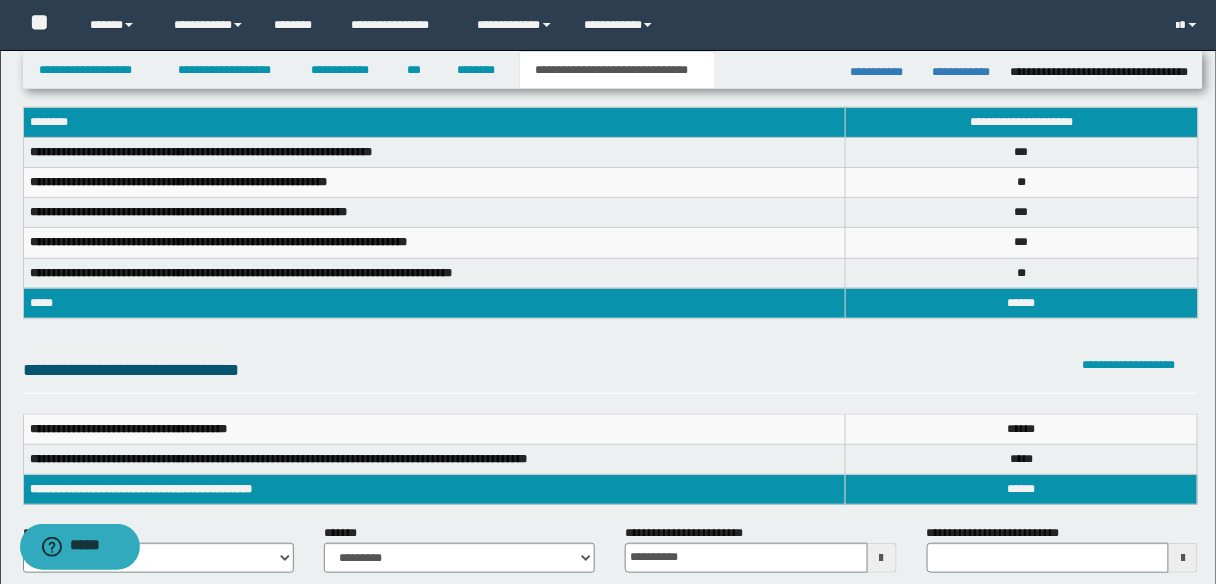 scroll, scrollTop: 80, scrollLeft: 0, axis: vertical 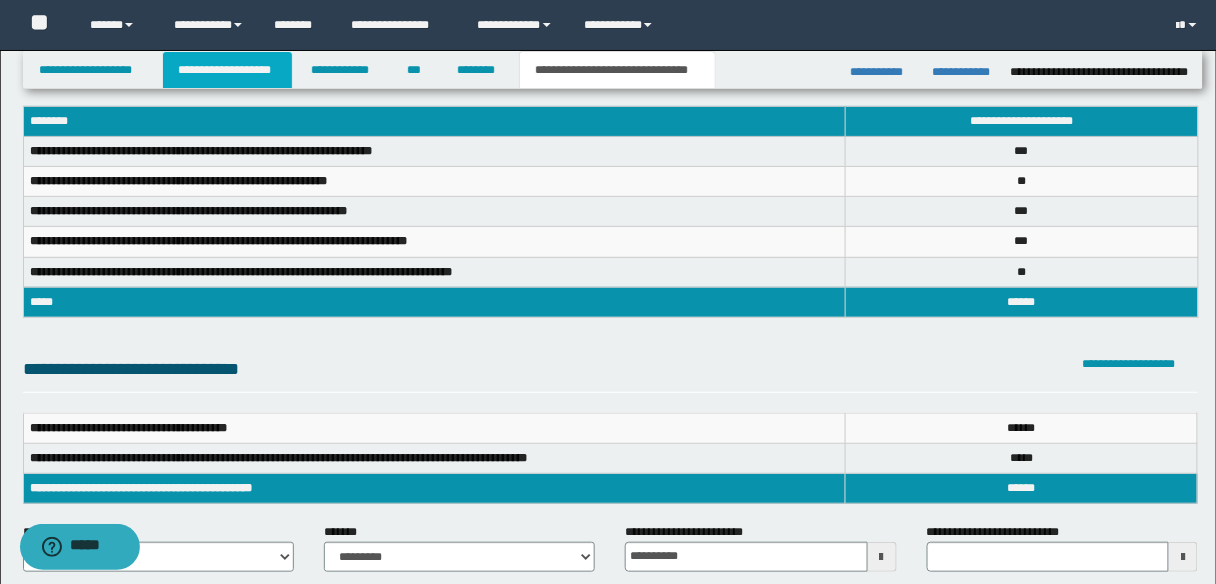 click on "**********" at bounding box center [227, 70] 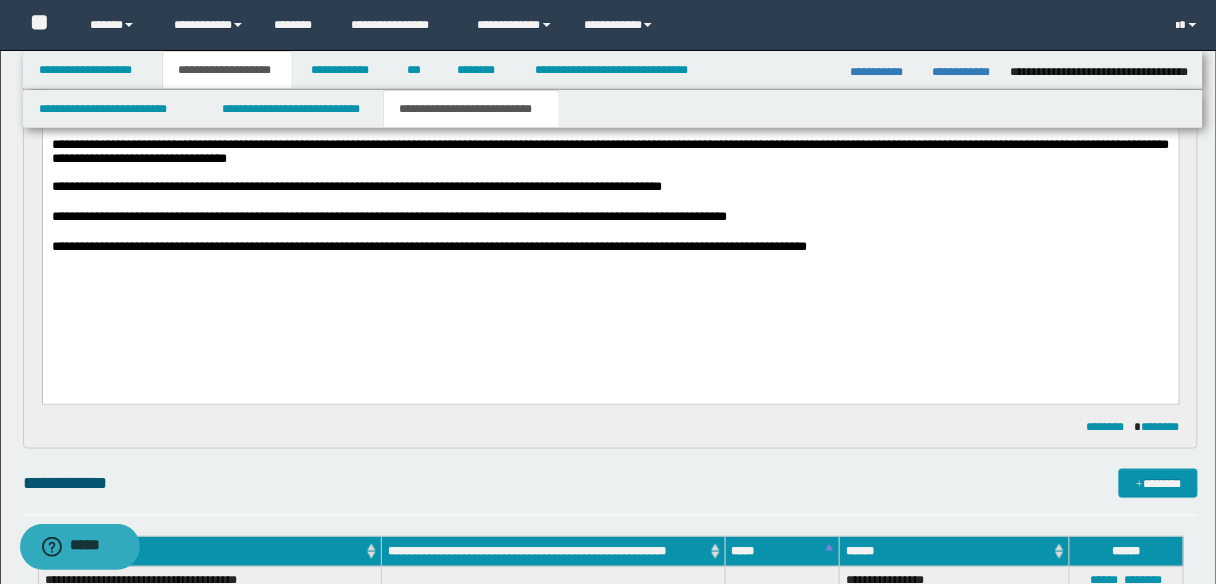 scroll, scrollTop: 351, scrollLeft: 0, axis: vertical 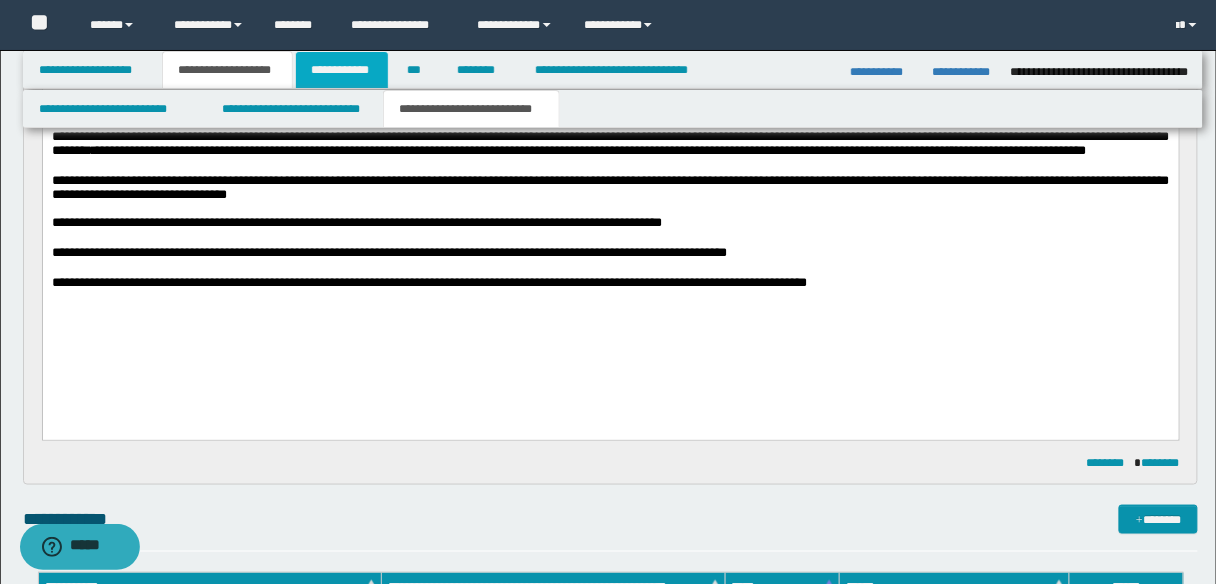 click on "**********" at bounding box center [342, 70] 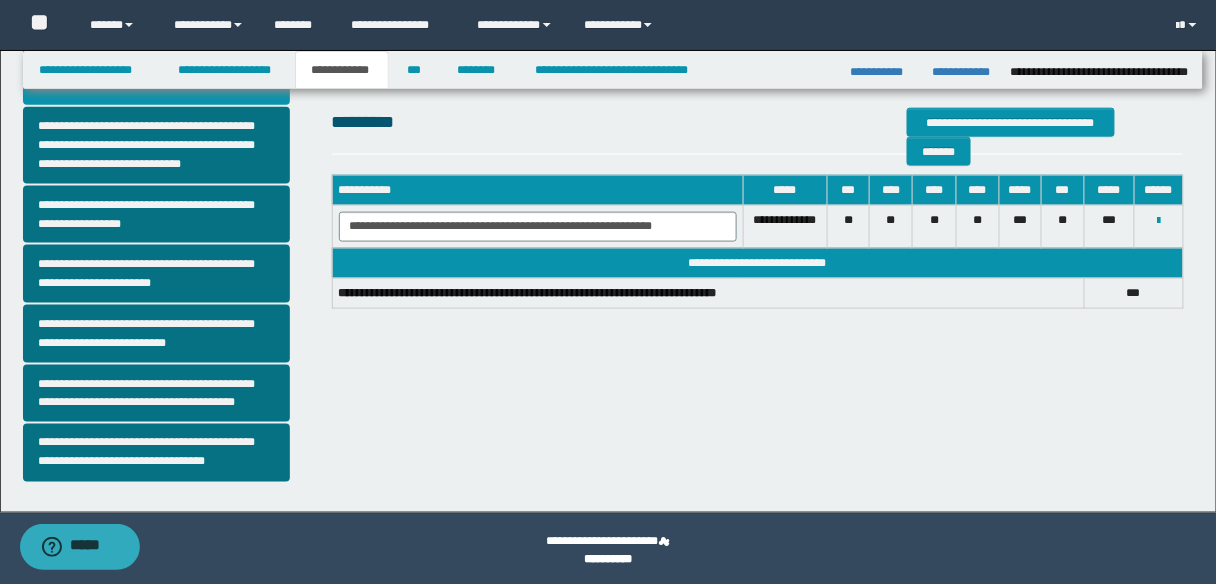 scroll, scrollTop: 560, scrollLeft: 0, axis: vertical 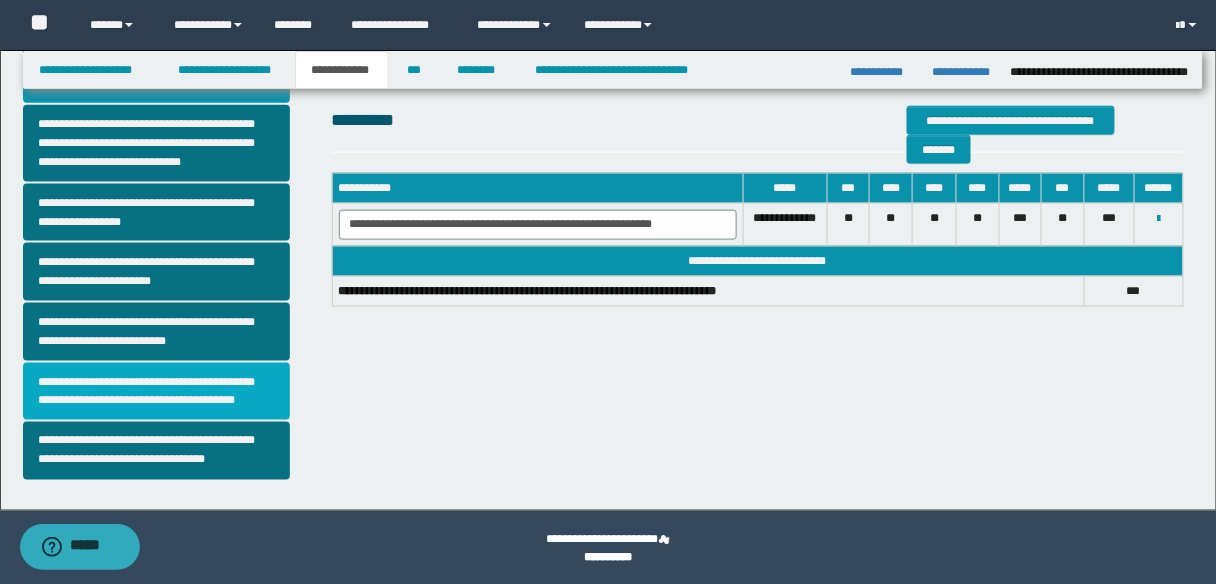 click on "**********" at bounding box center (156, 392) 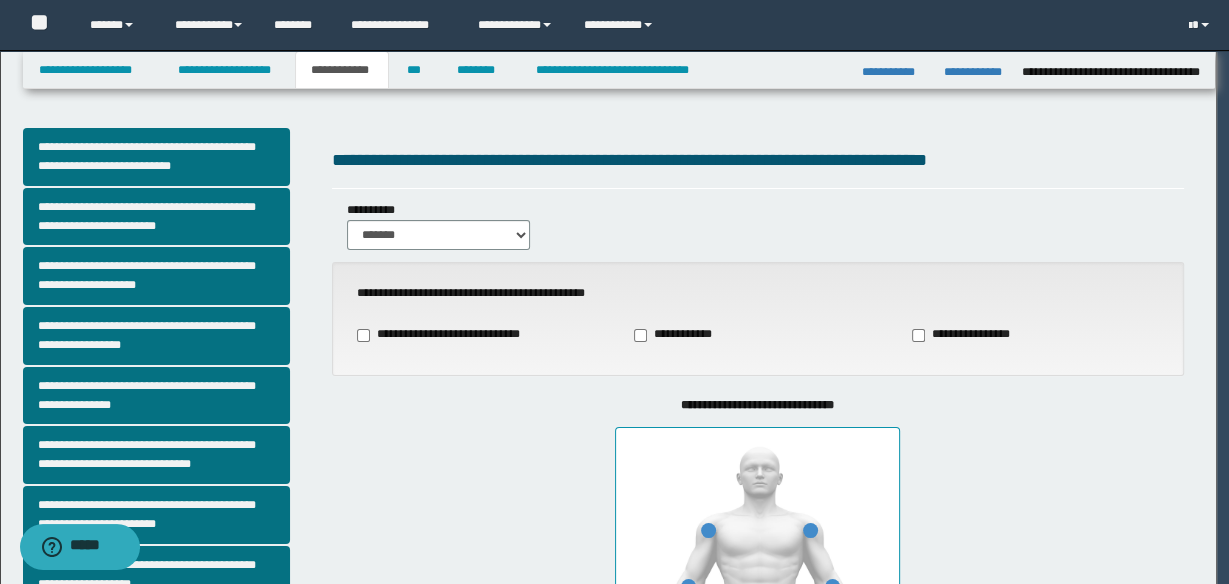 select on "*" 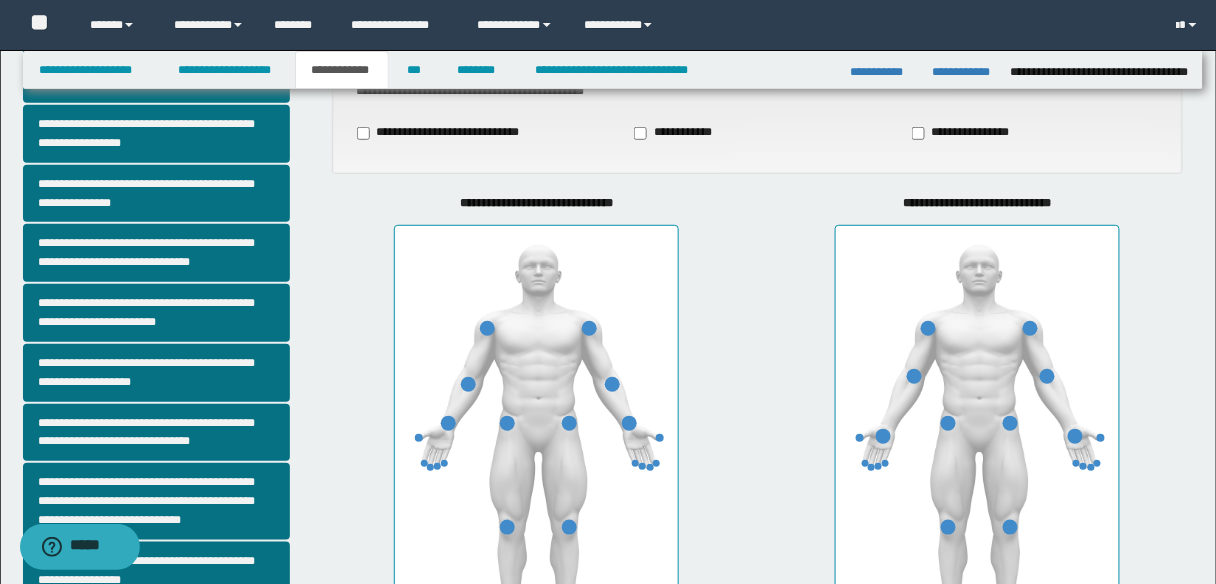 scroll, scrollTop: 240, scrollLeft: 0, axis: vertical 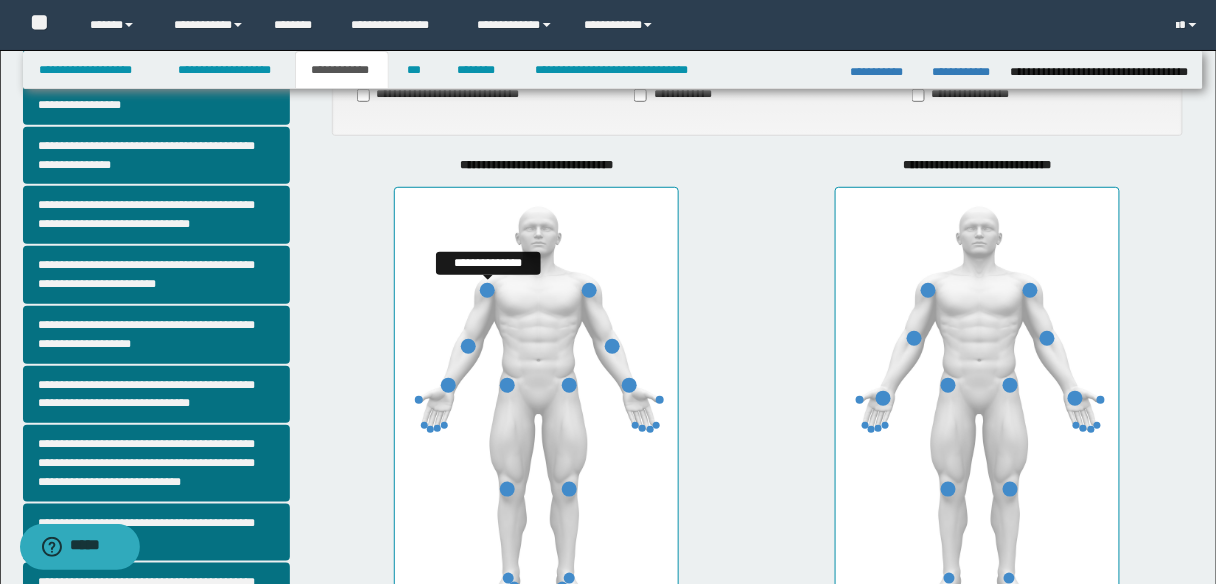 click at bounding box center (487, 290) 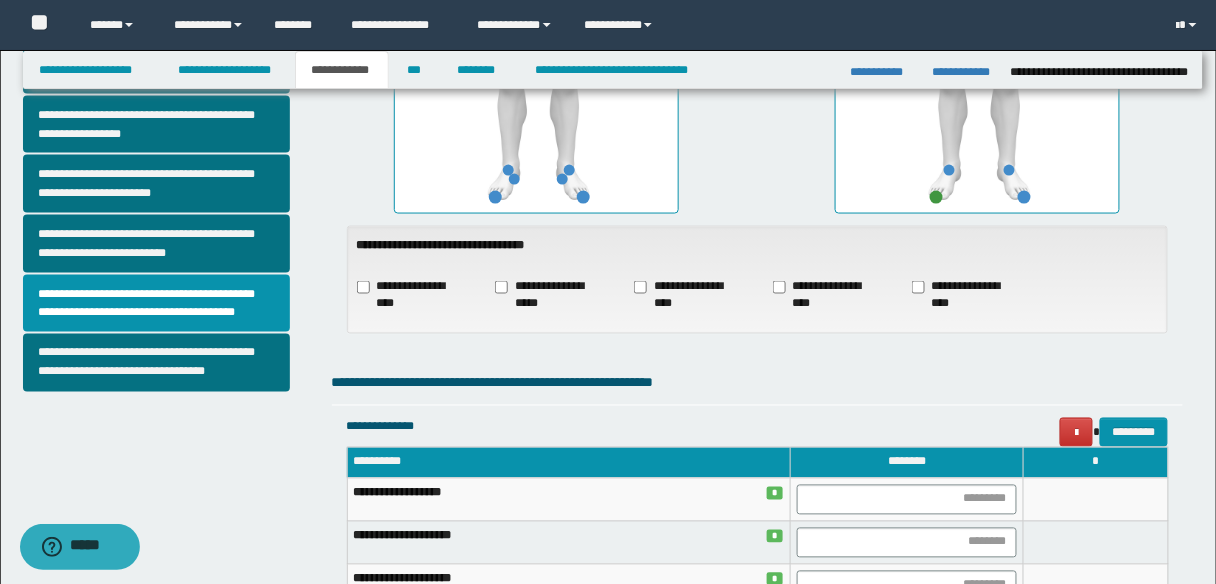 scroll, scrollTop: 800, scrollLeft: 0, axis: vertical 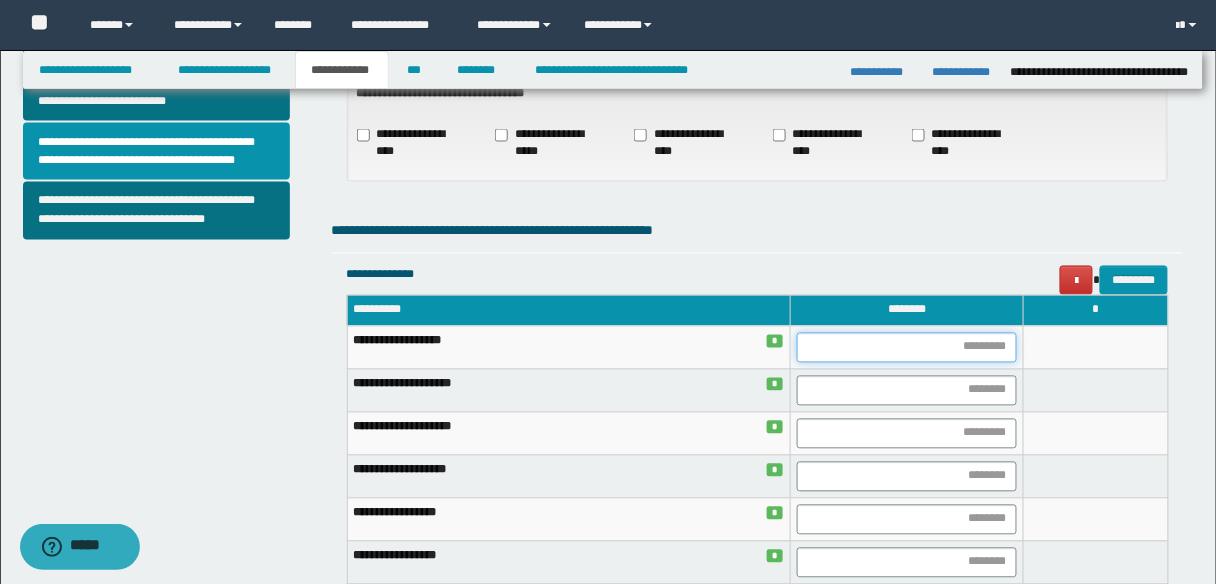 click at bounding box center [907, 348] 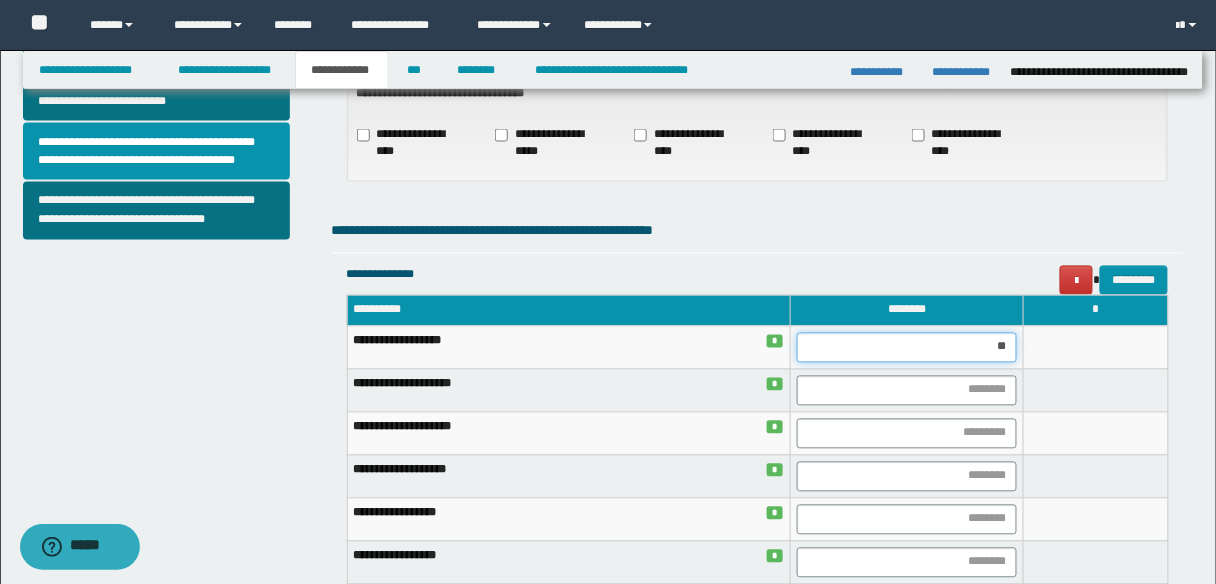 type on "***" 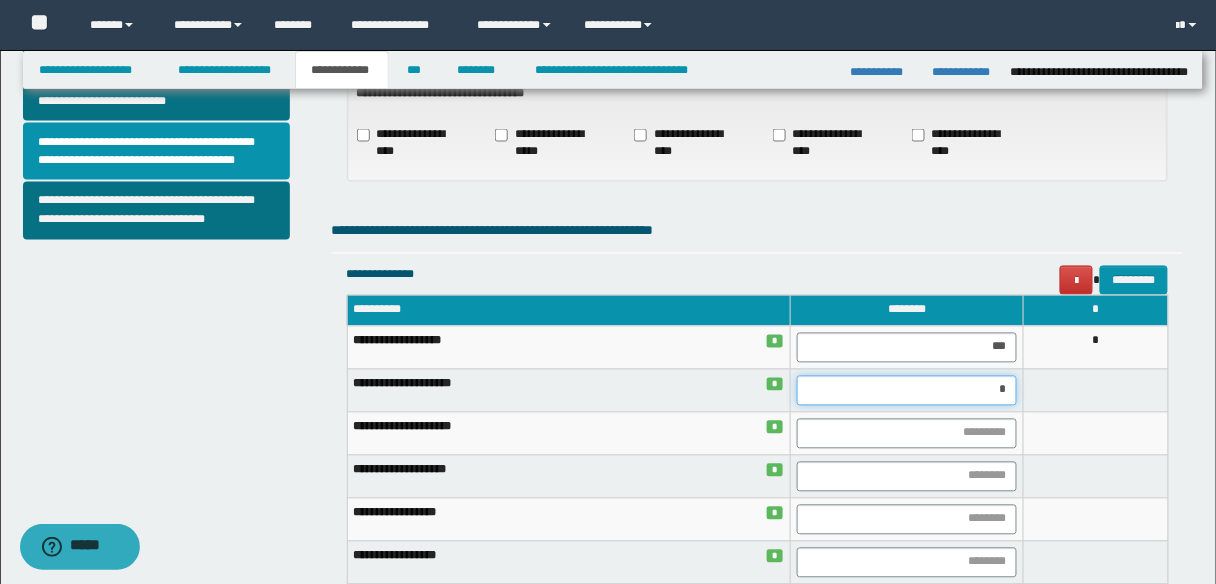 type on "**" 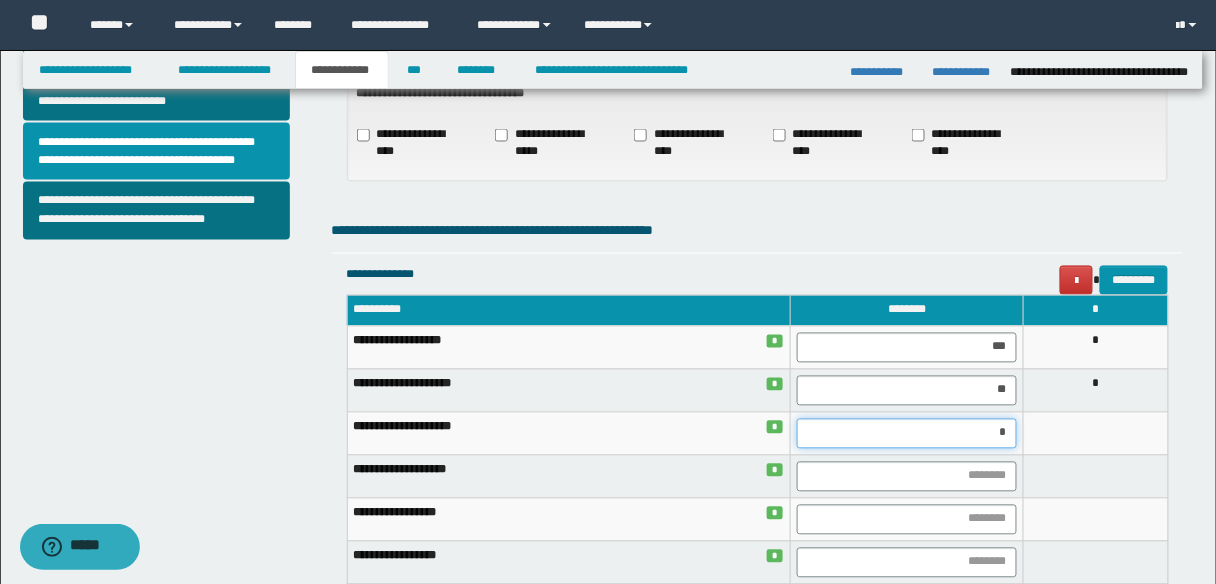 type on "**" 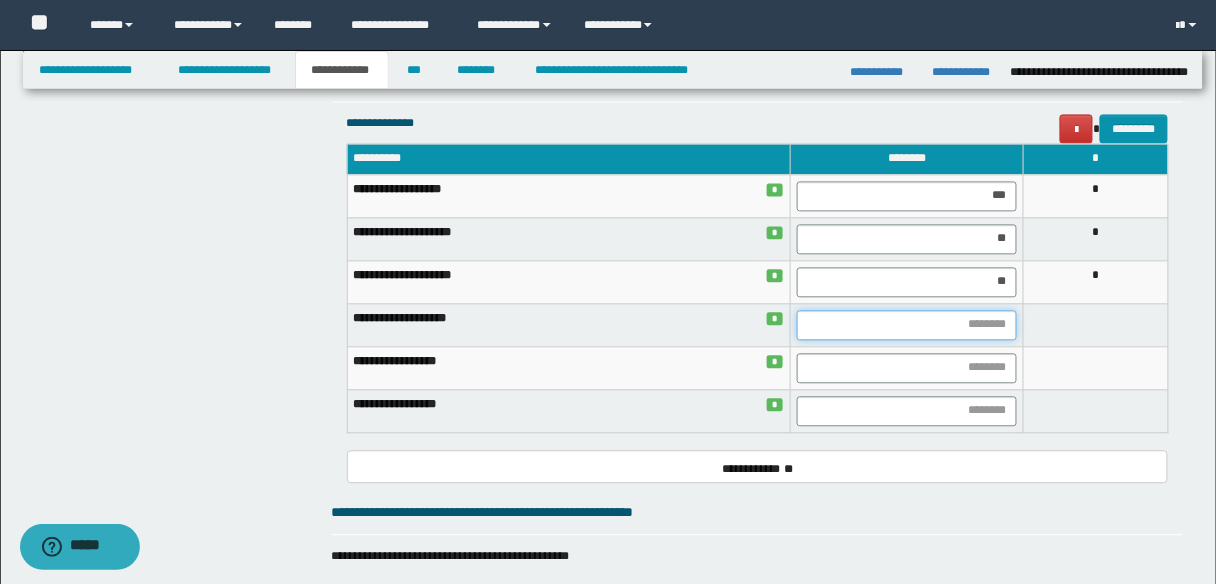 scroll, scrollTop: 960, scrollLeft: 0, axis: vertical 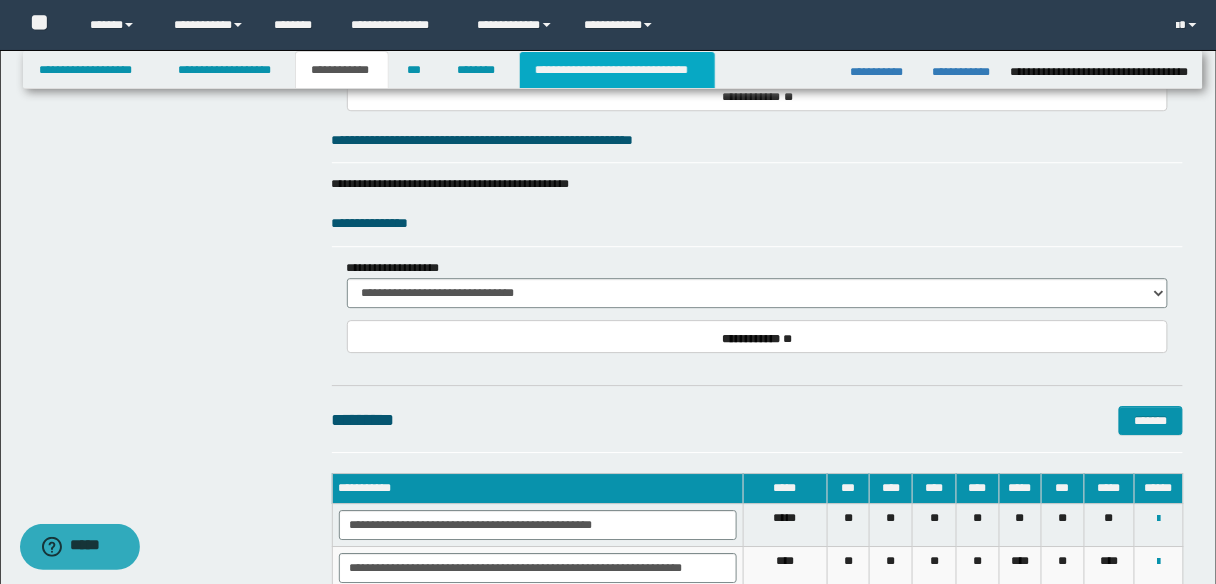 click on "**********" at bounding box center [617, 70] 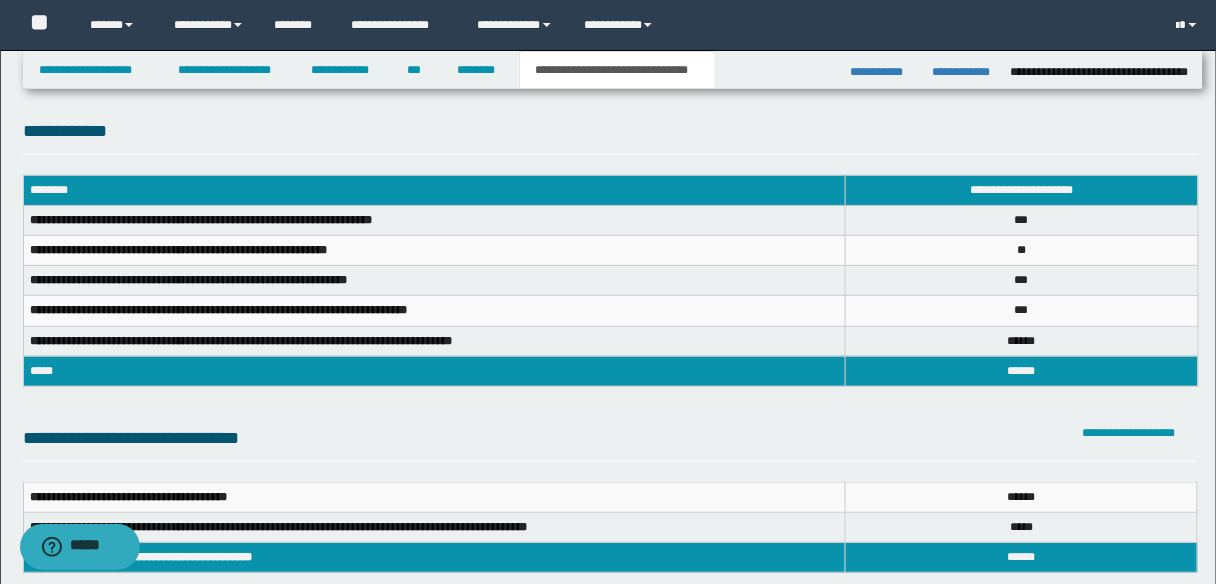 scroll, scrollTop: 0, scrollLeft: 0, axis: both 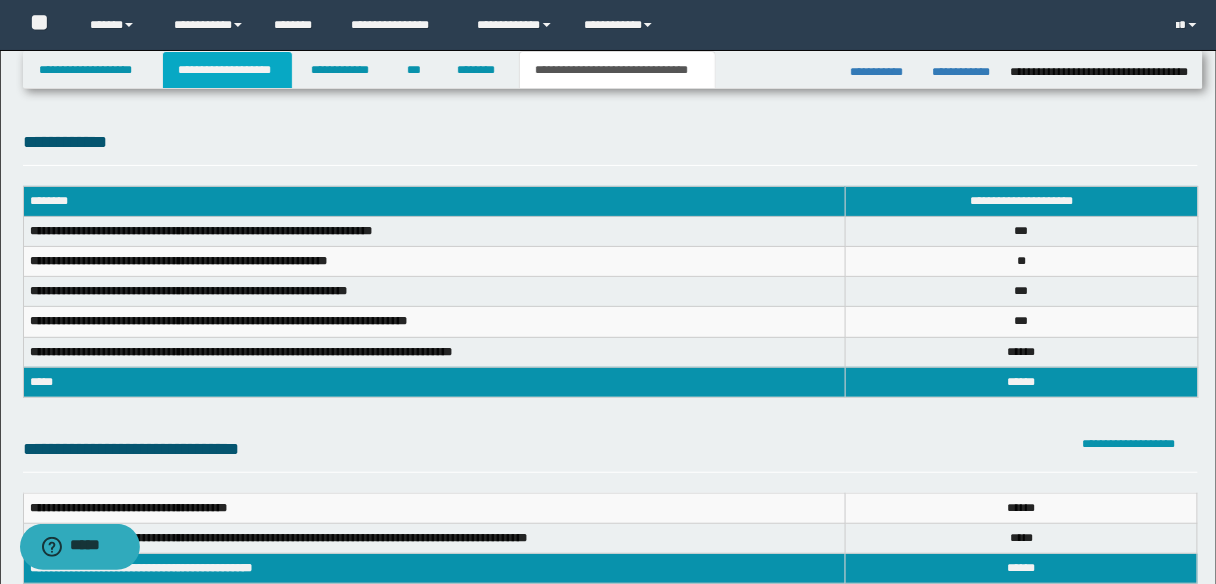 click on "**********" at bounding box center [227, 70] 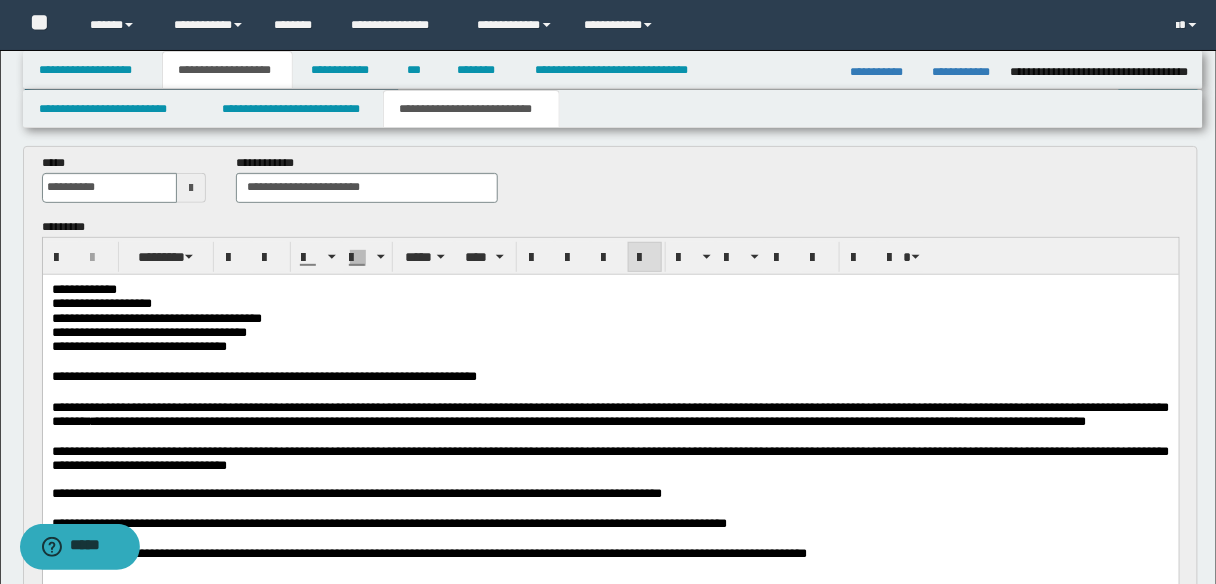 scroll, scrollTop: 160, scrollLeft: 0, axis: vertical 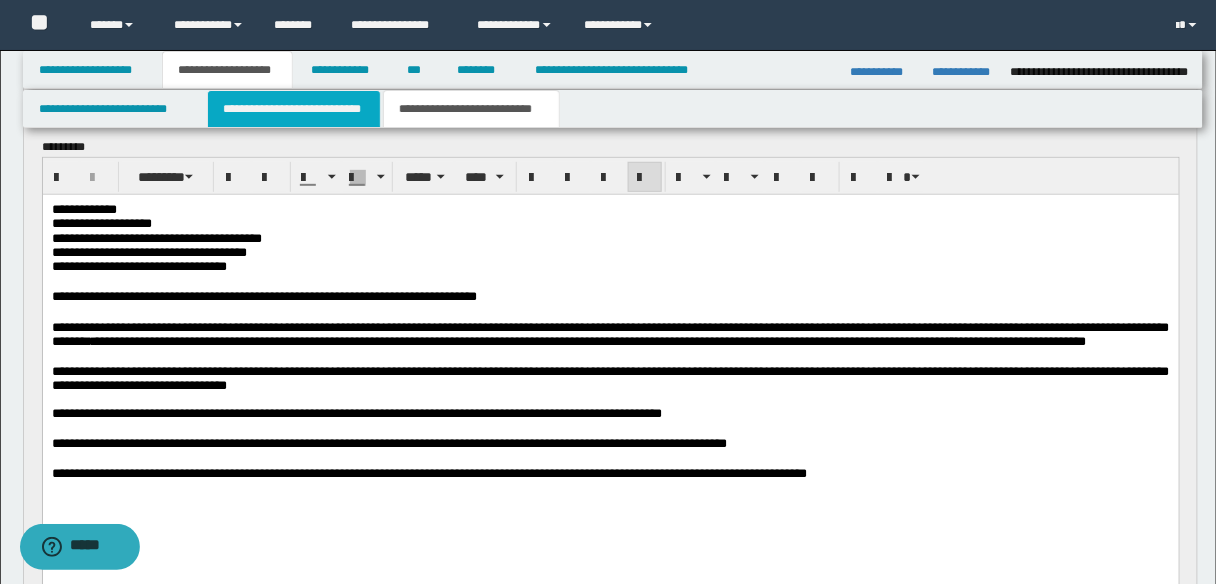 click on "**********" at bounding box center (294, 109) 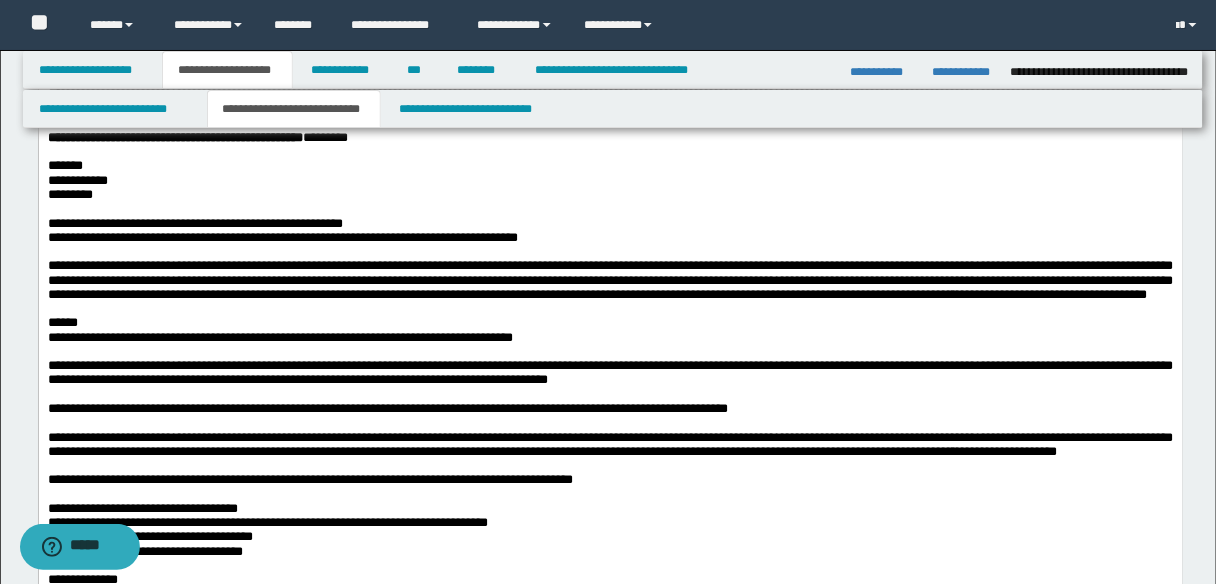 scroll, scrollTop: 1280, scrollLeft: 0, axis: vertical 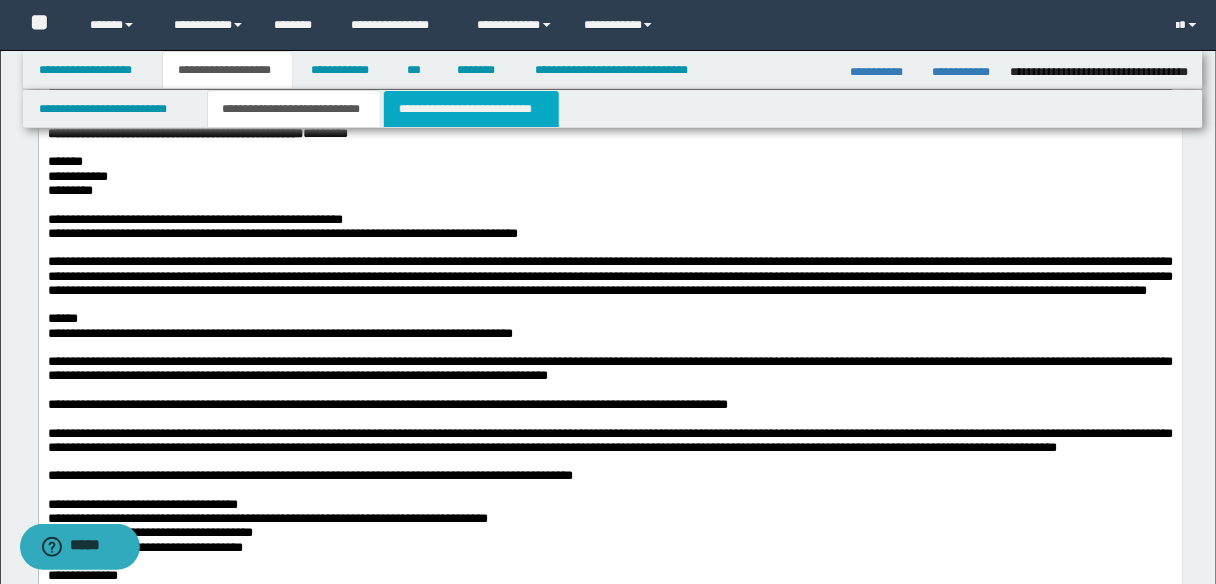 click on "**********" at bounding box center (471, 109) 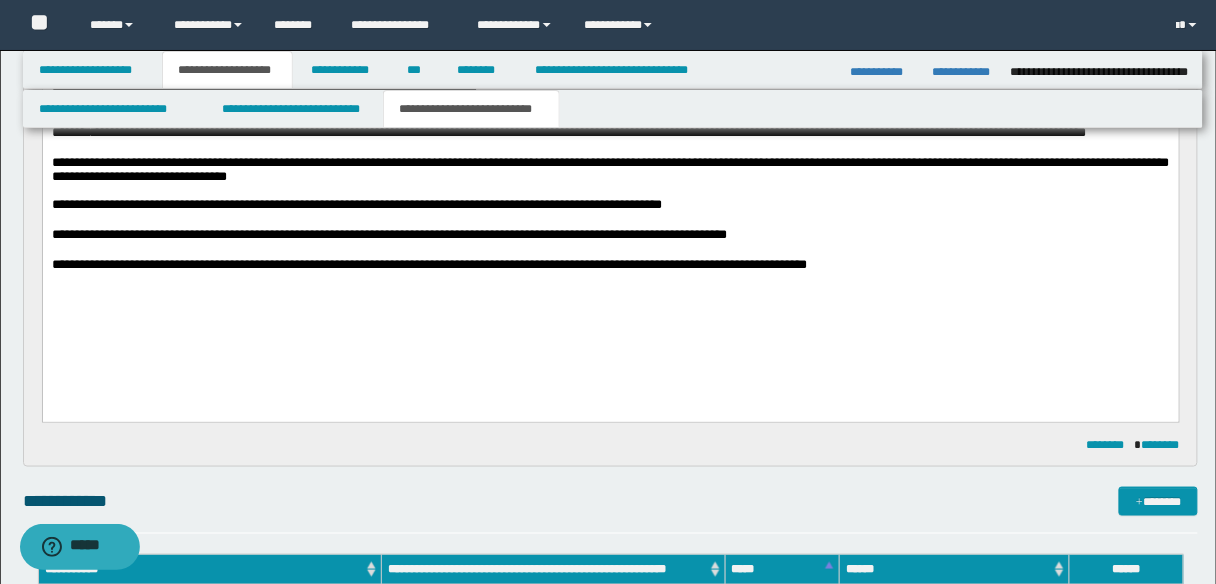 scroll, scrollTop: 240, scrollLeft: 0, axis: vertical 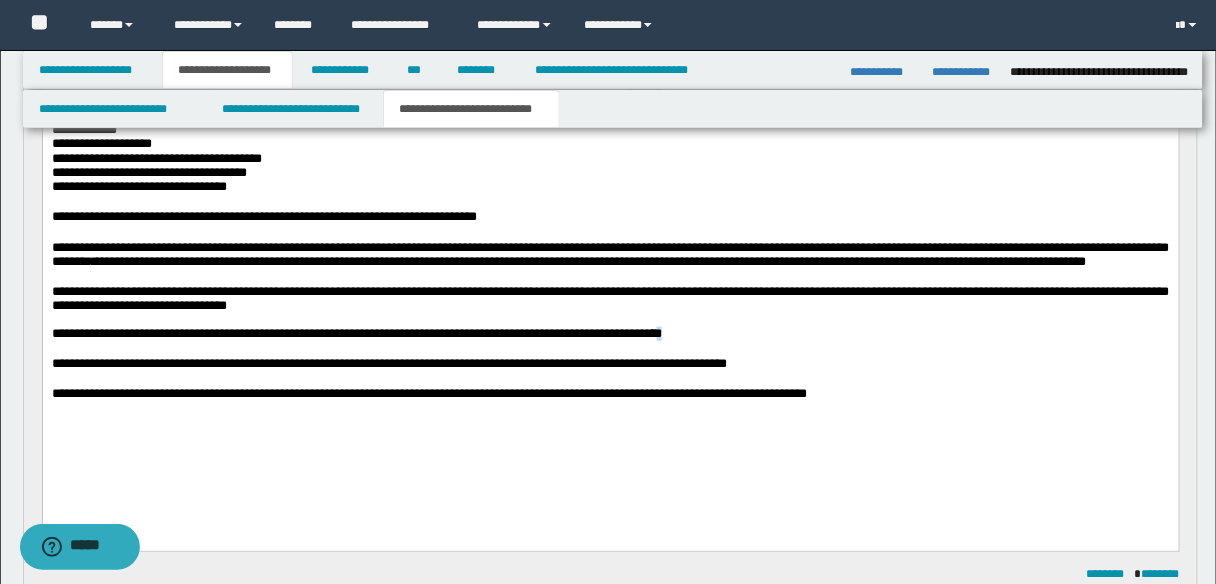click on "**********" at bounding box center [356, 332] 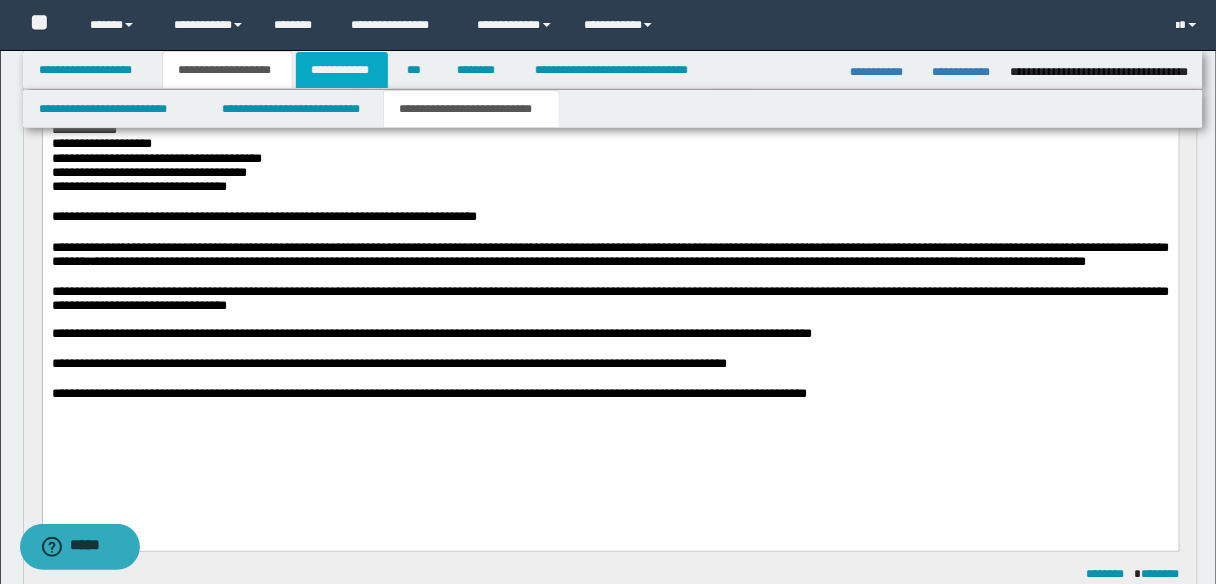 click on "**********" at bounding box center (342, 70) 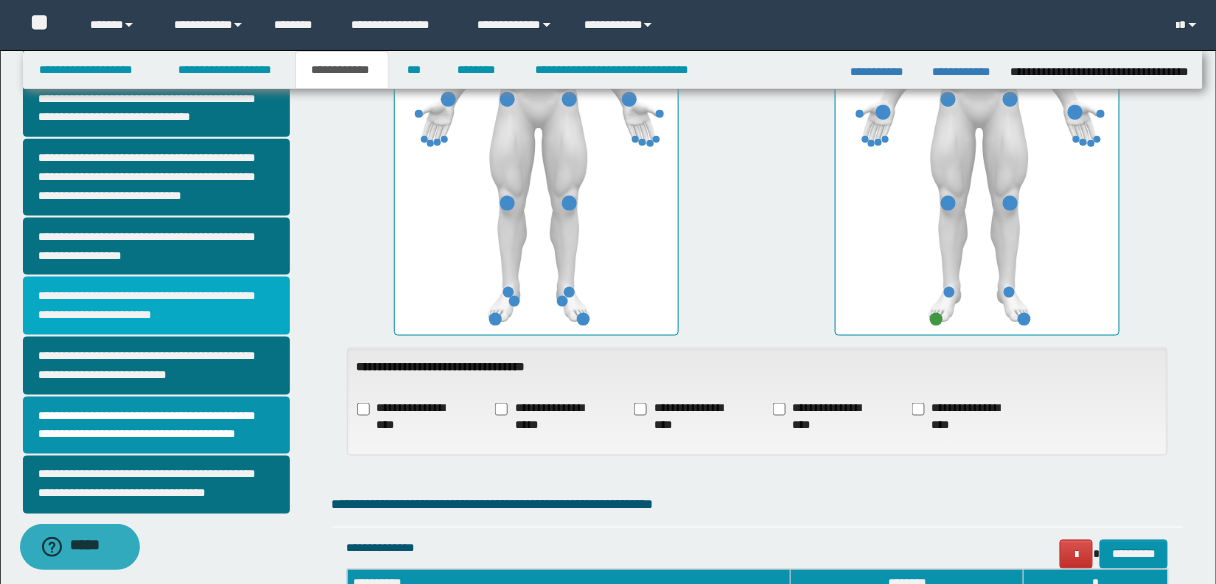 scroll, scrollTop: 528, scrollLeft: 0, axis: vertical 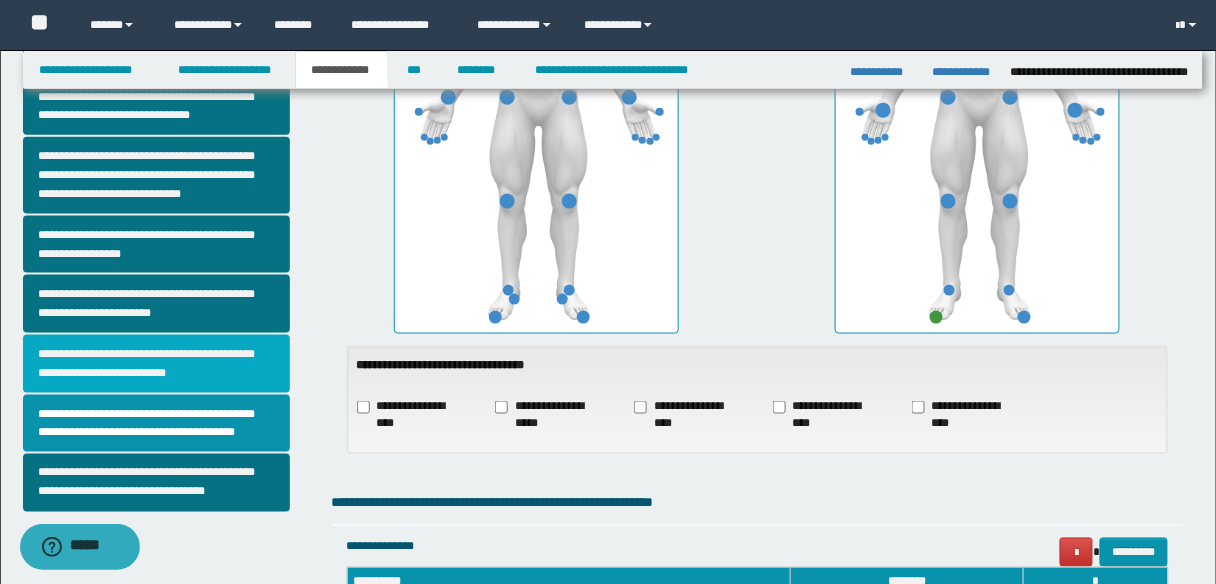 click on "**********" at bounding box center (156, 364) 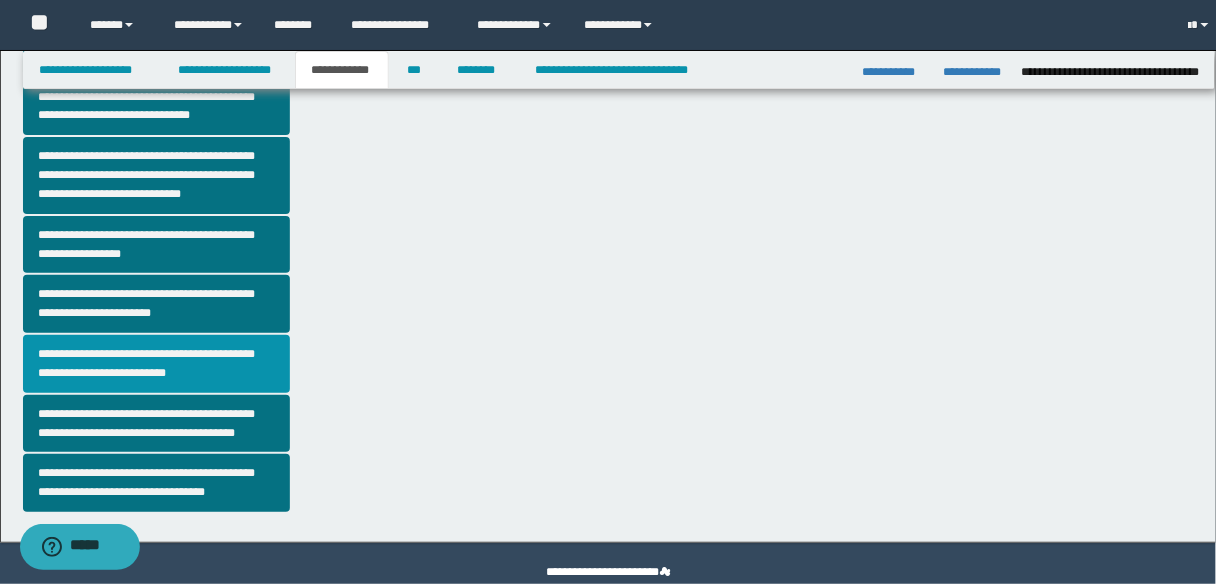 scroll, scrollTop: 0, scrollLeft: 0, axis: both 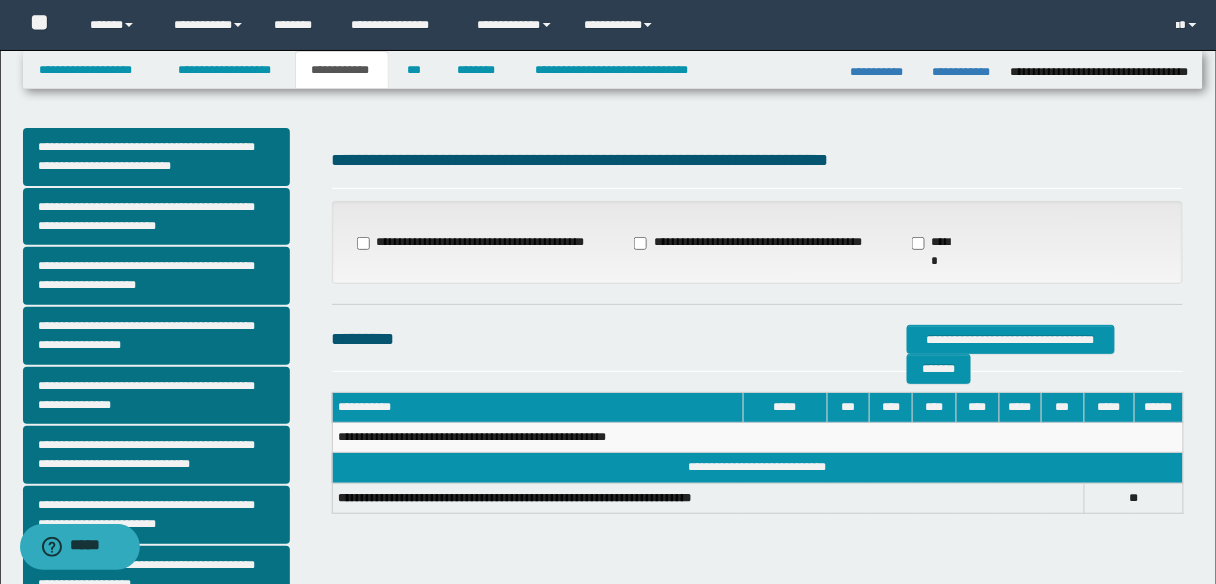 click on "**********" at bounding box center [750, 243] 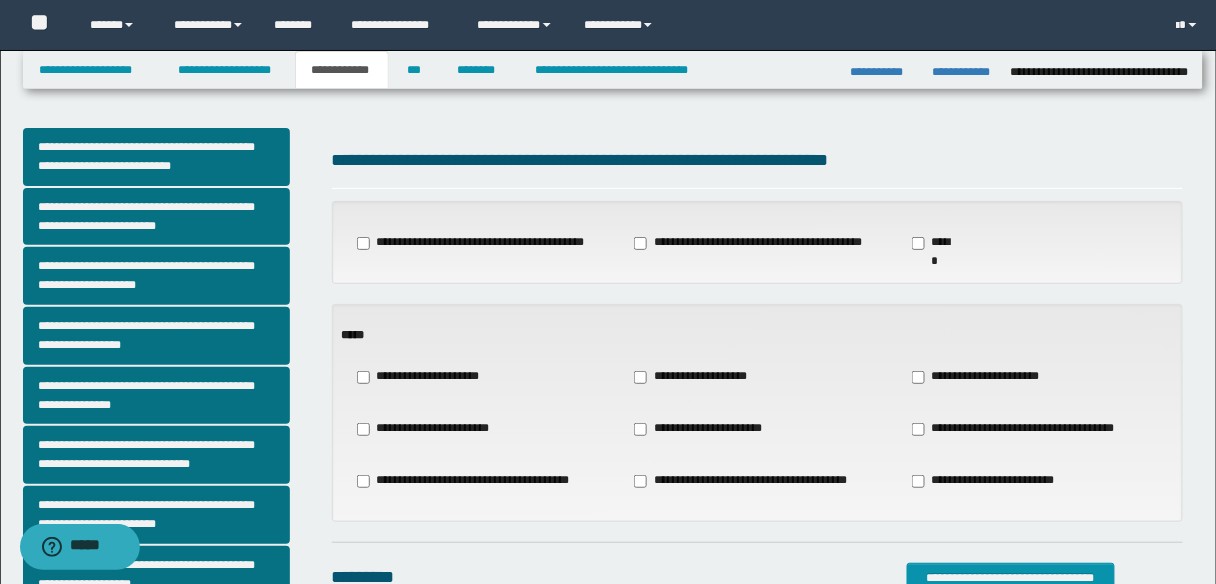 click on "**********" at bounding box center (698, 377) 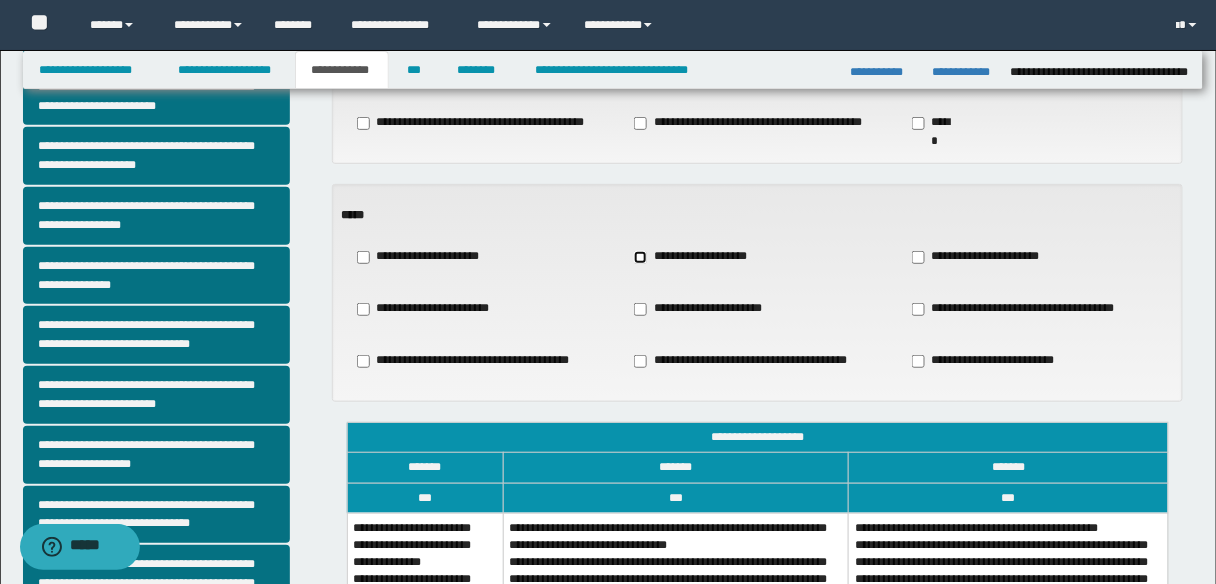 scroll, scrollTop: 240, scrollLeft: 0, axis: vertical 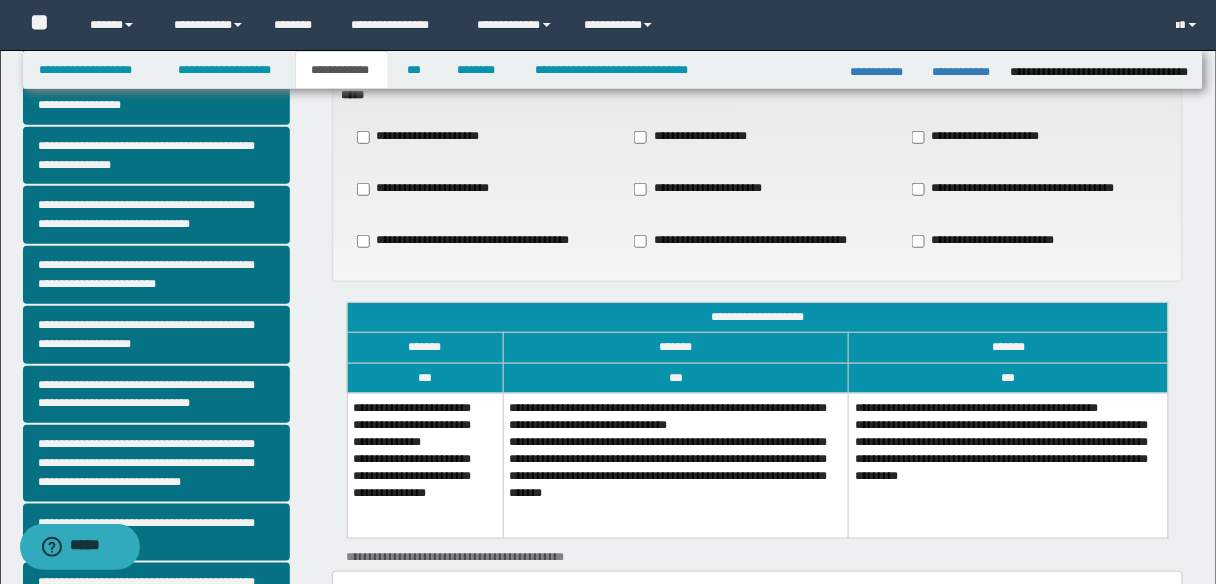 click on "**********" at bounding box center [425, 465] 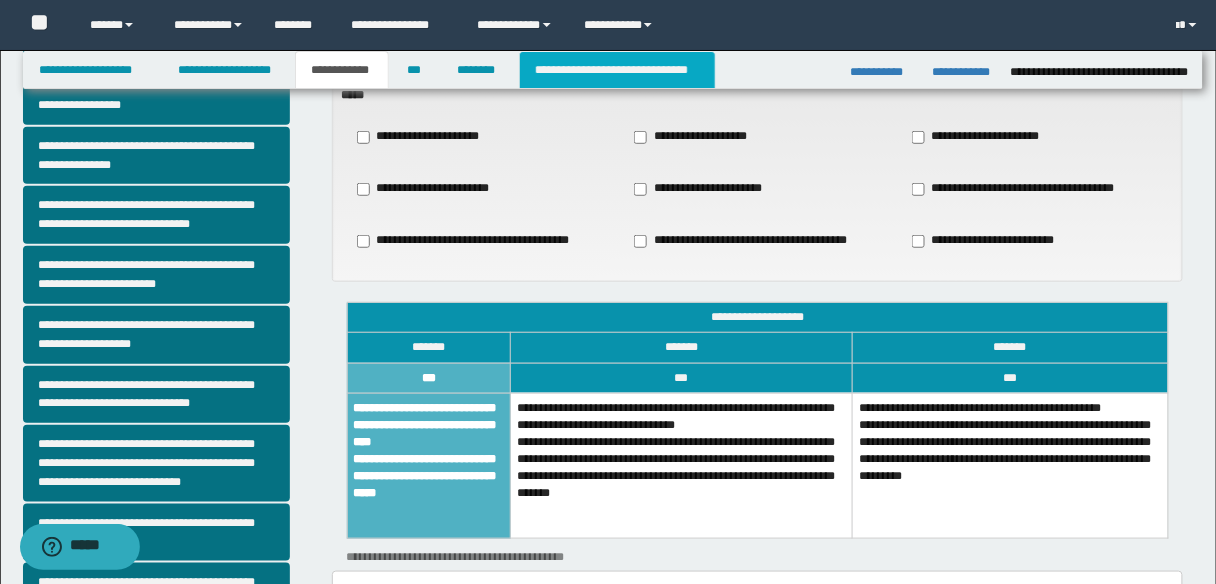 click on "**********" at bounding box center (617, 70) 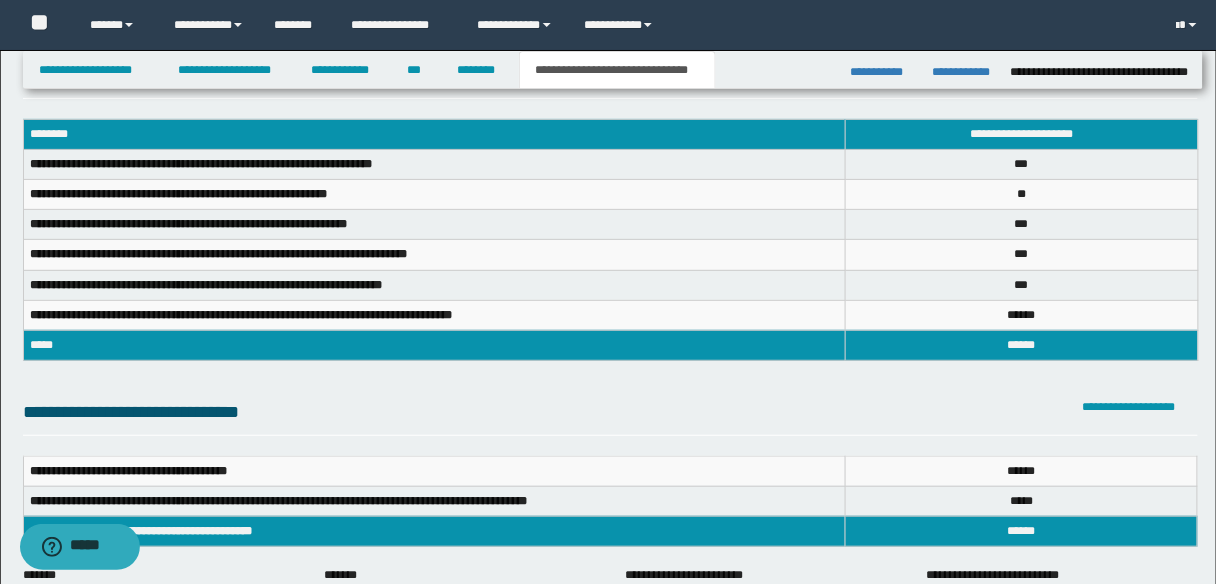 scroll, scrollTop: 0, scrollLeft: 0, axis: both 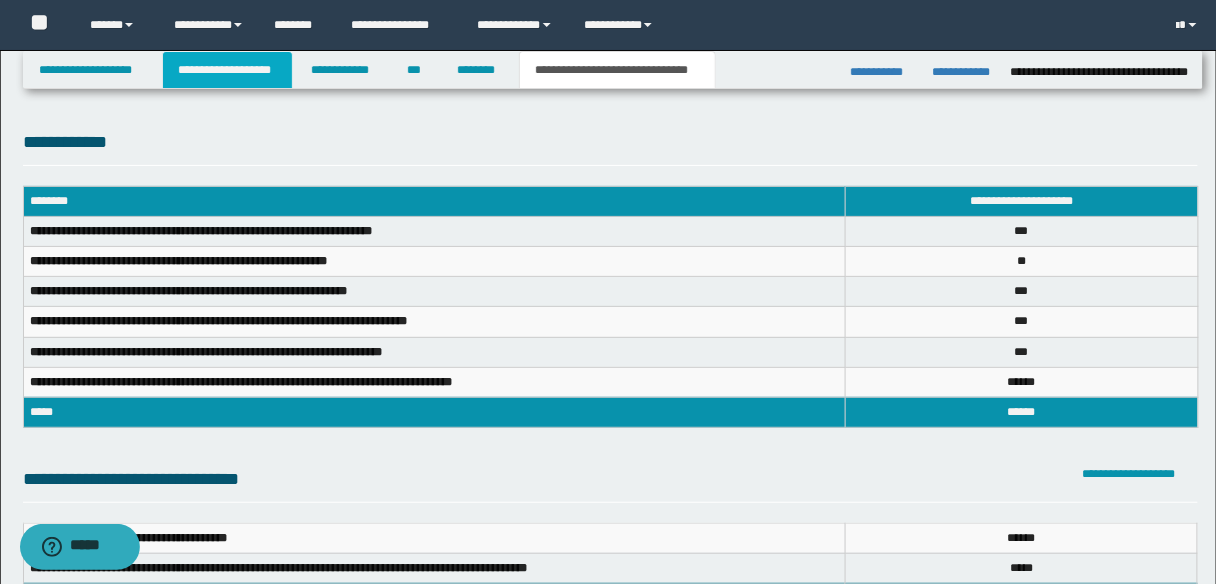 click on "**********" at bounding box center (227, 70) 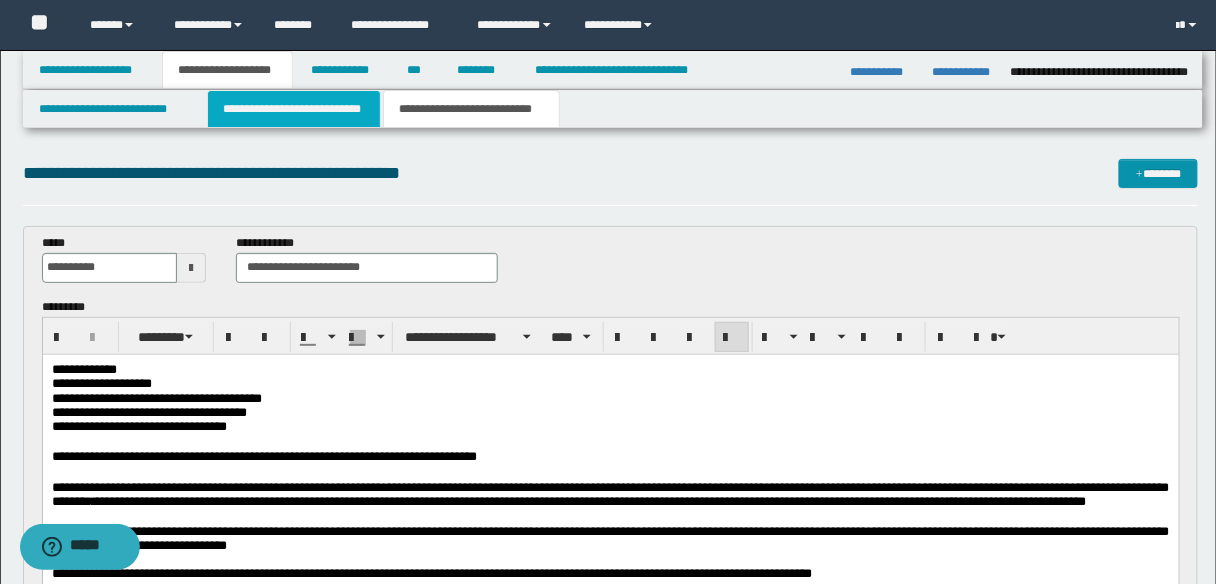 click on "**********" at bounding box center (294, 109) 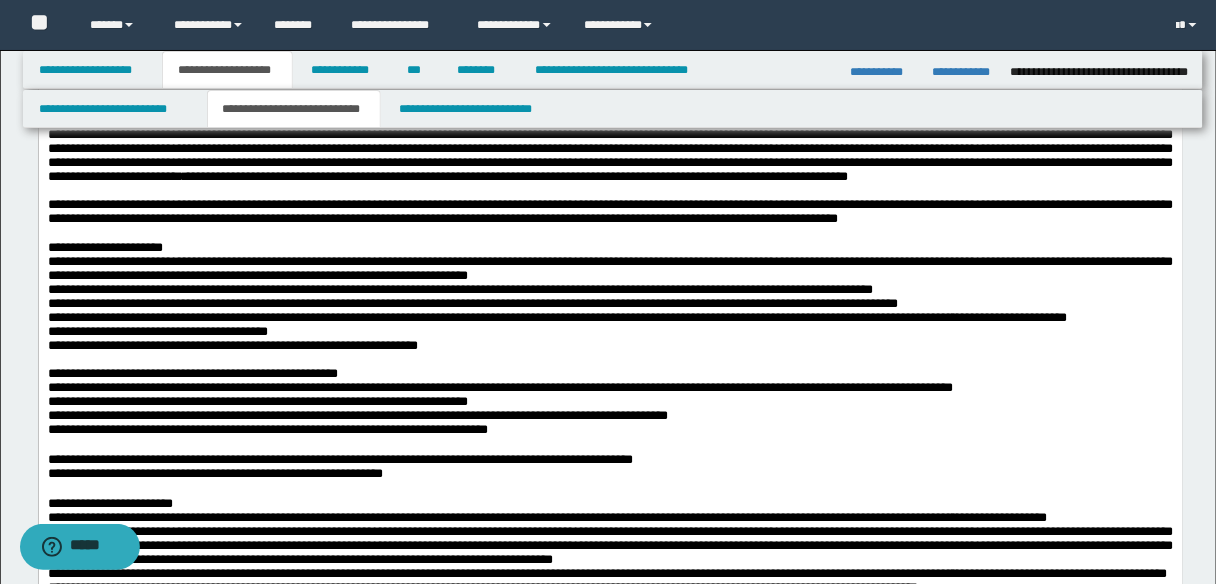 scroll, scrollTop: 720, scrollLeft: 0, axis: vertical 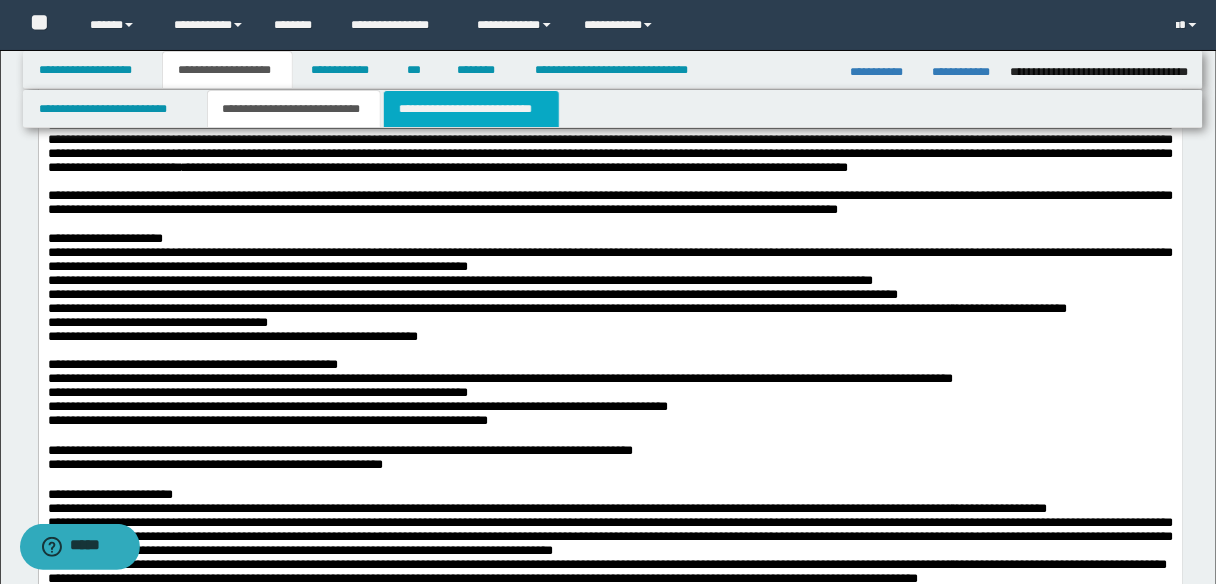 click on "**********" at bounding box center (471, 109) 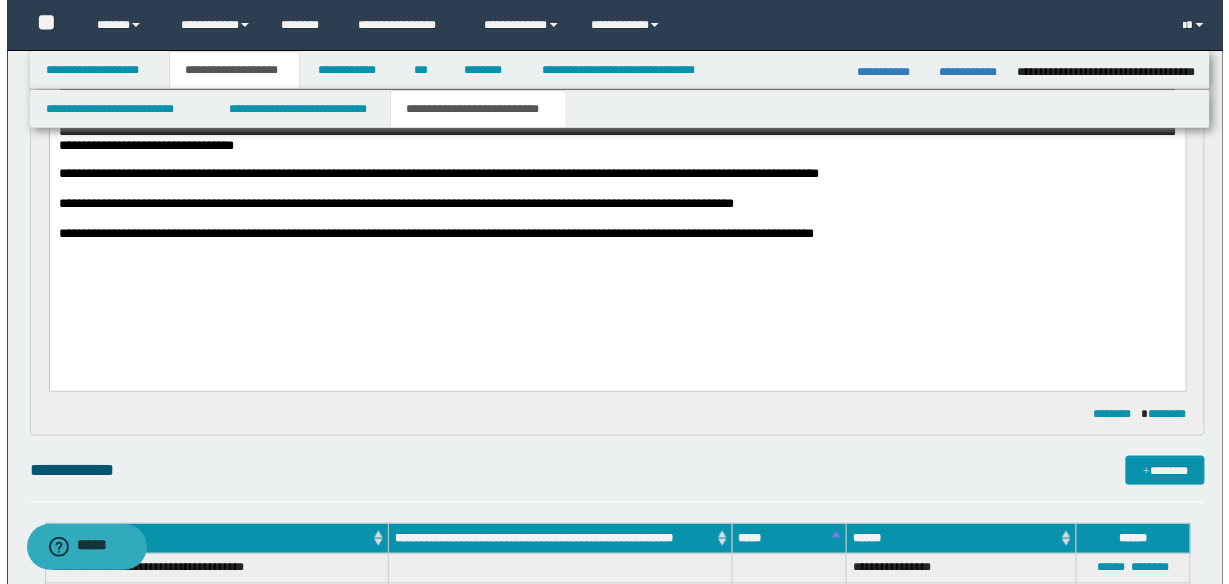 scroll, scrollTop: 640, scrollLeft: 0, axis: vertical 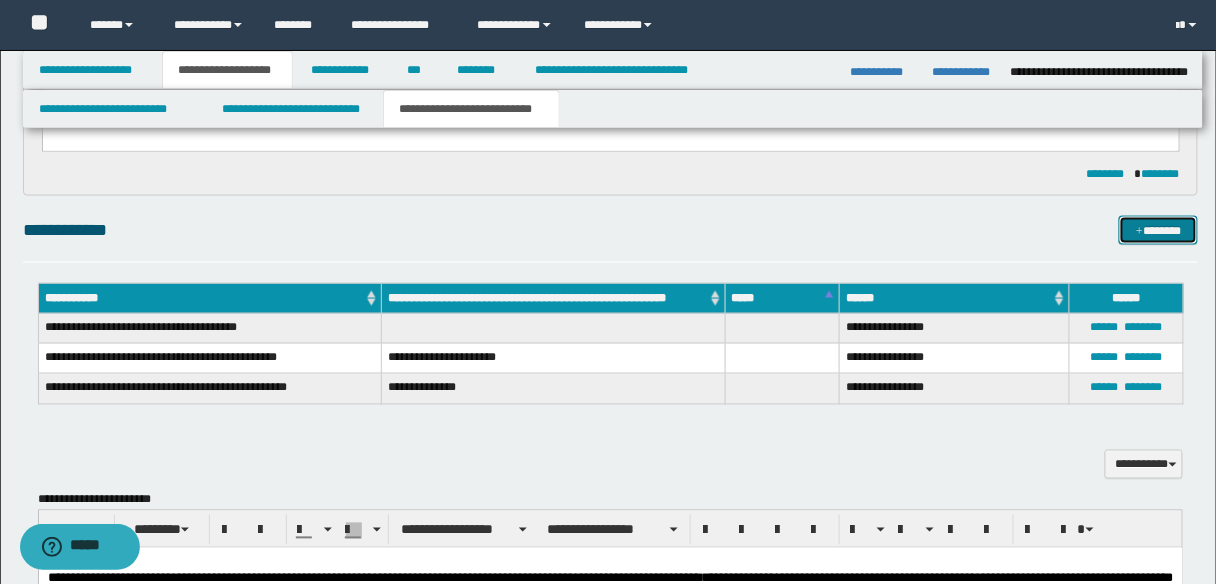 click on "*******" at bounding box center (1158, 230) 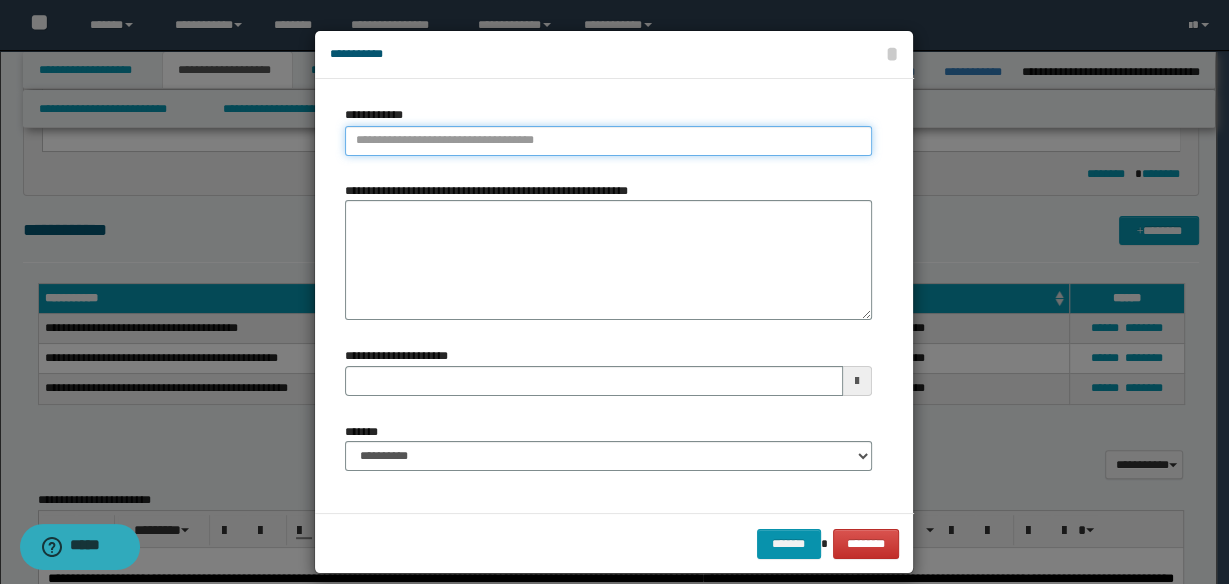 click on "**********" at bounding box center [608, 141] 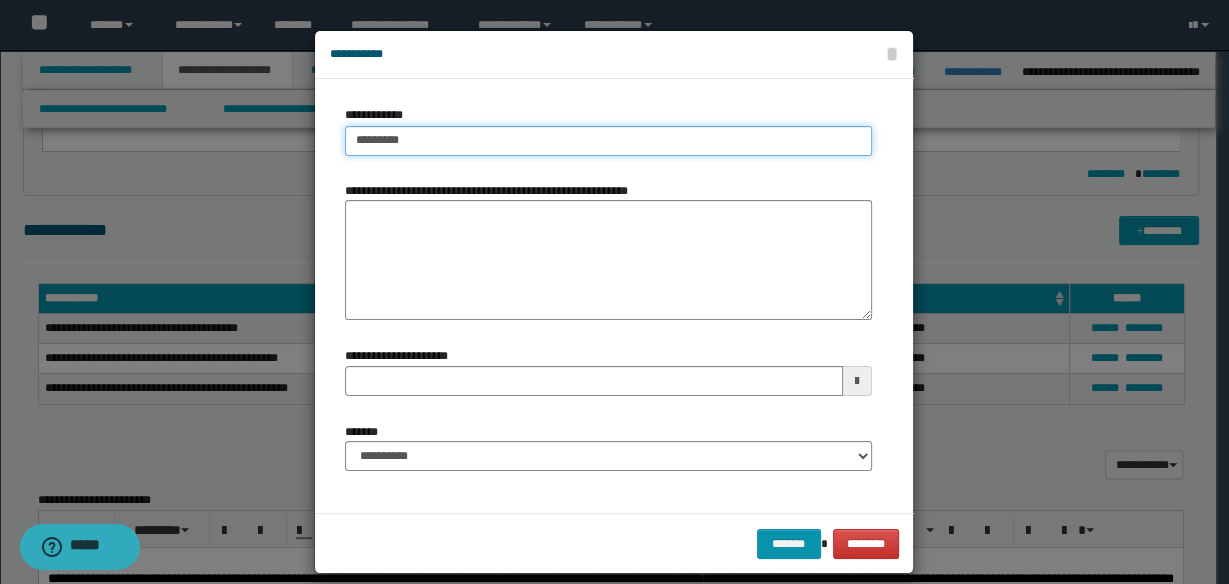 type on "**********" 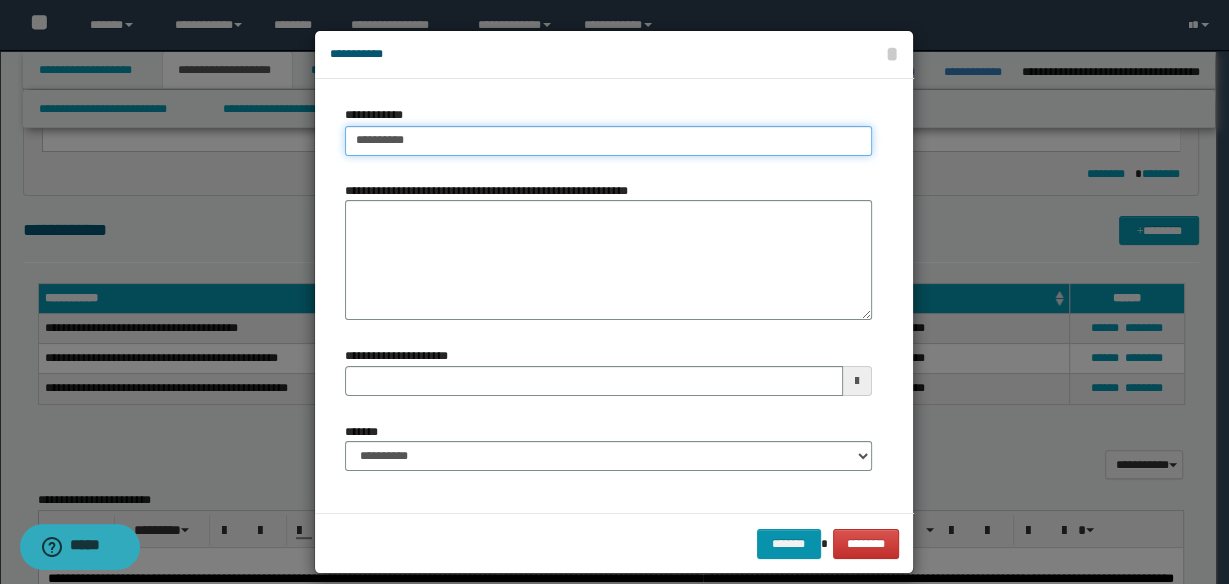 type on "**********" 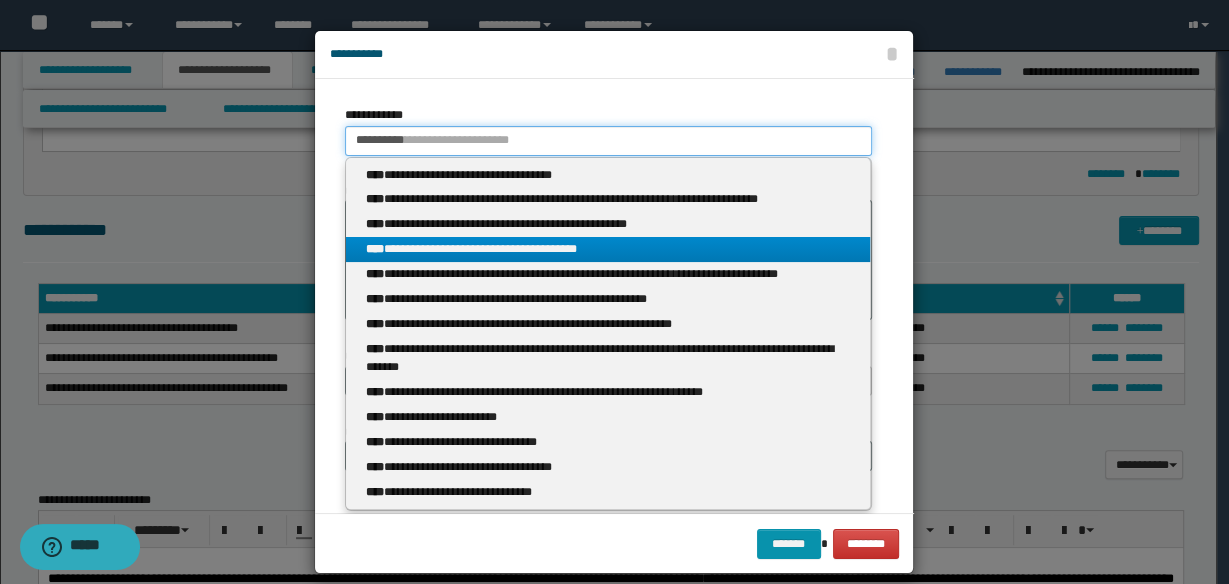 type on "**********" 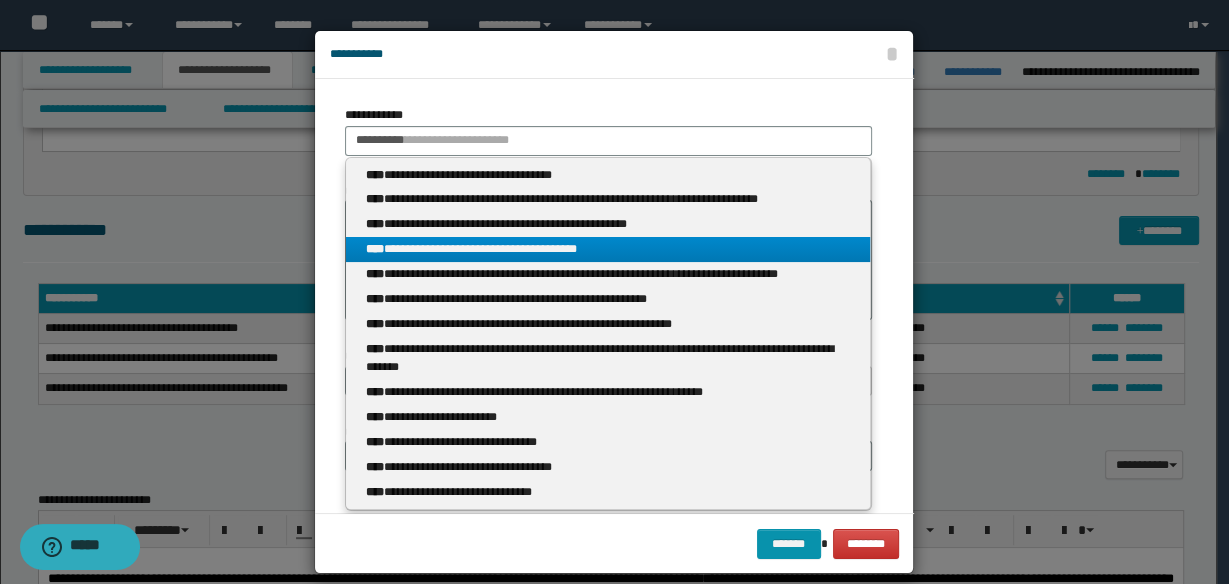 click on "**********" at bounding box center [608, 249] 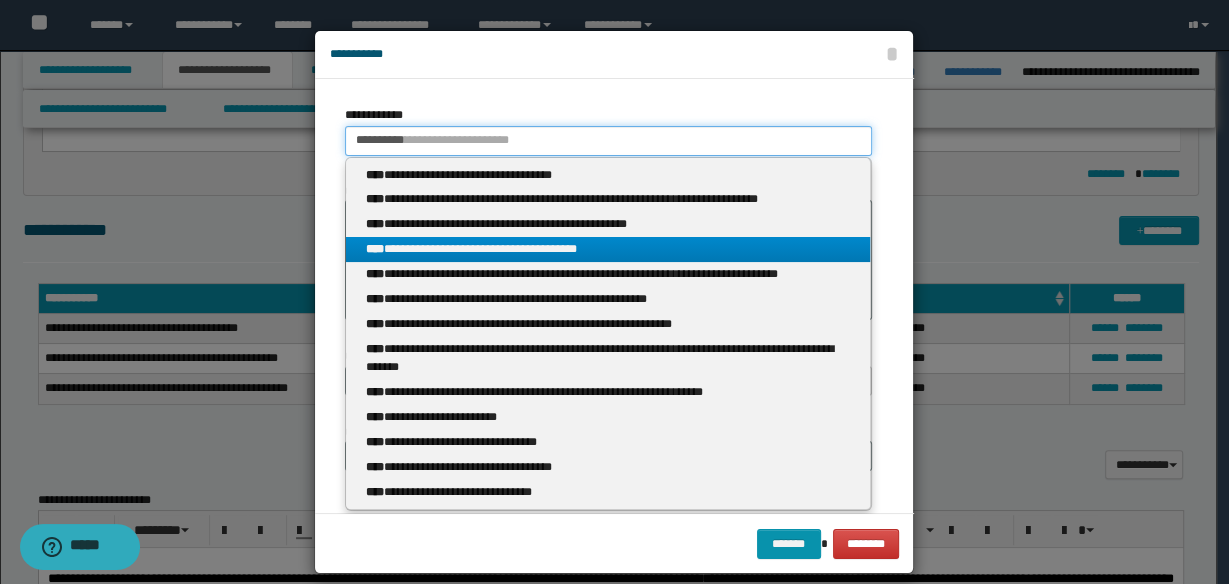 type 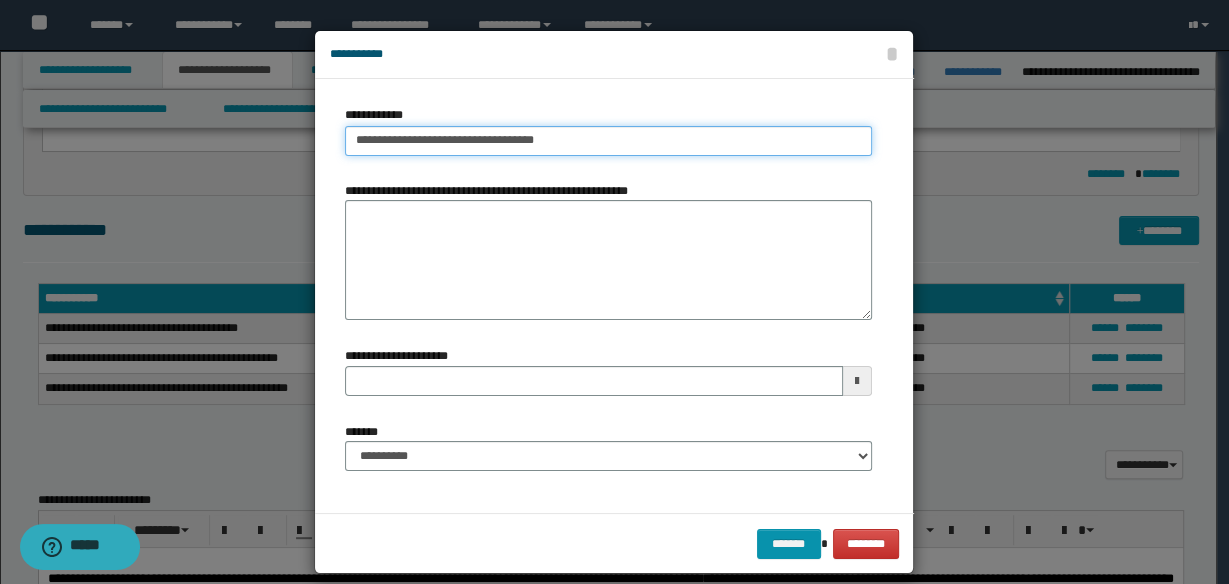 type 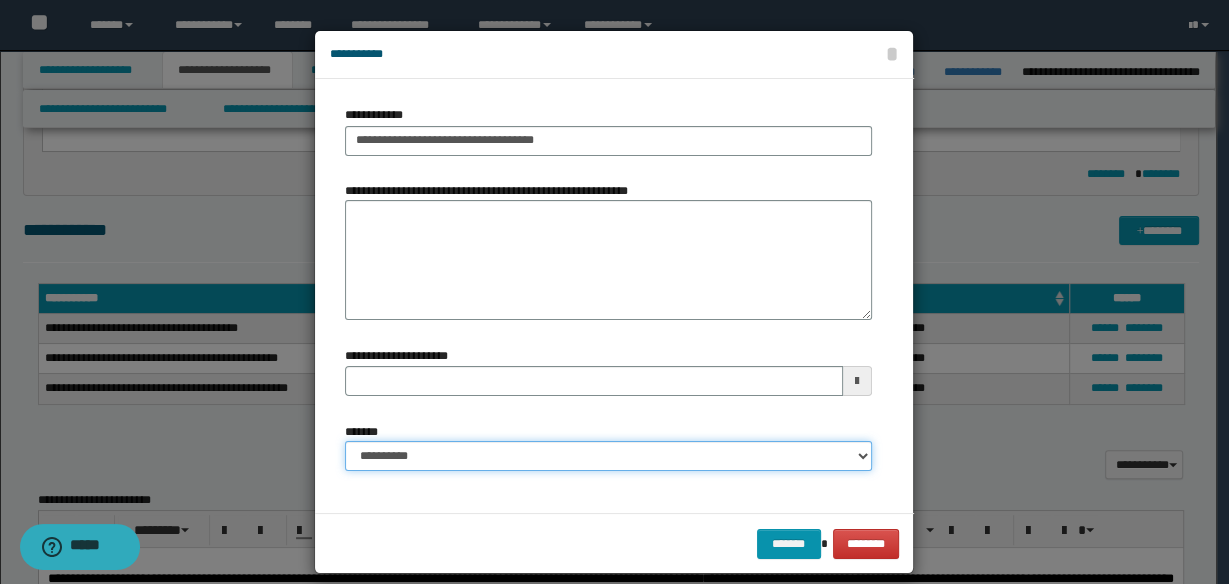 click on "**********" at bounding box center [608, 456] 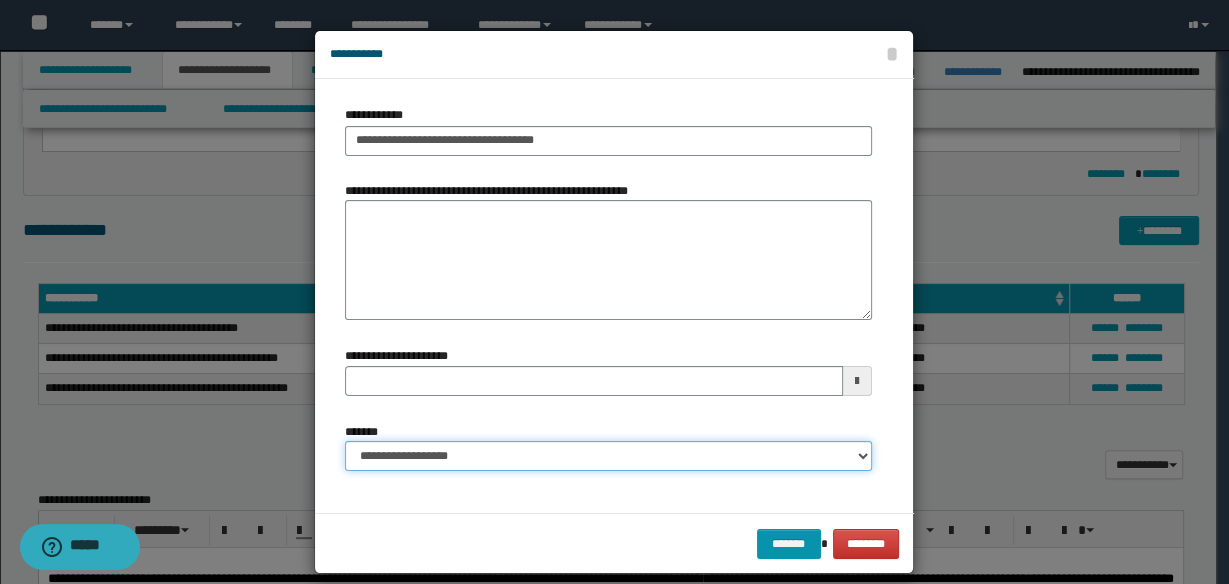 type 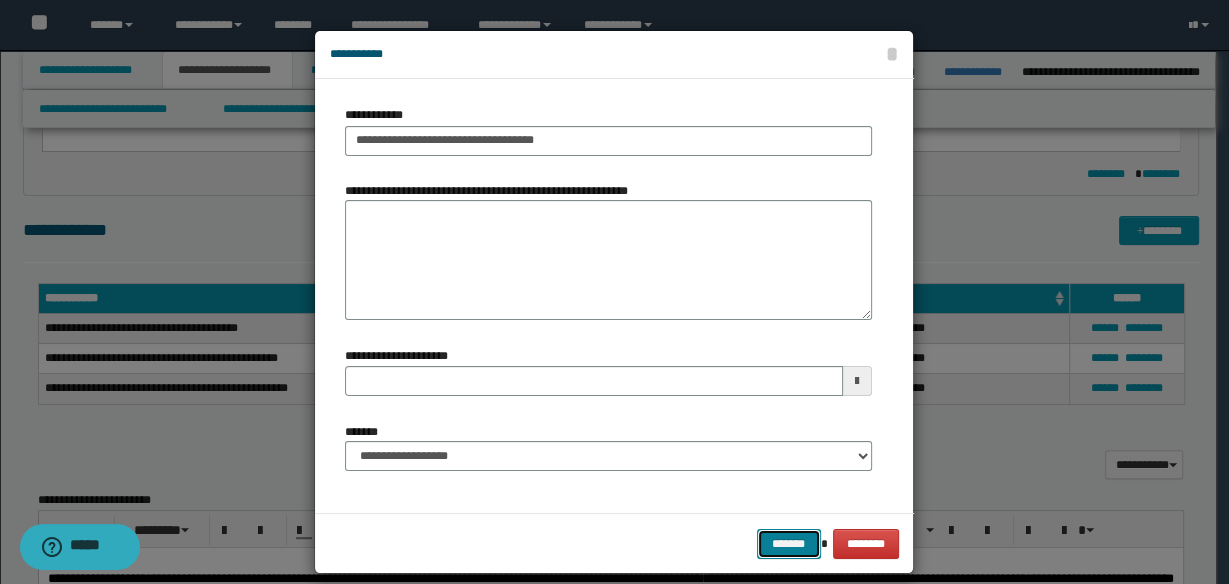 click on "*******" at bounding box center (789, 543) 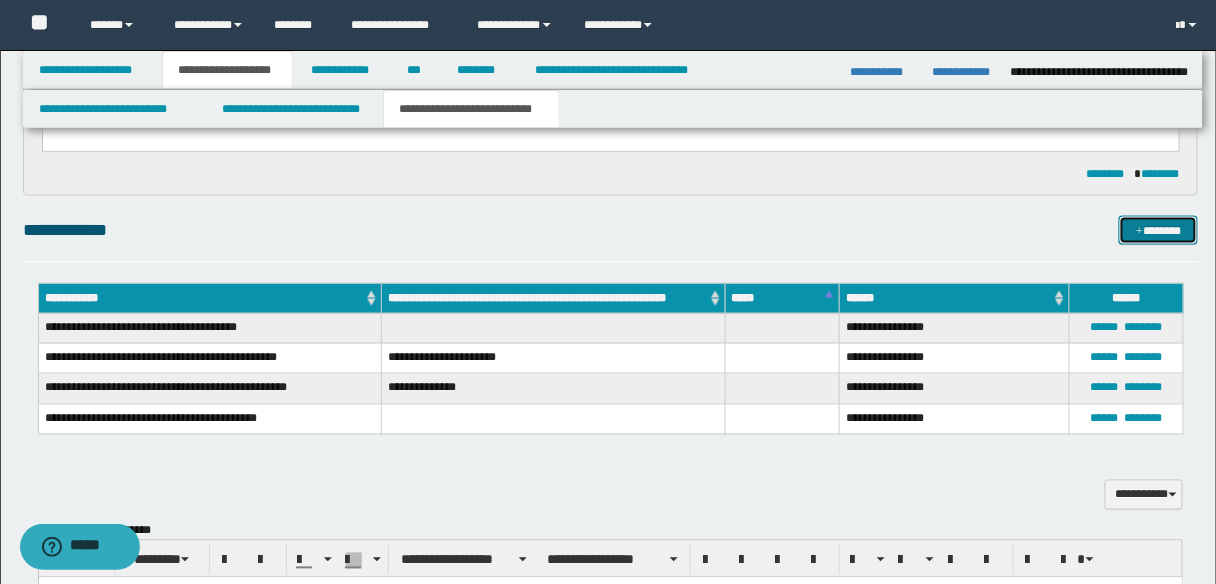 click on "*******" at bounding box center (1158, 230) 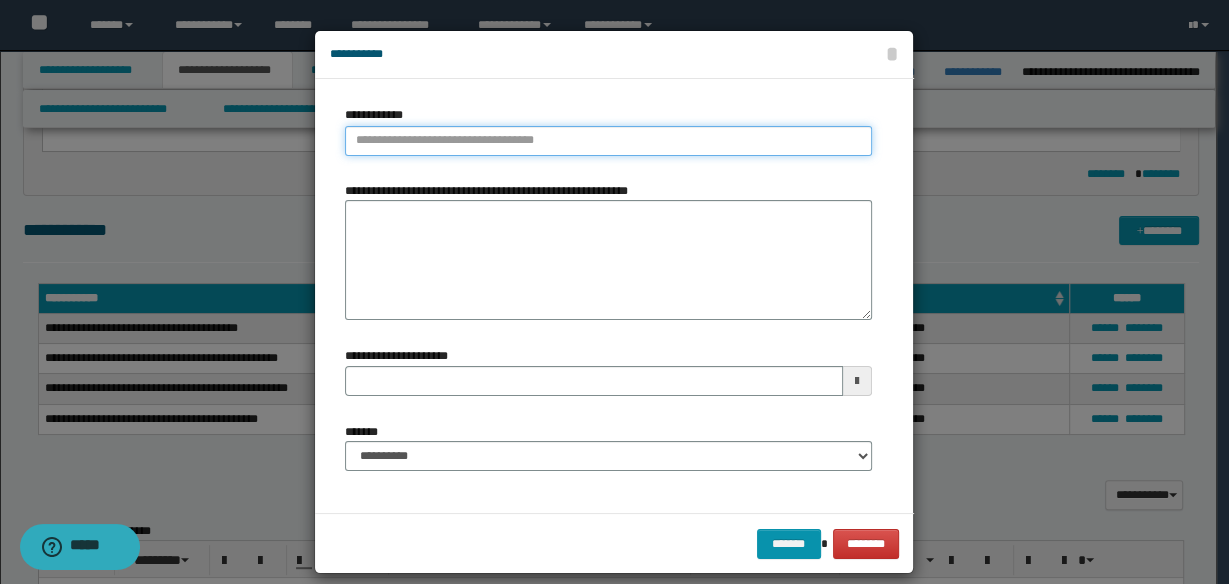 type on "**********" 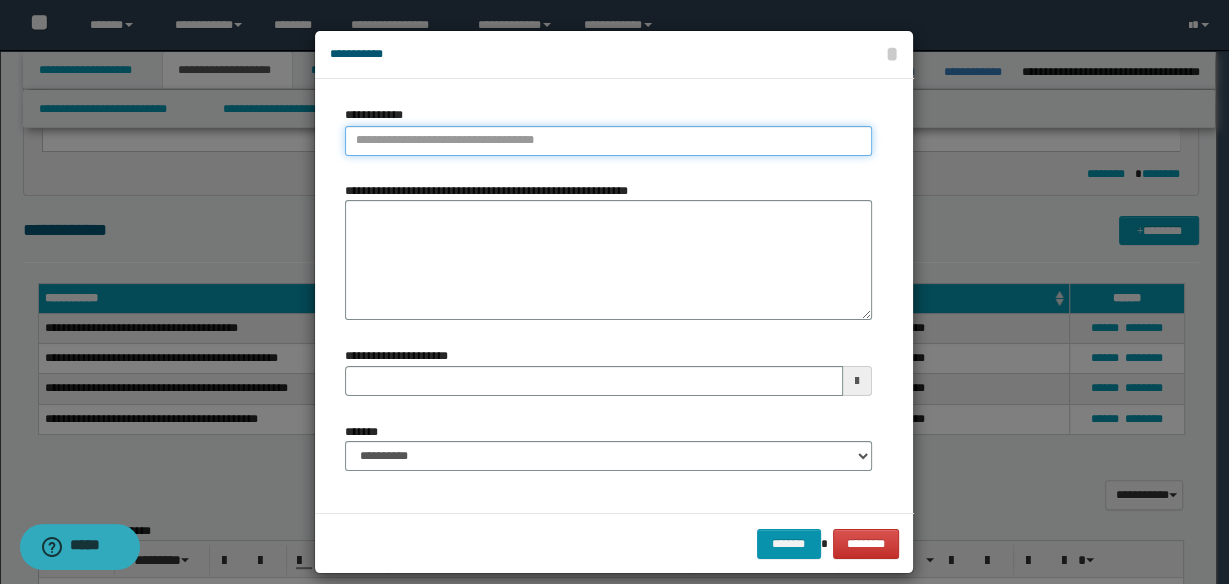 click on "**********" at bounding box center [608, 141] 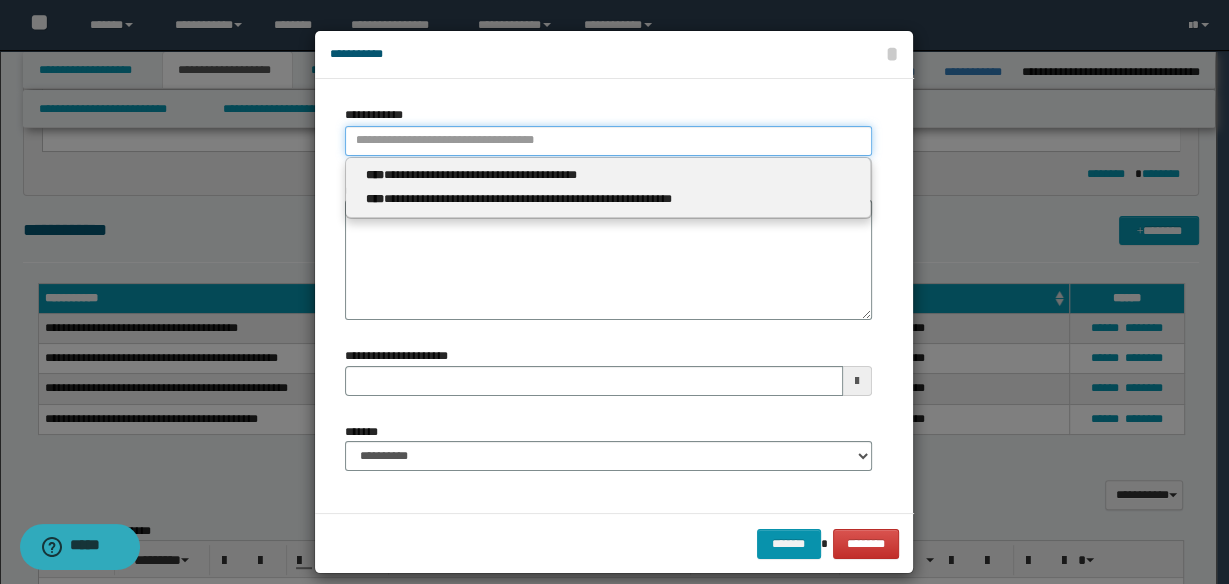 type 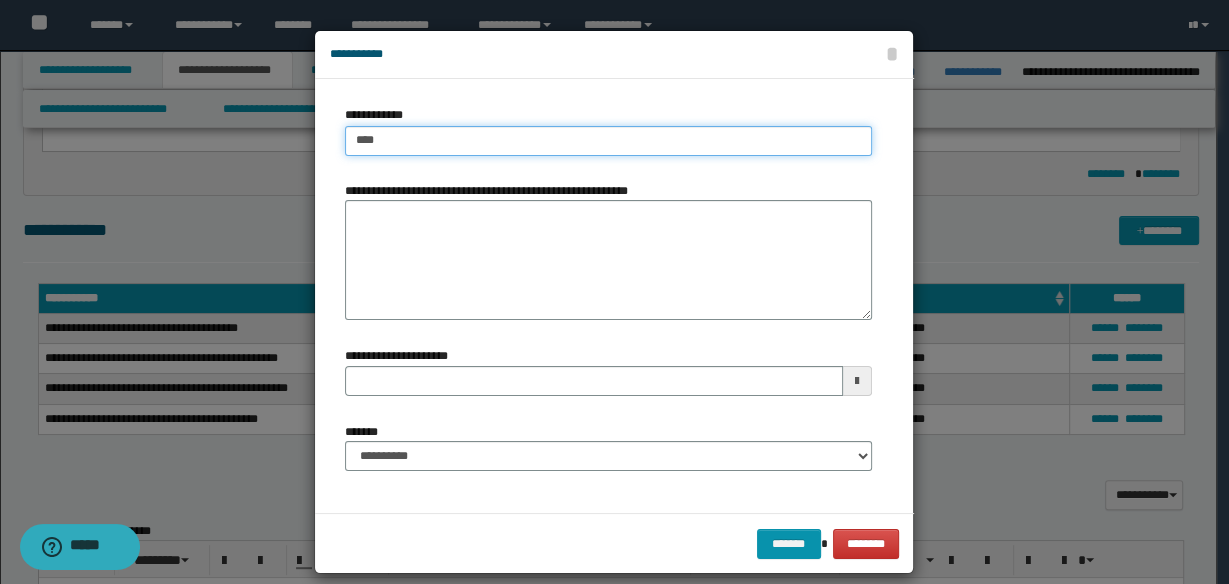 type on "*****" 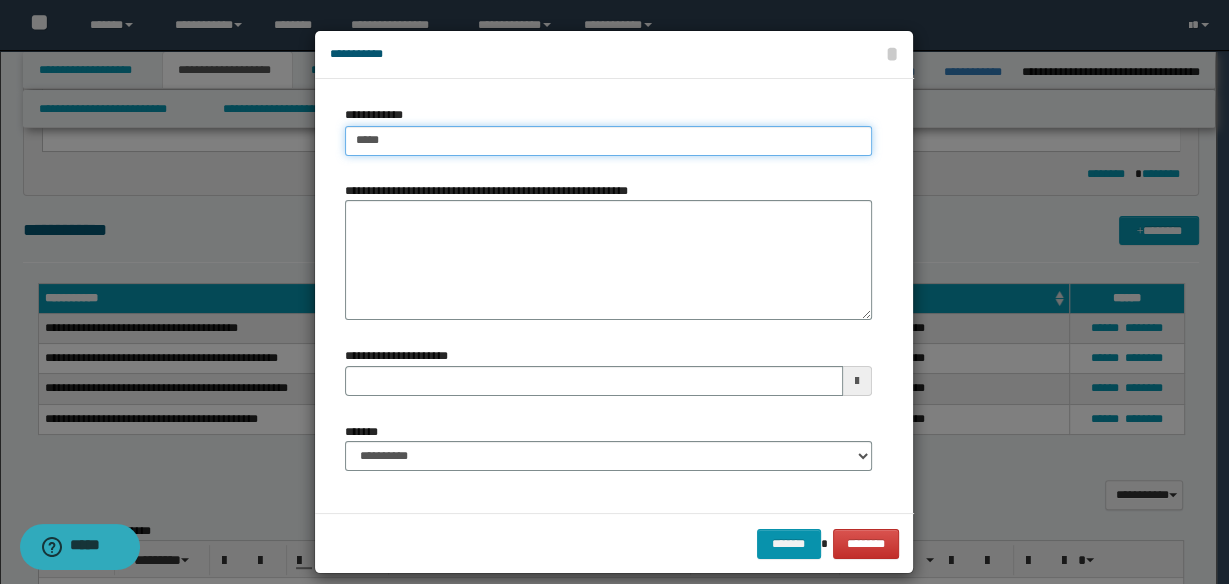 type on "*****" 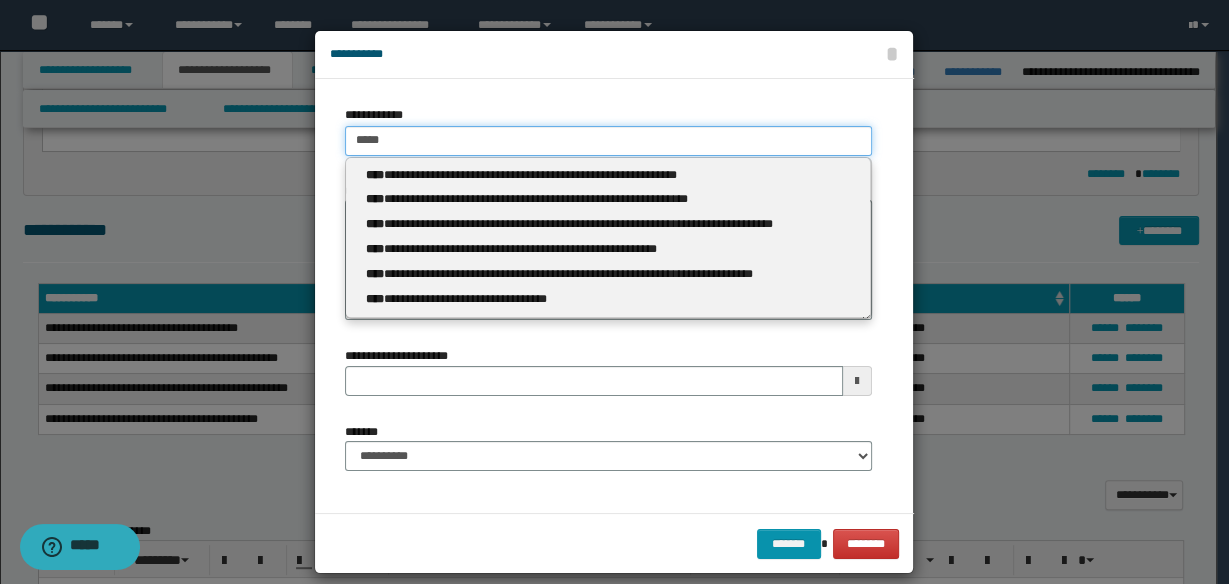 type 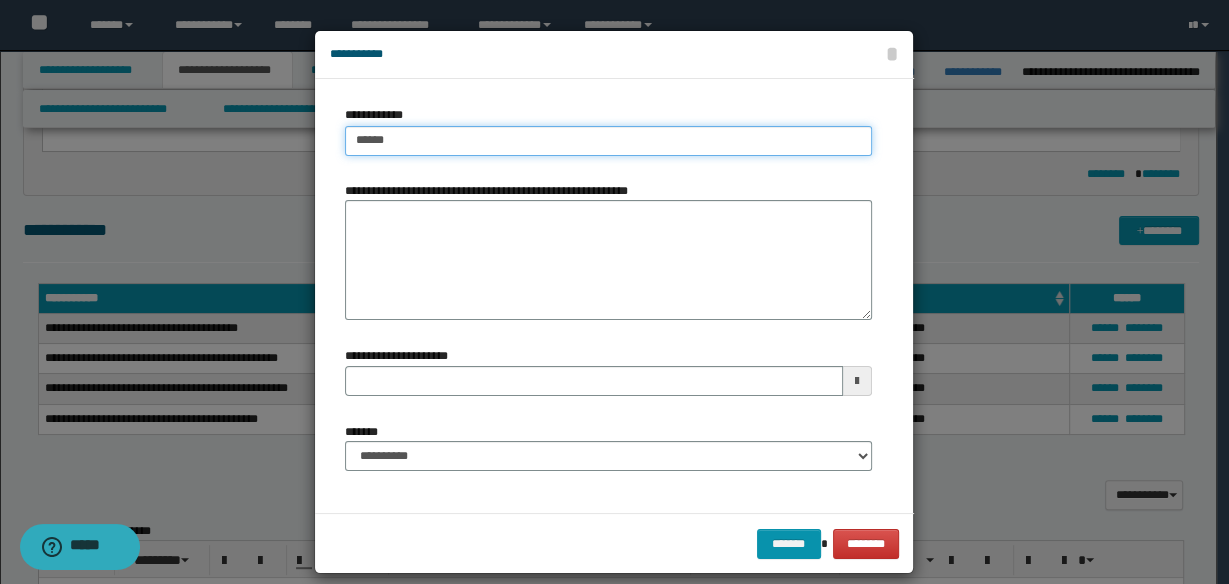 type on "******" 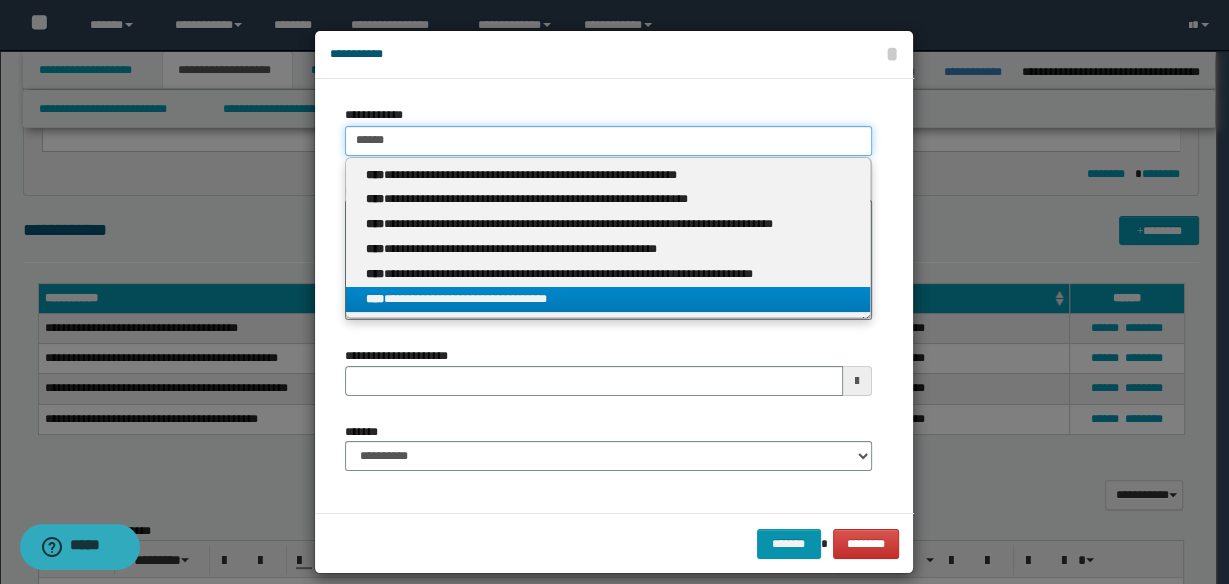 type on "******" 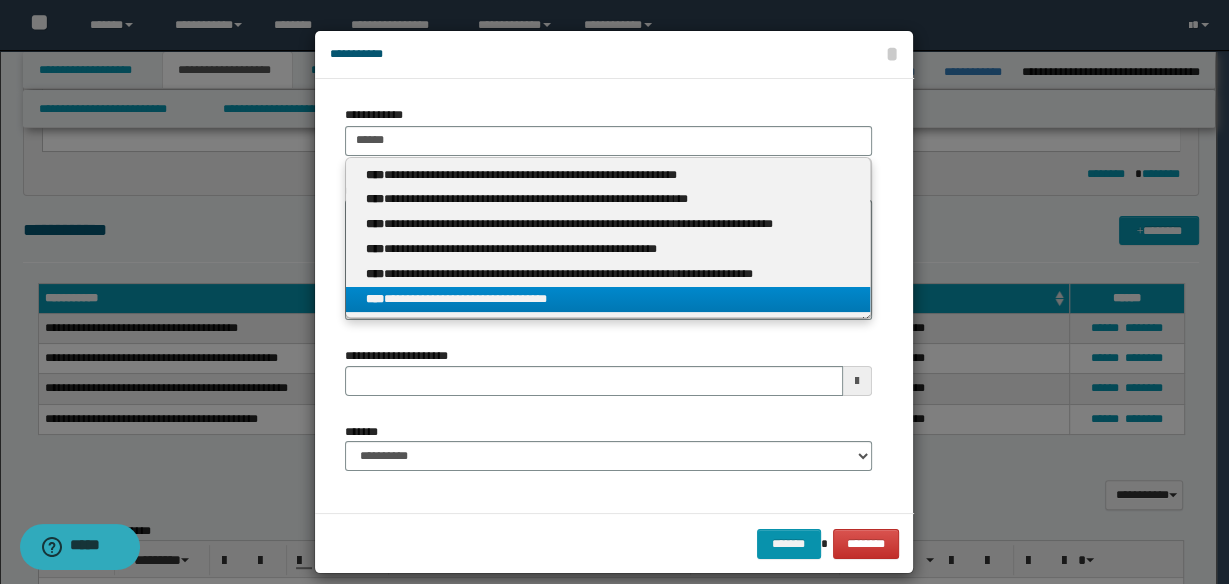 click on "**********" at bounding box center [608, 299] 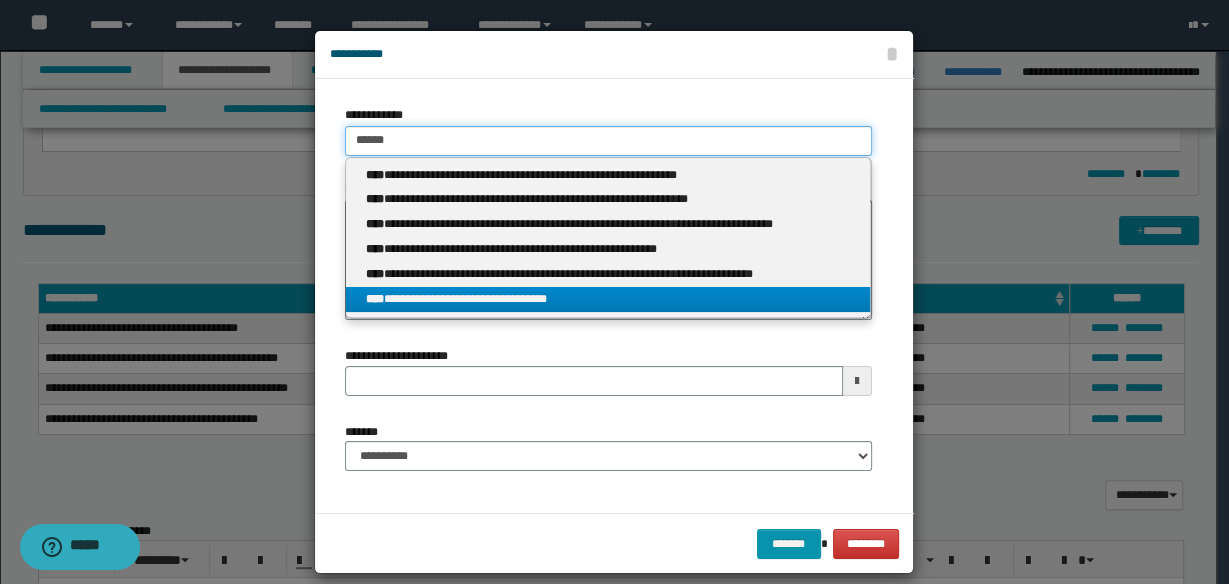 type 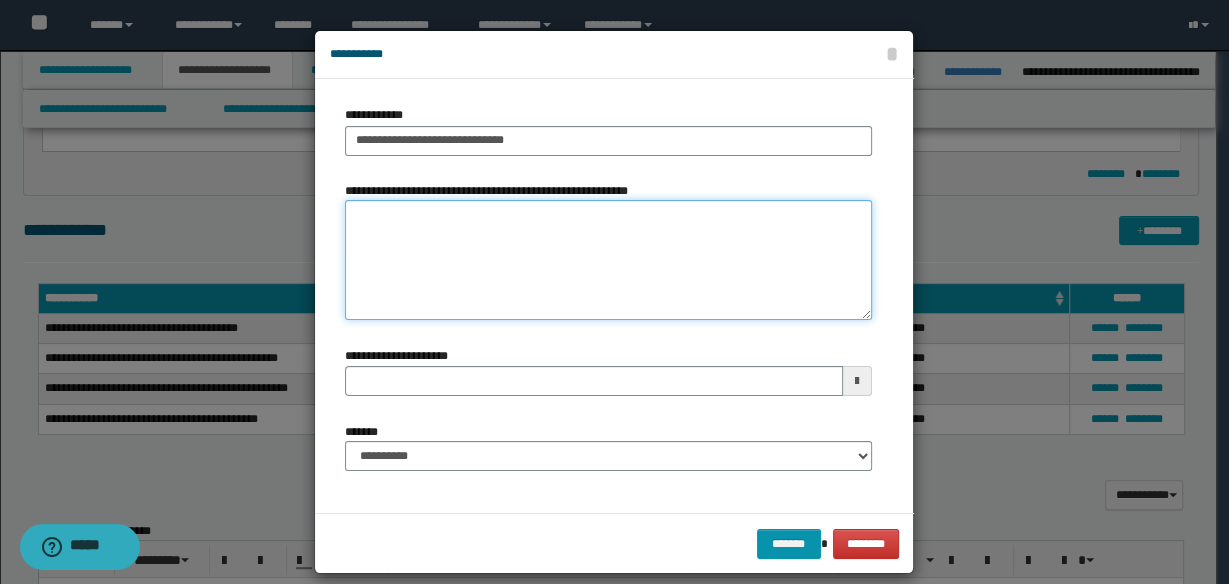 click on "**********" at bounding box center [608, 260] 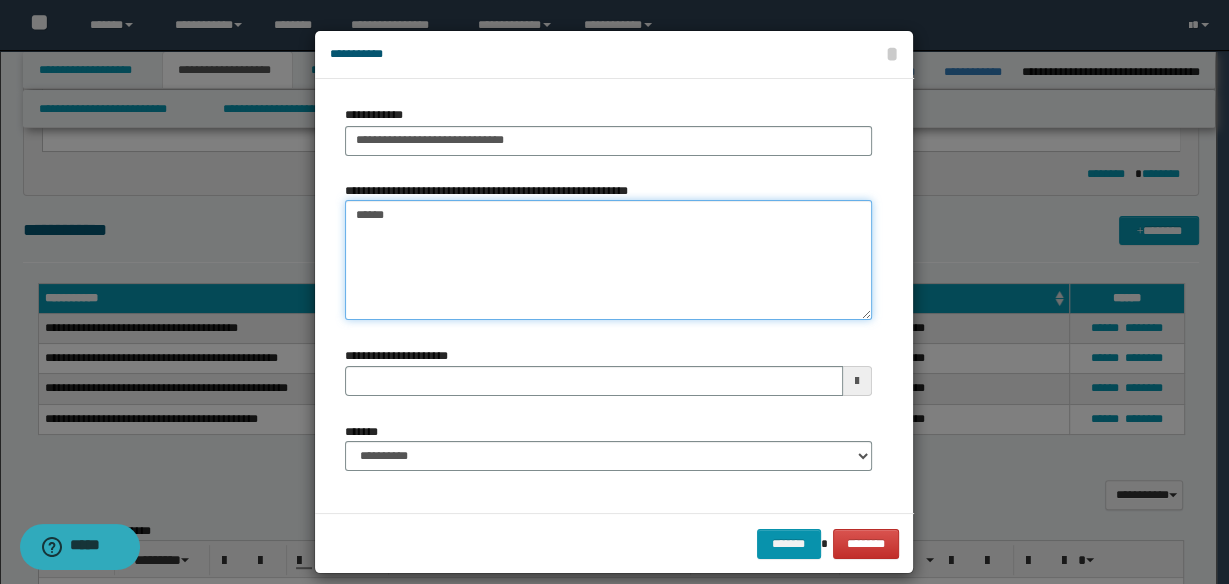 type on "*******" 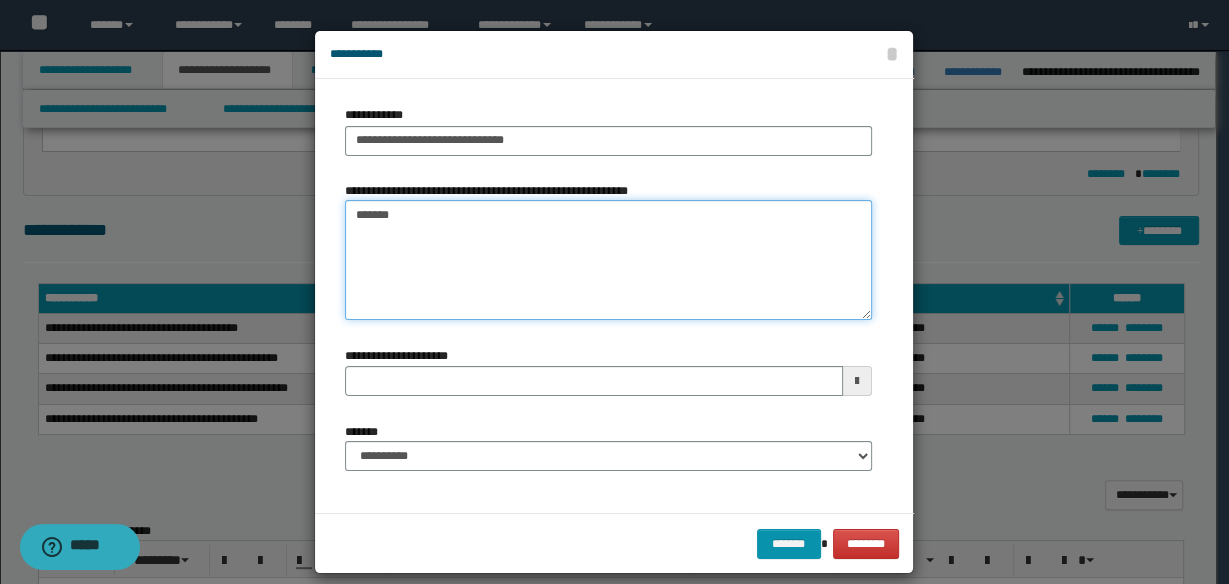 type 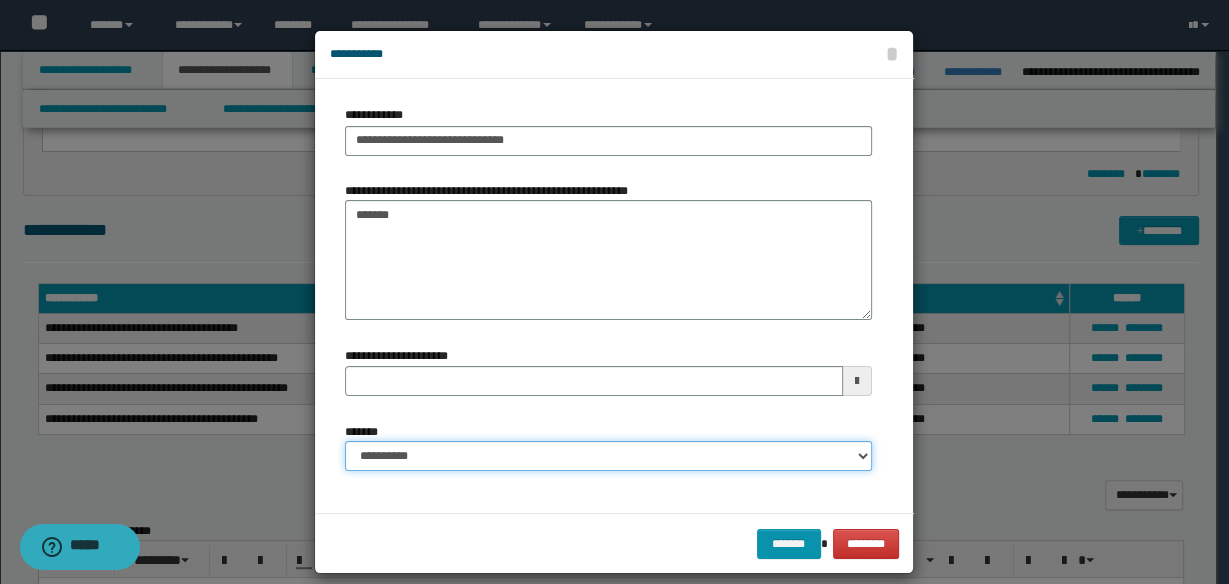 click on "**********" at bounding box center [608, 456] 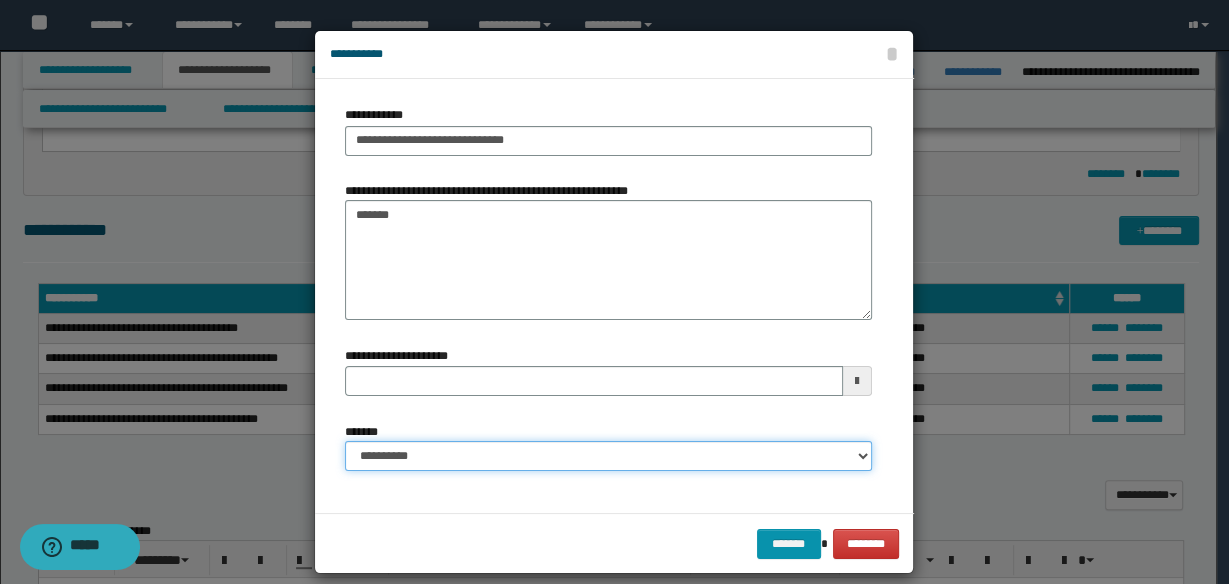 select on "*" 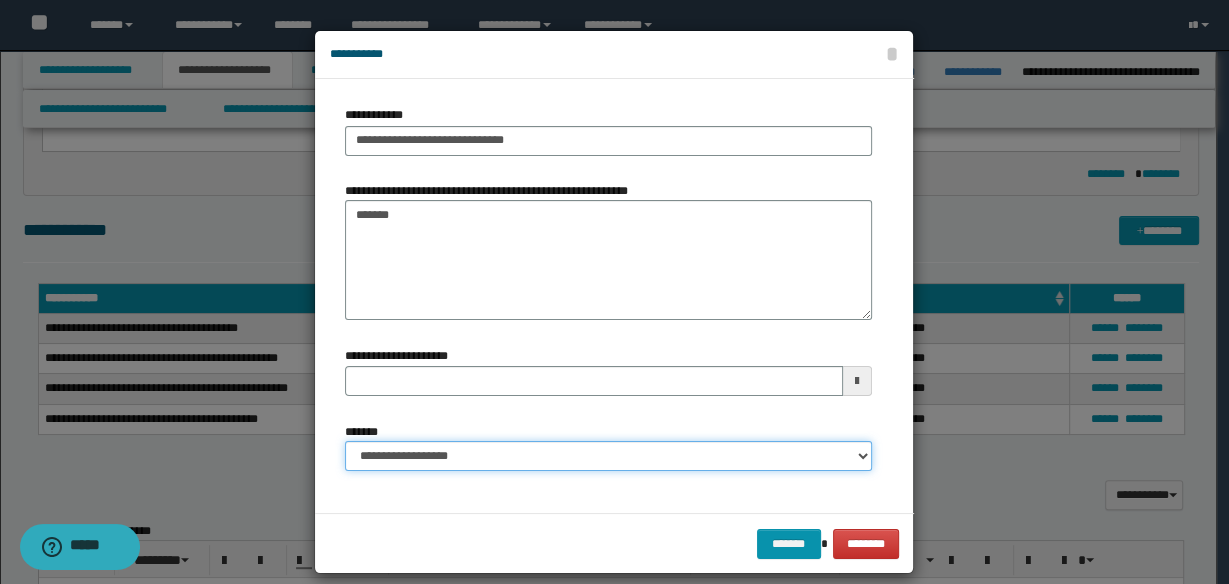 click on "**********" at bounding box center [608, 456] 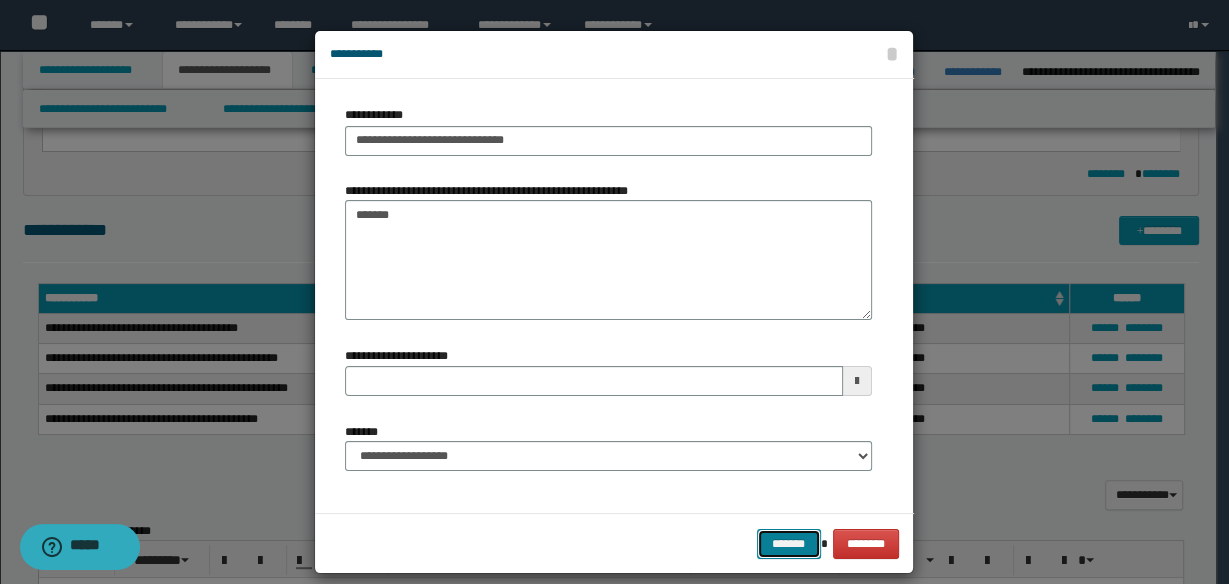 click on "*******" at bounding box center (789, 543) 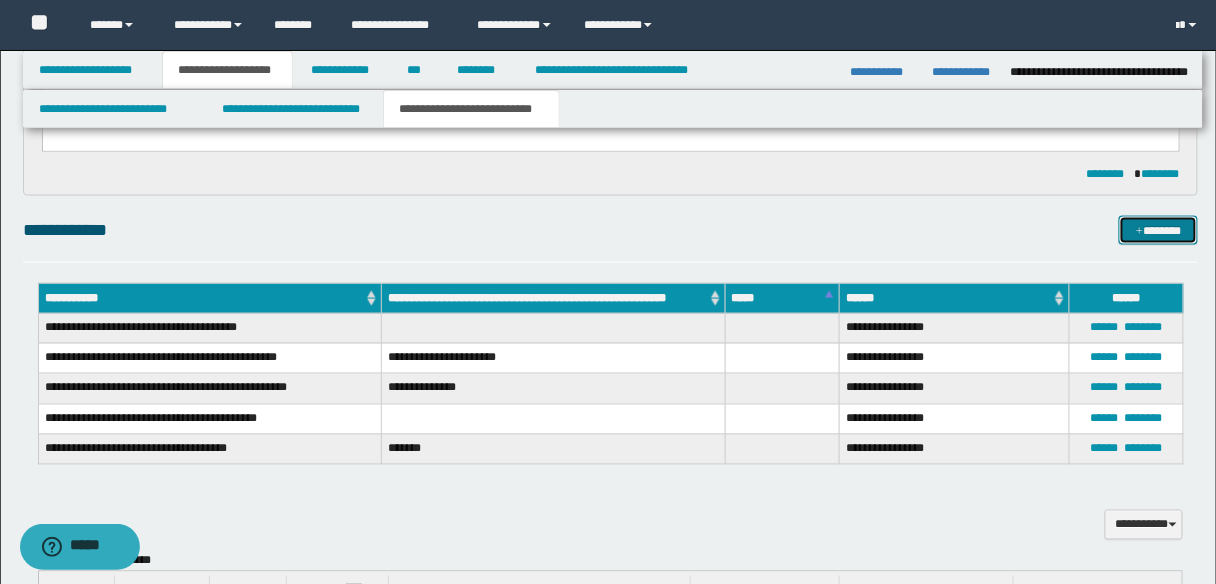 click on "*******" at bounding box center (1158, 230) 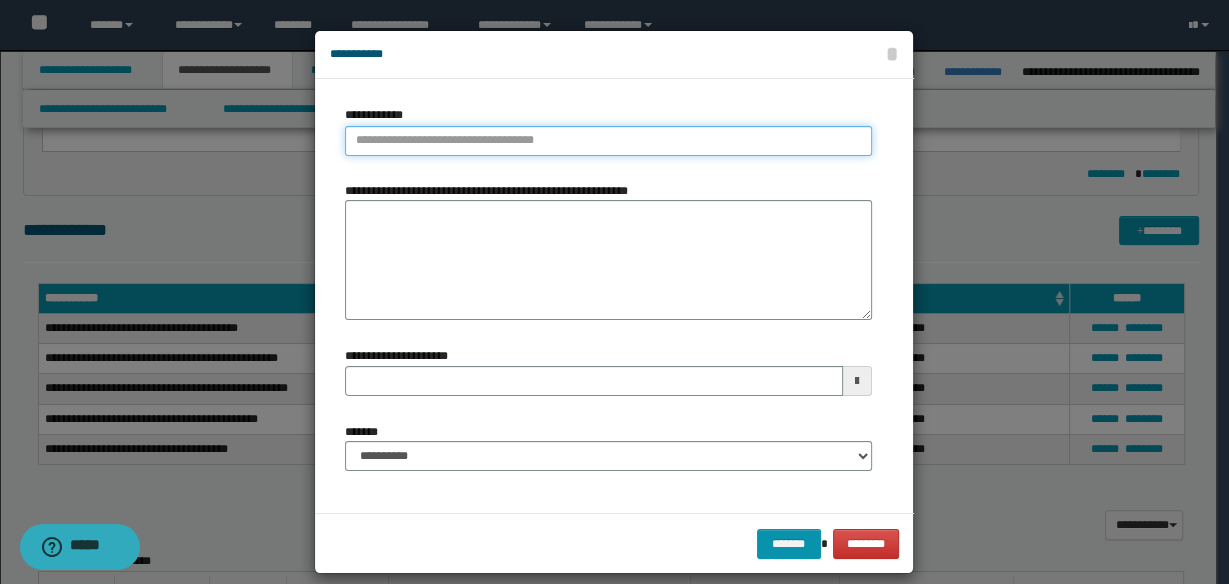type on "**********" 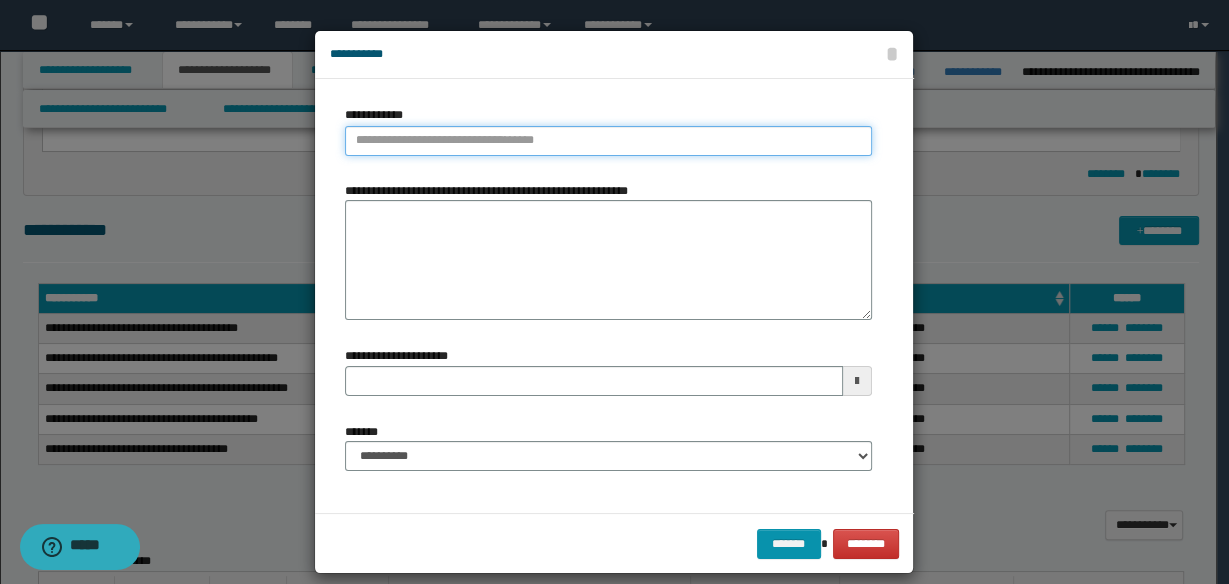 click on "**********" at bounding box center [608, 141] 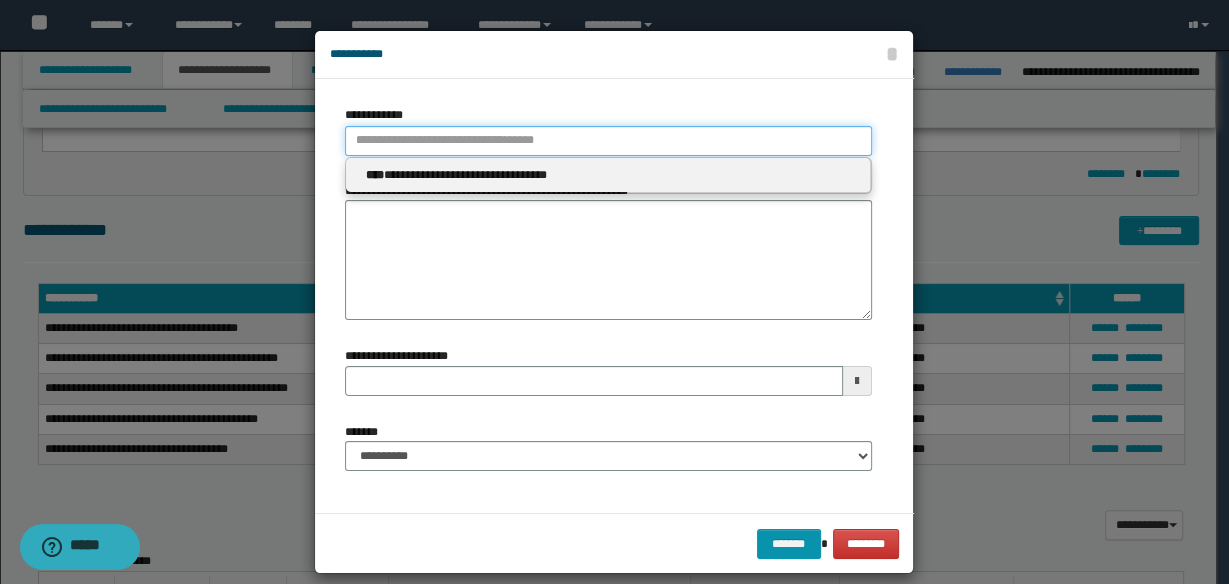type 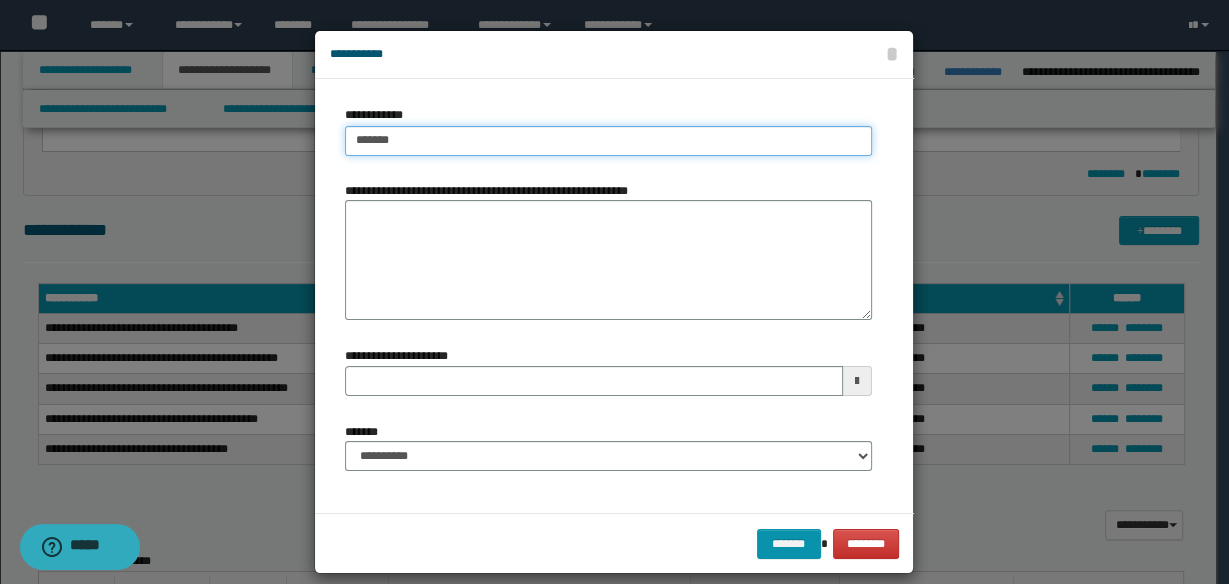 type on "********" 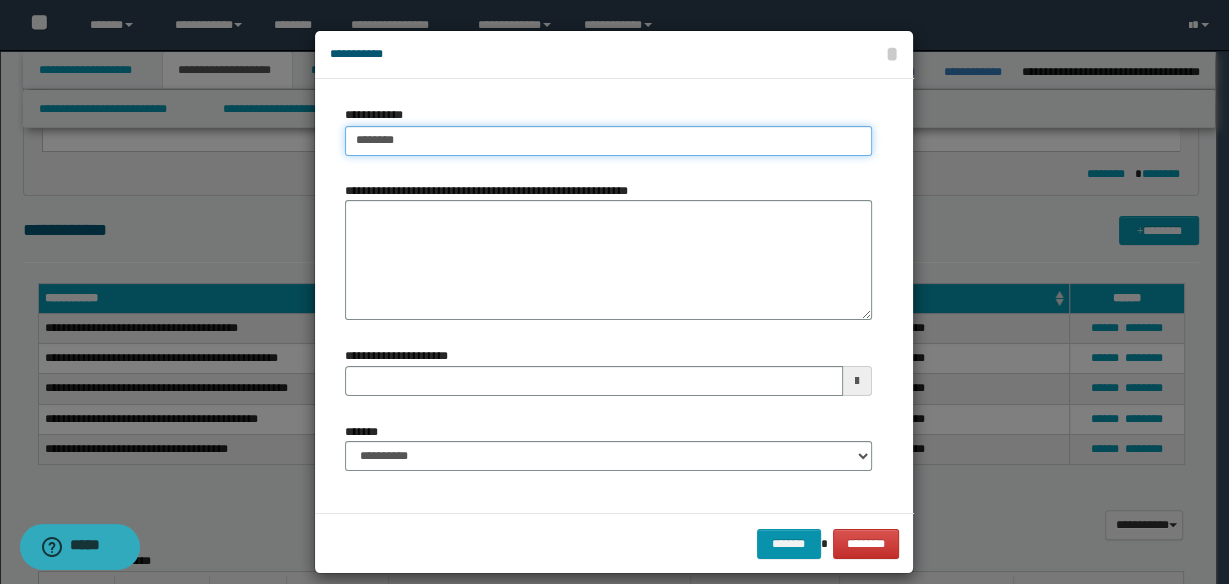 type on "**********" 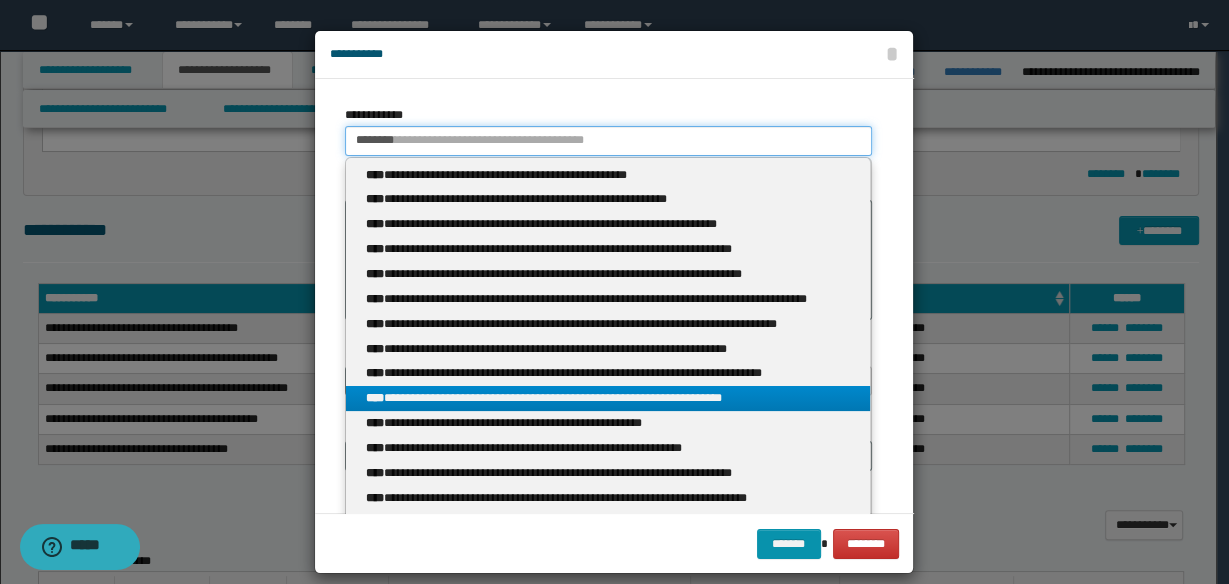 type on "********" 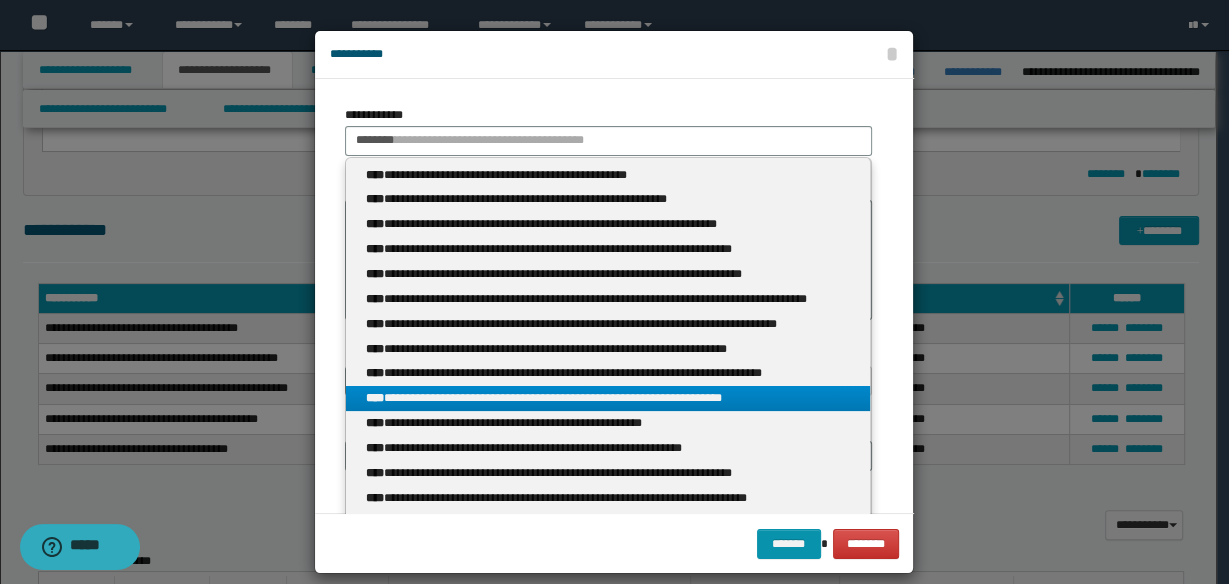 click on "**********" at bounding box center (608, 398) 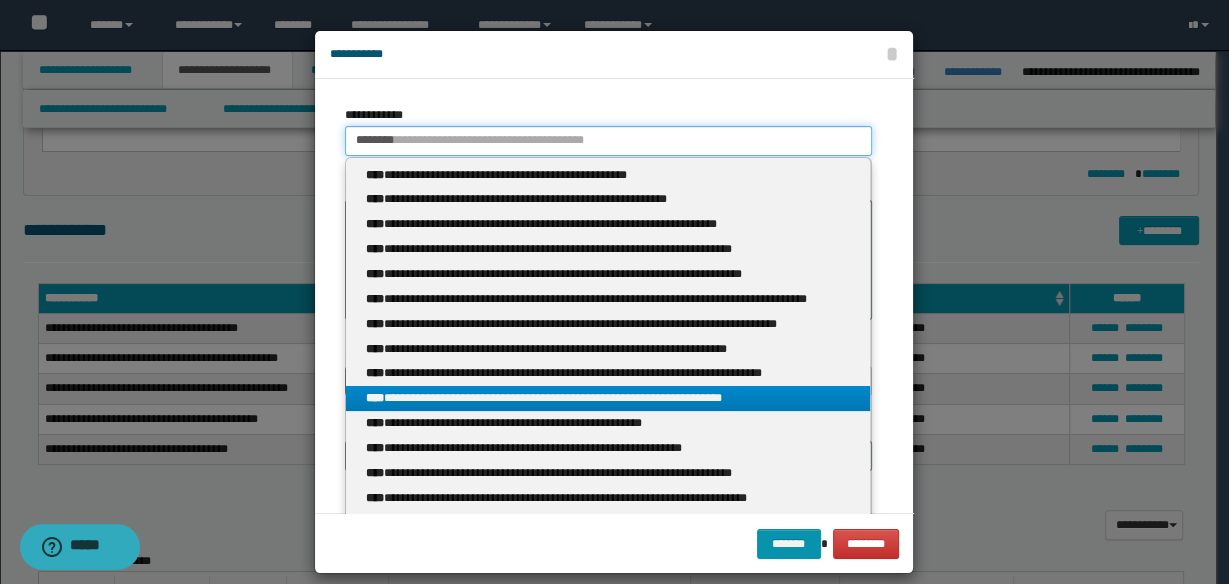 type 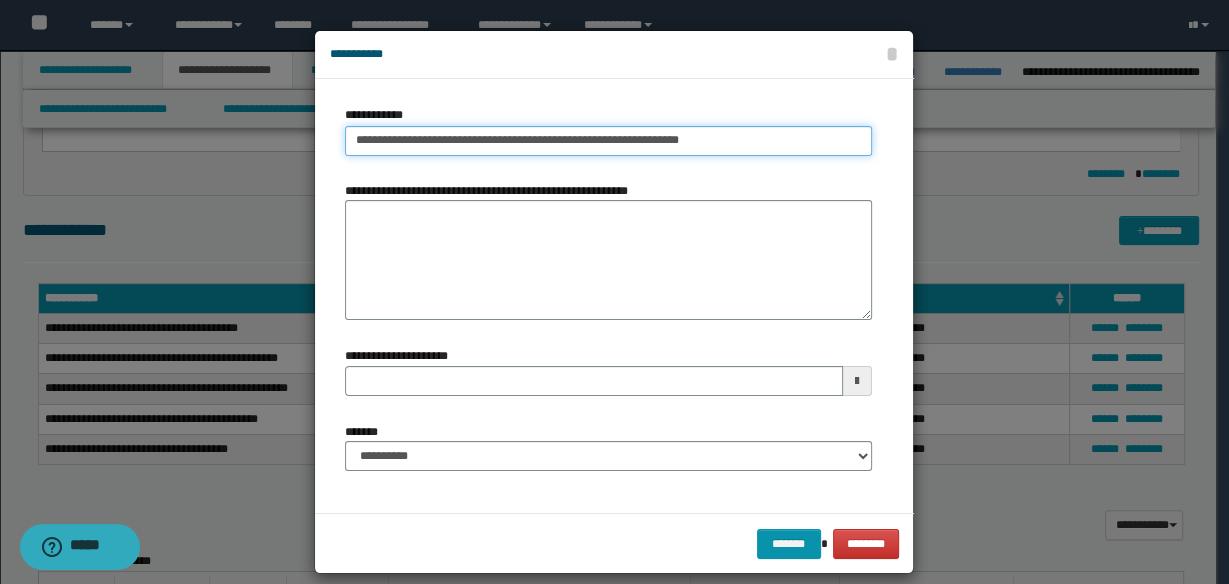 type 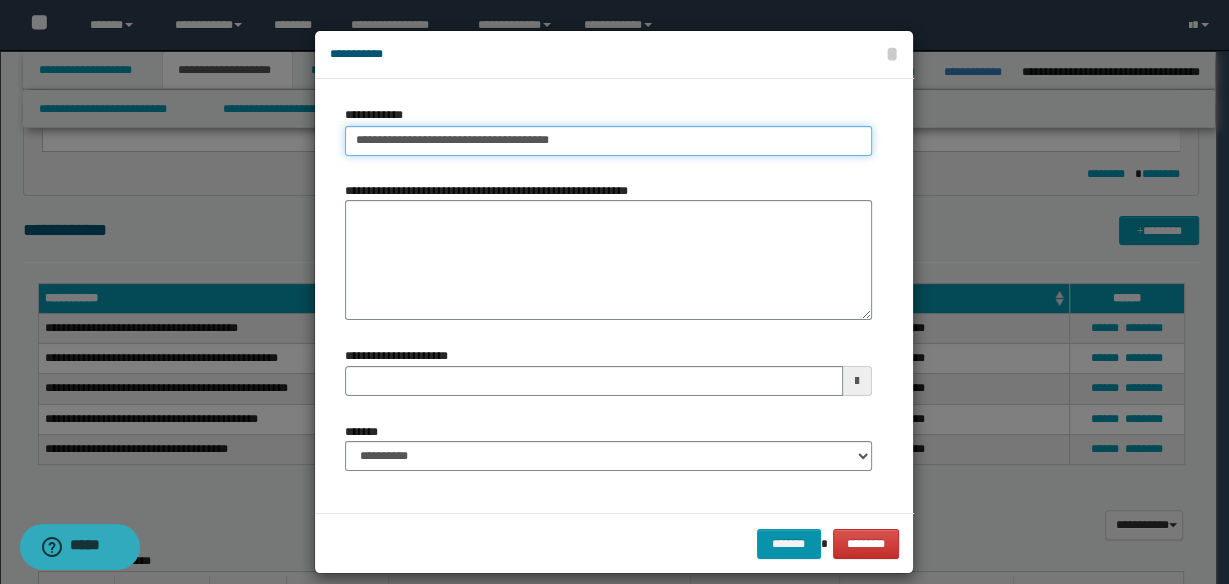 type on "**********" 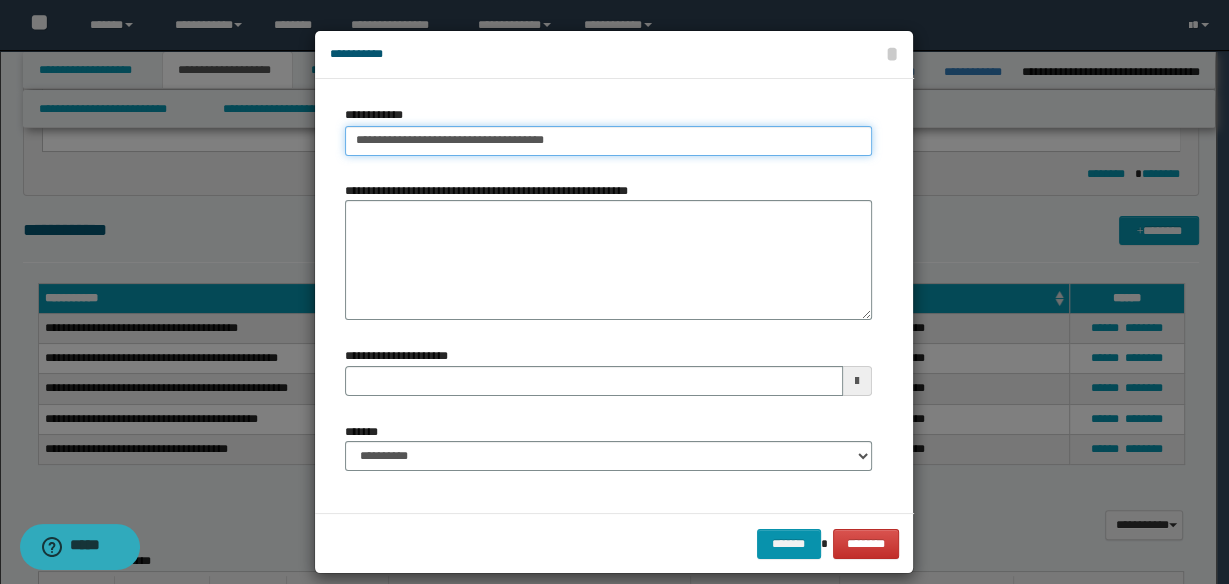type on "**********" 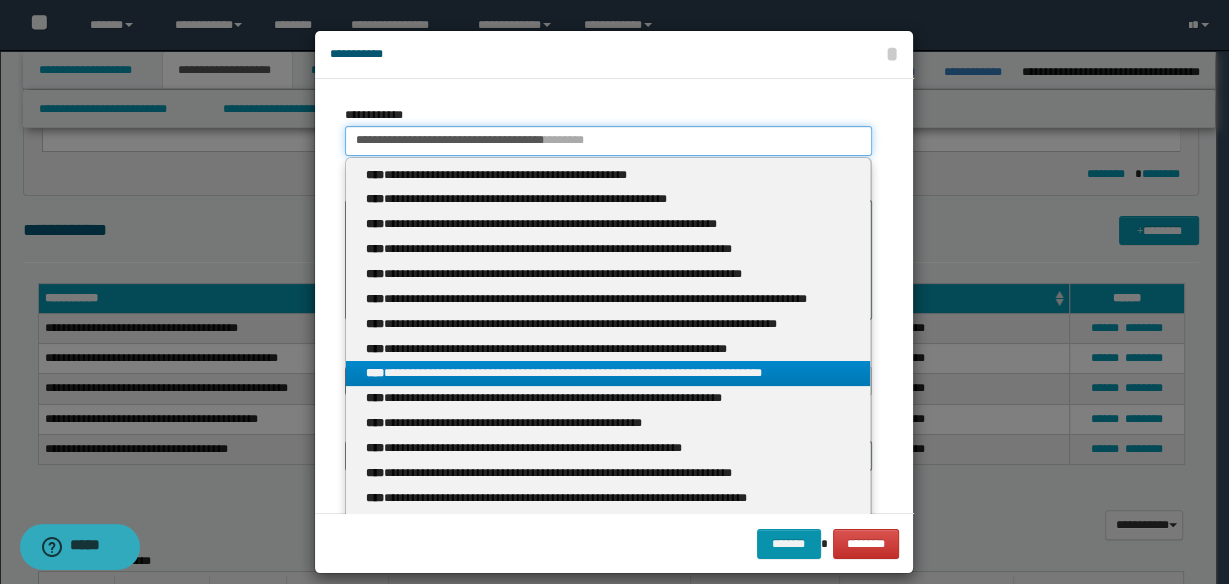 scroll, scrollTop: 160, scrollLeft: 0, axis: vertical 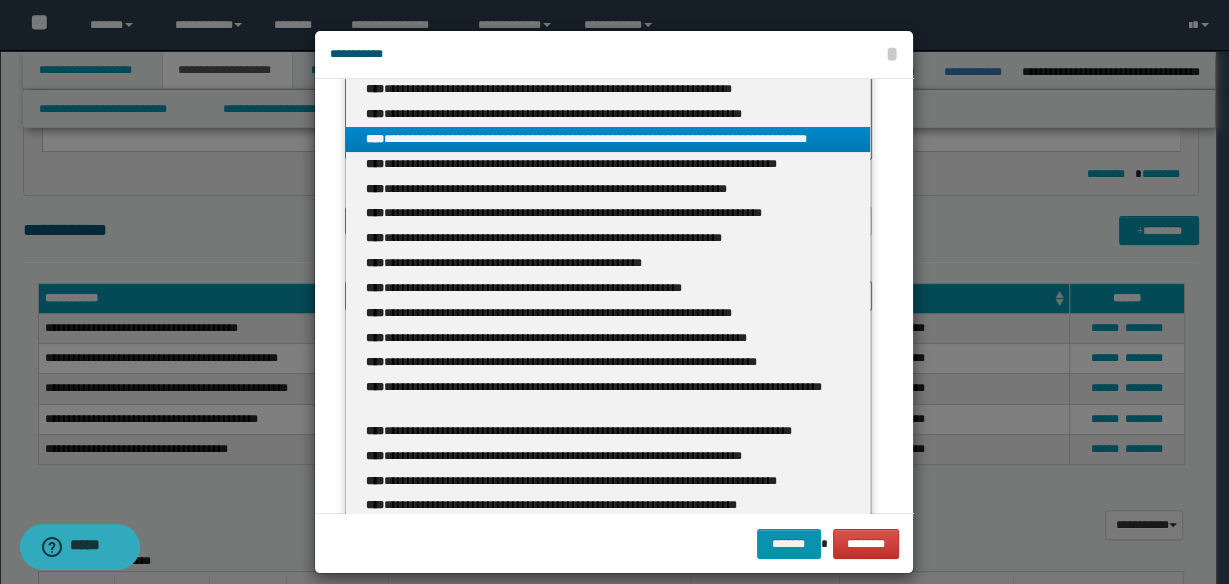 type on "**********" 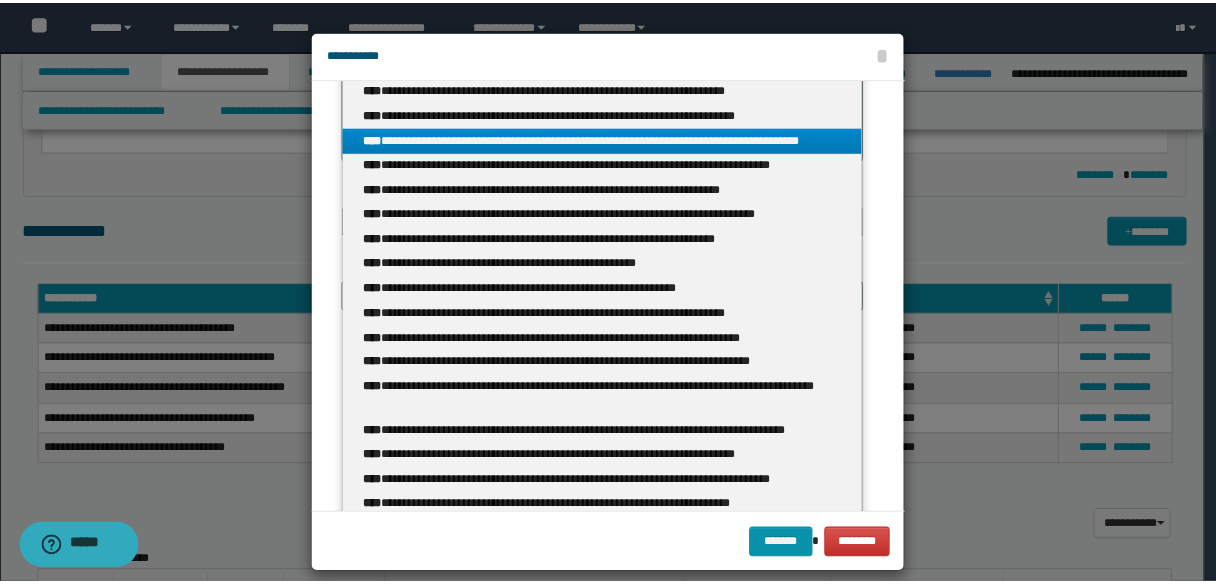 scroll, scrollTop: 0, scrollLeft: 0, axis: both 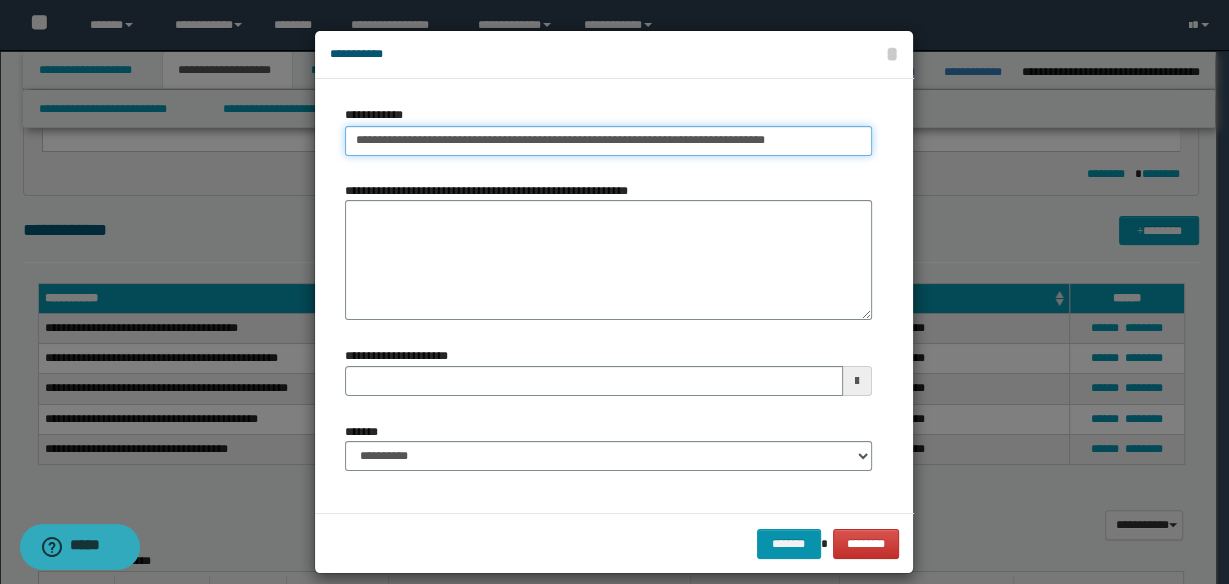 type 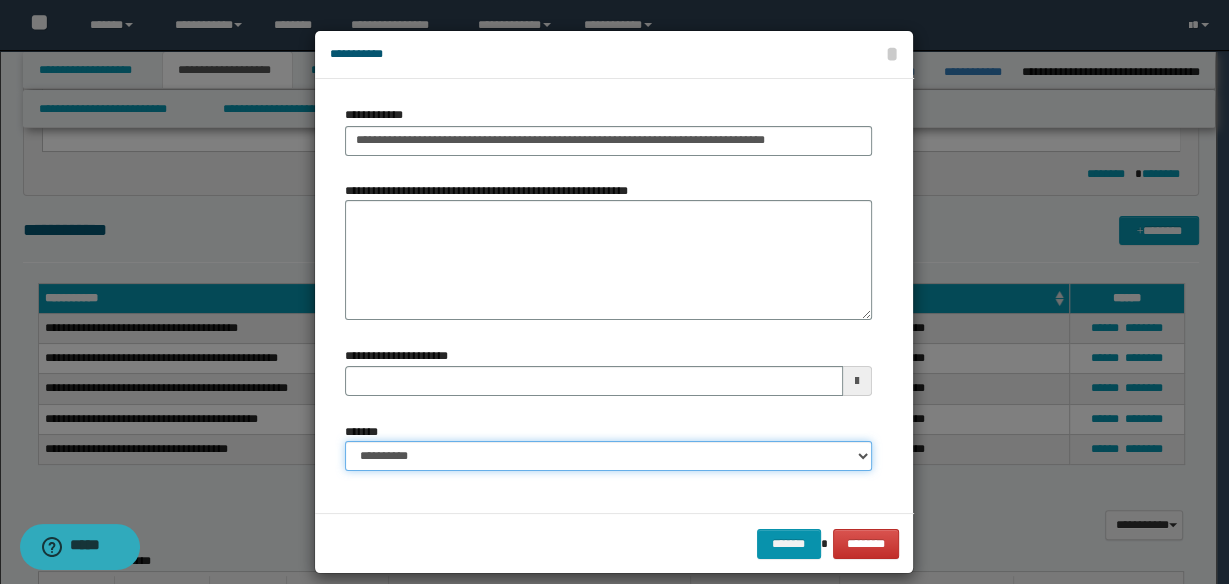 click on "**********" at bounding box center (608, 456) 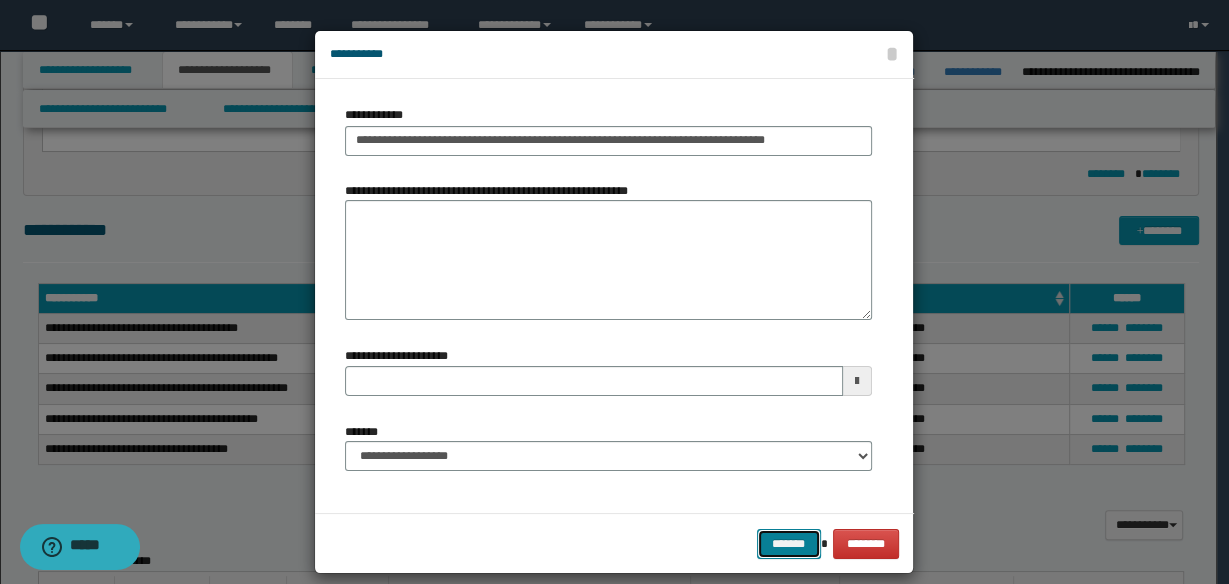 click on "*******" at bounding box center (789, 543) 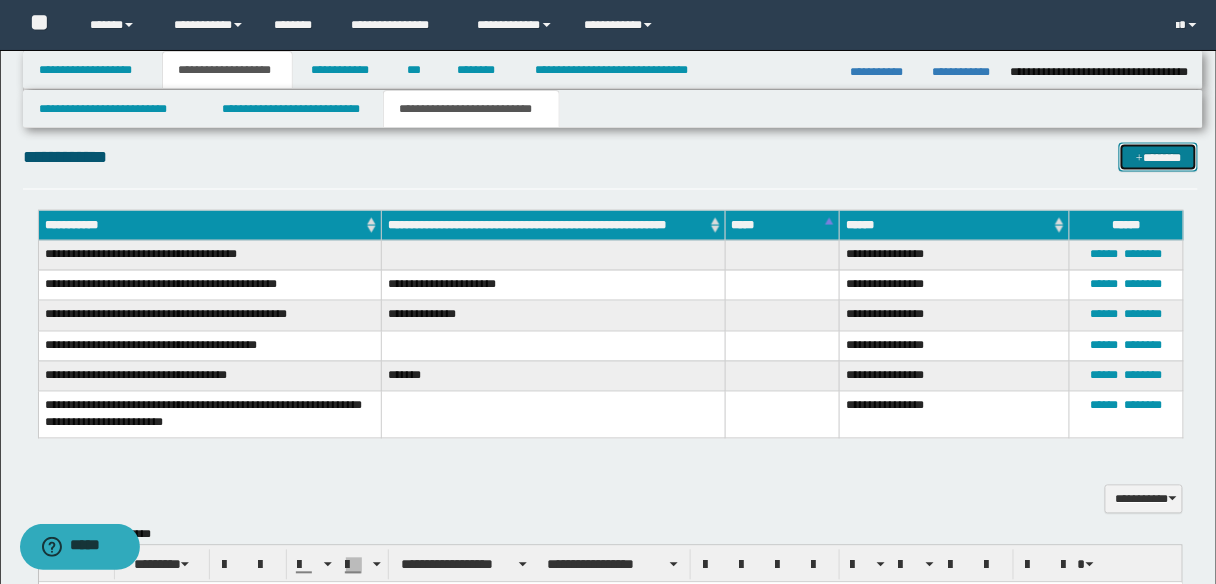 scroll, scrollTop: 800, scrollLeft: 0, axis: vertical 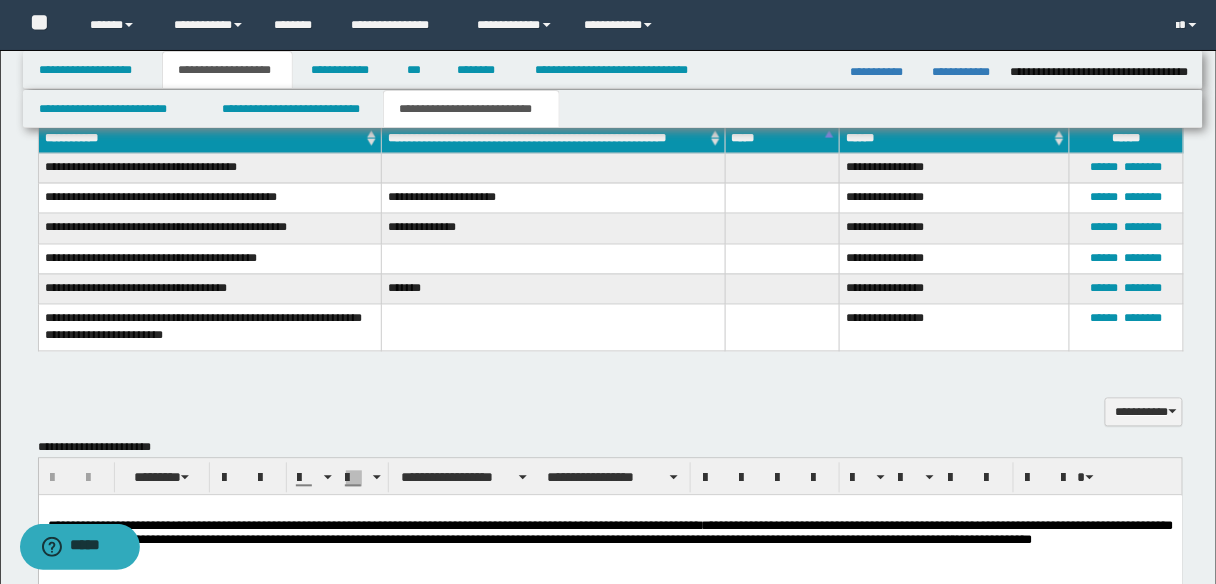 click on "**********" at bounding box center [610, 532] 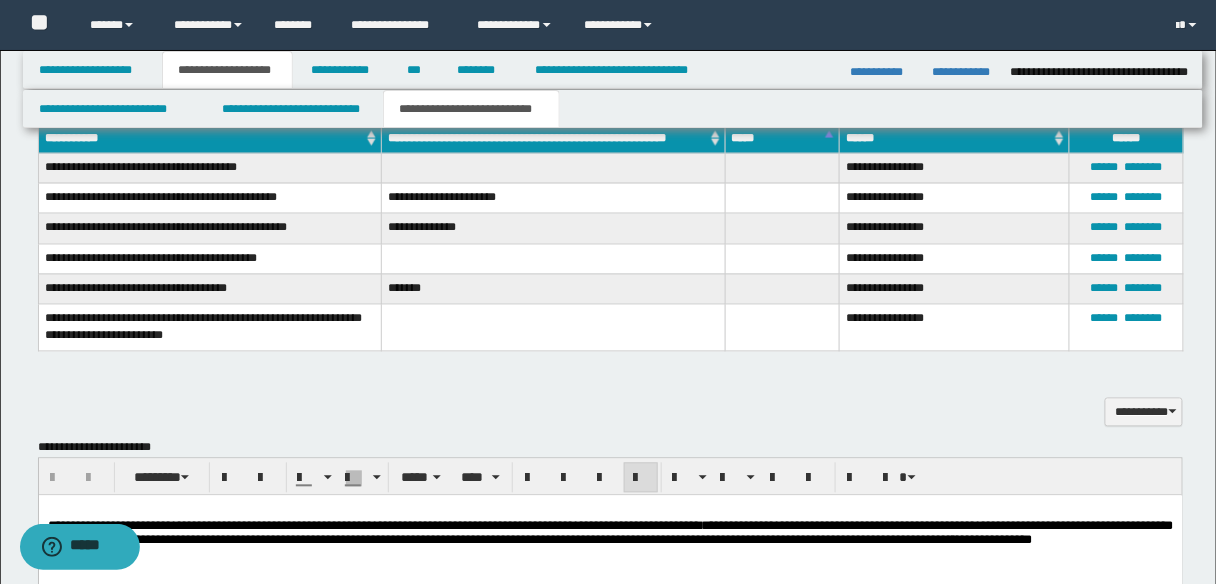 type 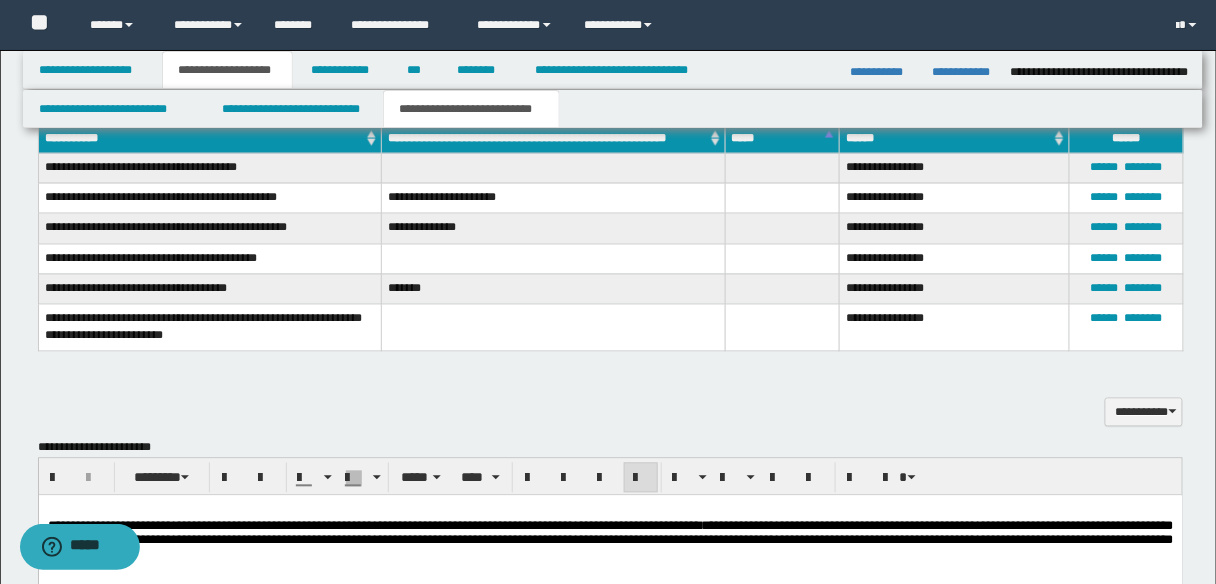 click on "**********" at bounding box center (610, 539) 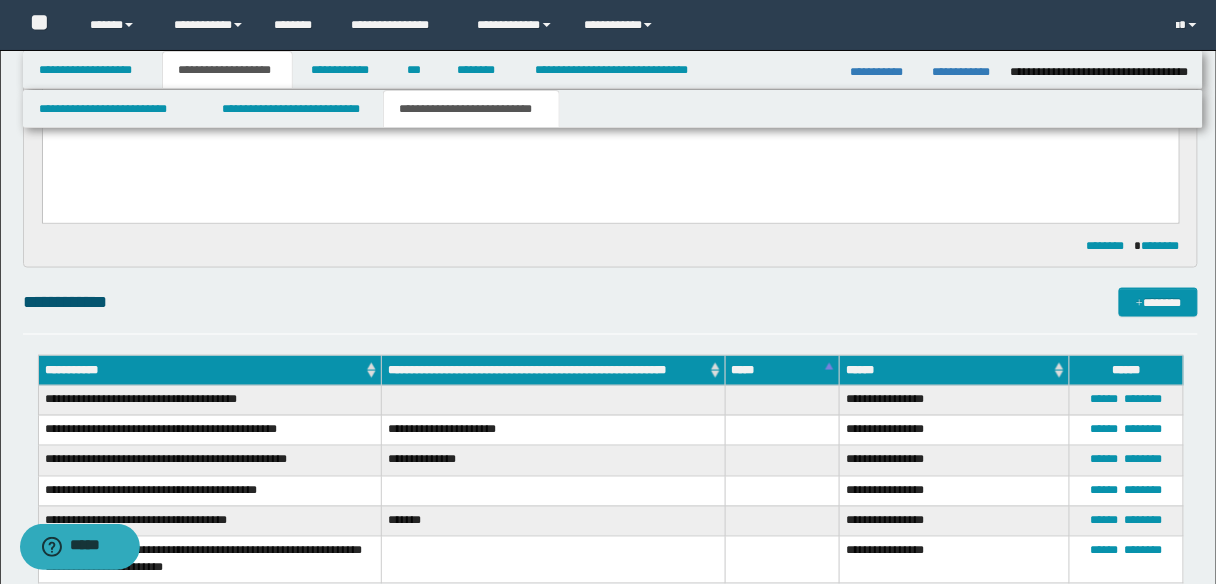 scroll, scrollTop: 560, scrollLeft: 0, axis: vertical 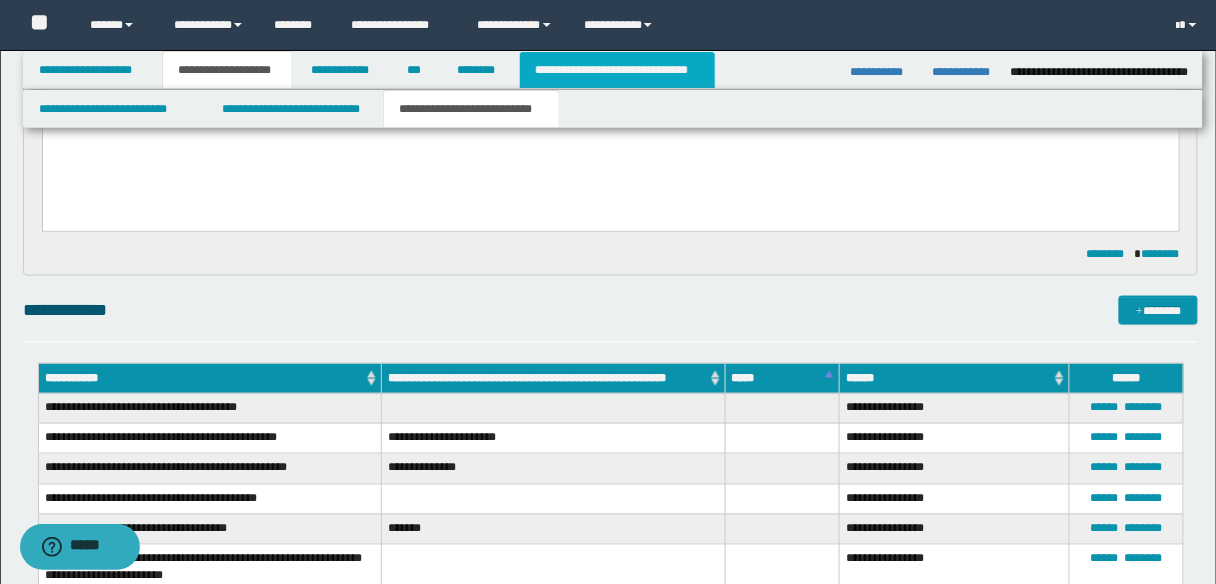 click on "**********" at bounding box center [617, 70] 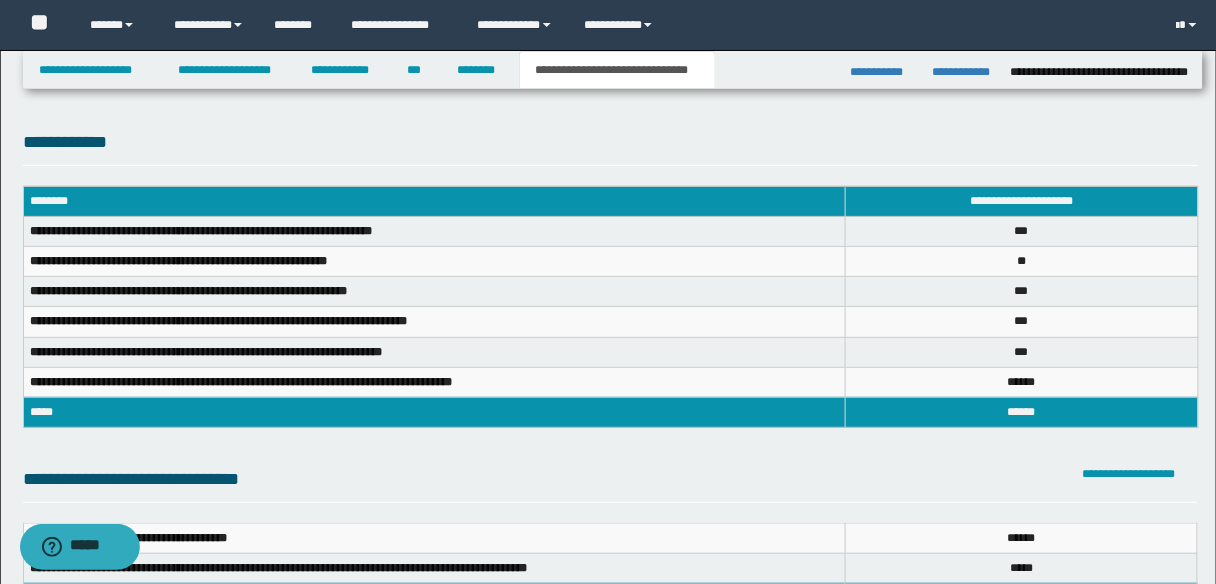 scroll, scrollTop: 80, scrollLeft: 0, axis: vertical 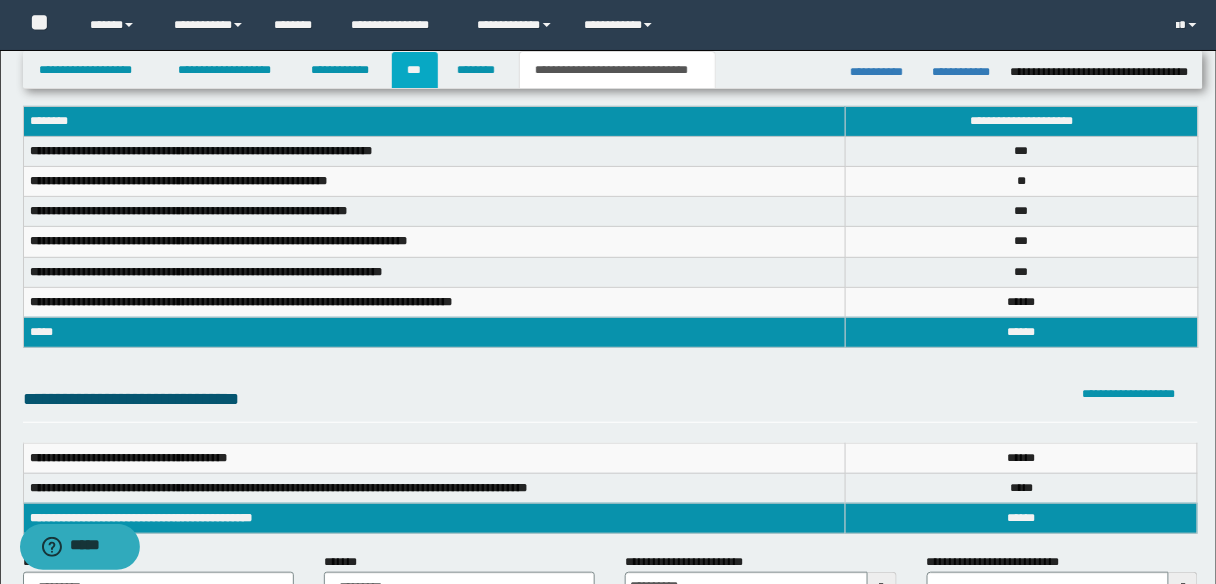 click on "***" at bounding box center (415, 70) 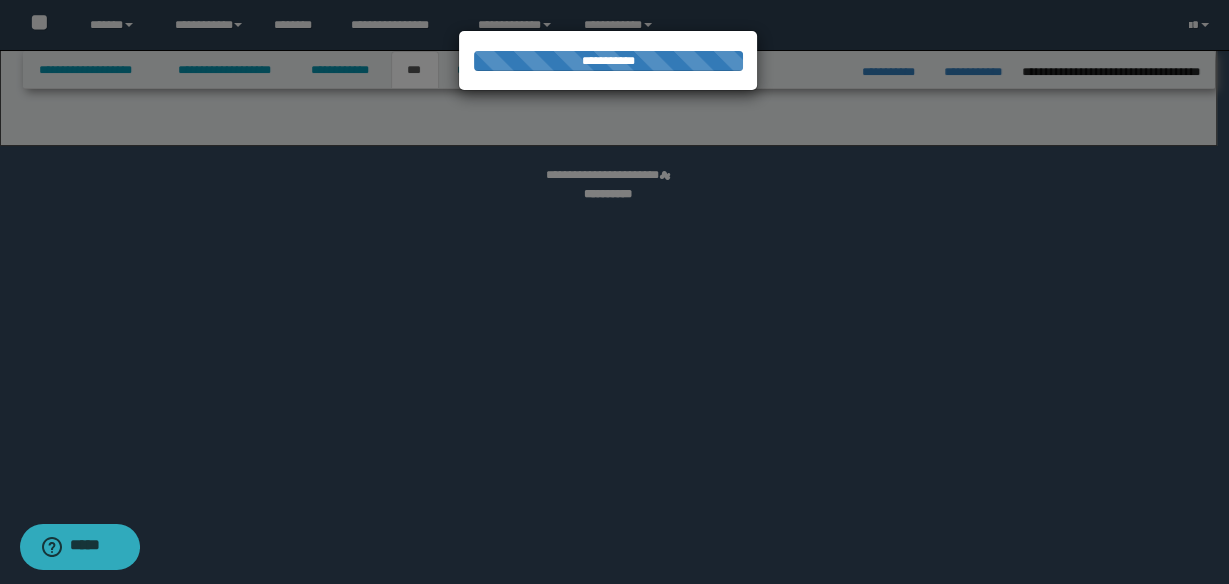 select on "**" 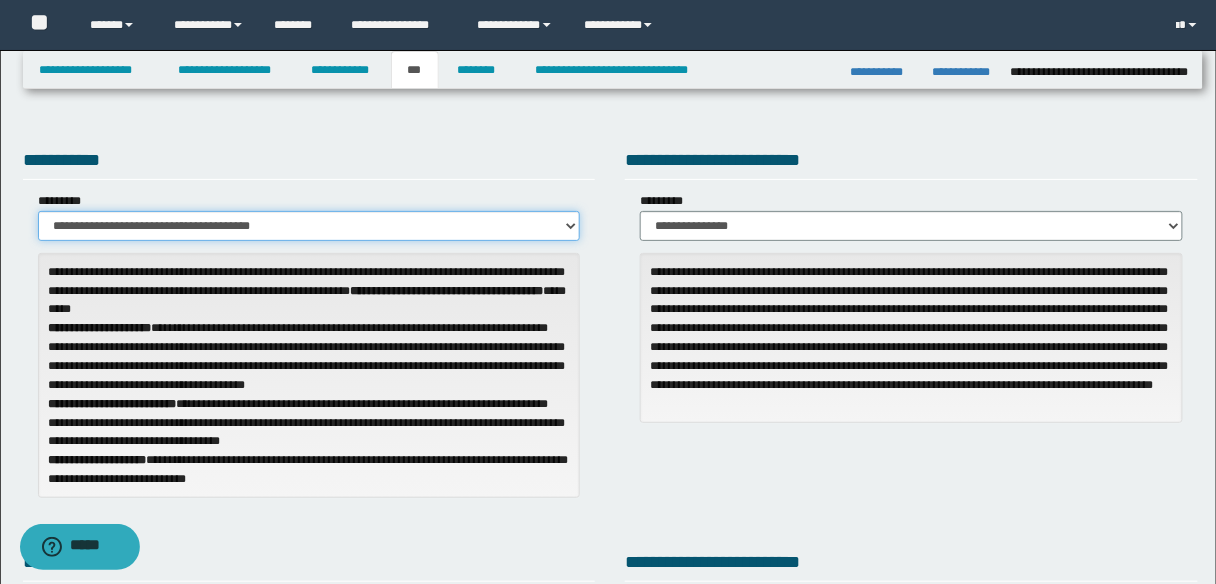 click on "**********" at bounding box center [309, 226] 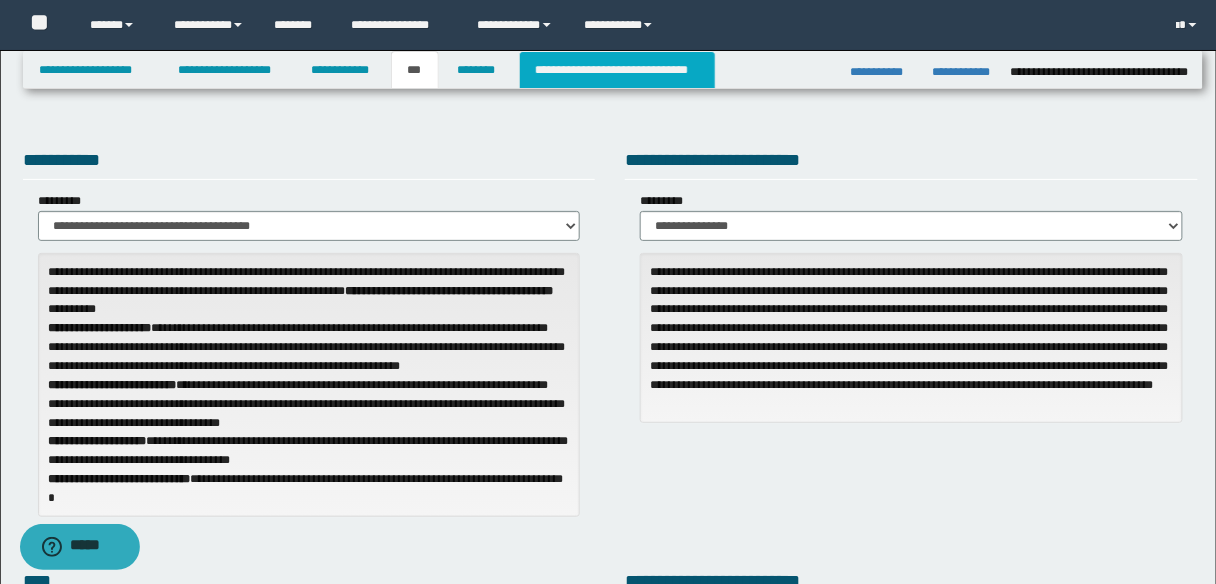 click on "**********" at bounding box center [617, 70] 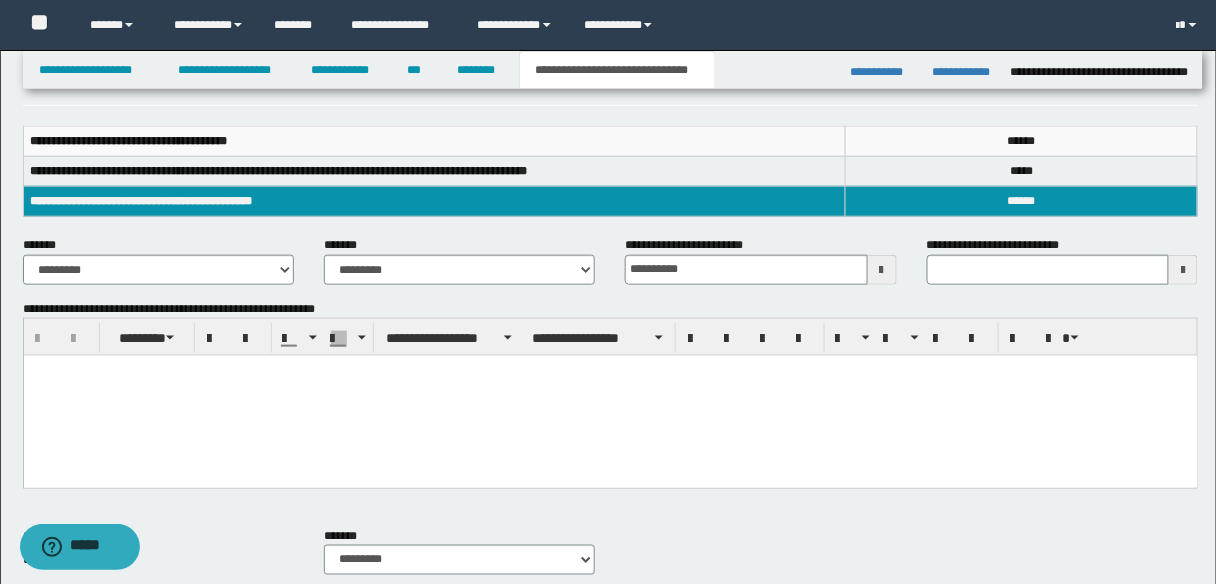 scroll, scrollTop: 400, scrollLeft: 0, axis: vertical 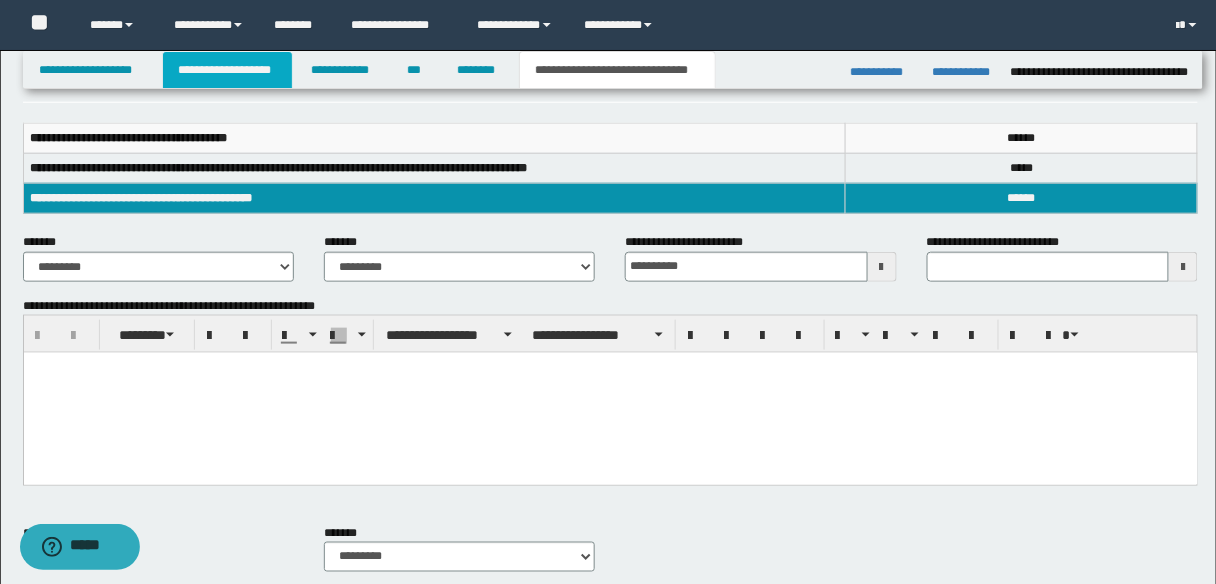 click on "**********" at bounding box center [227, 70] 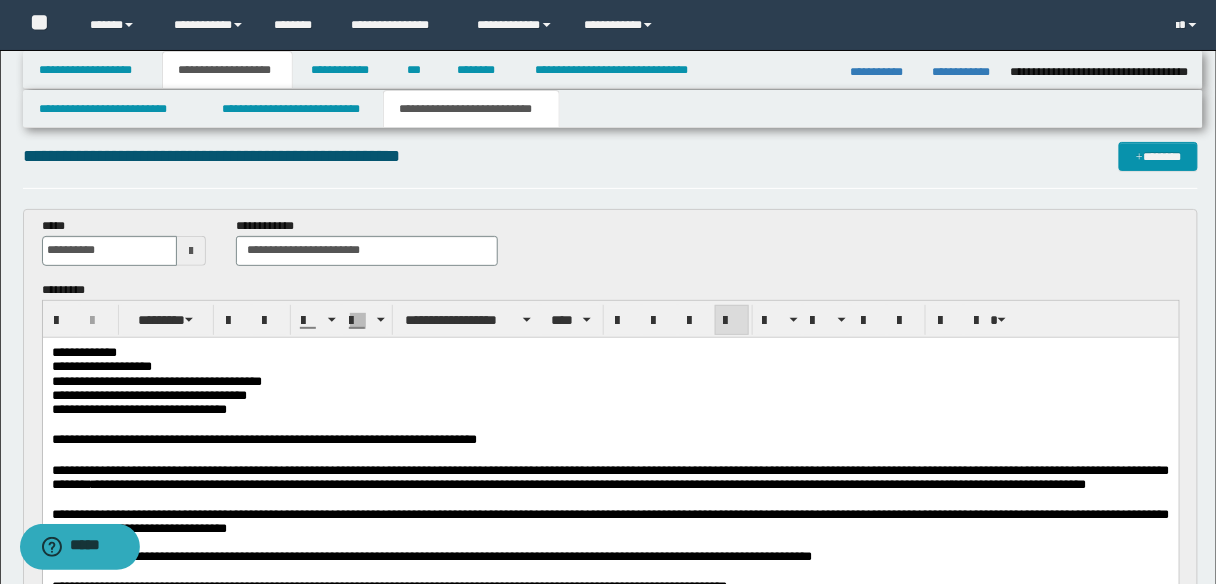 scroll, scrollTop: 0, scrollLeft: 0, axis: both 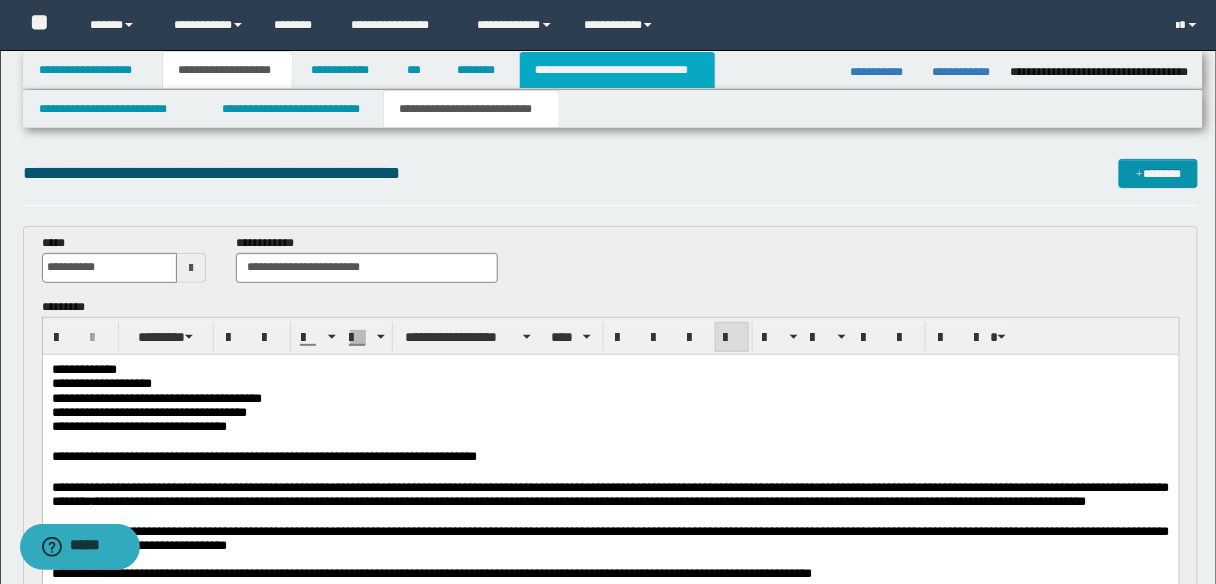 click on "**********" at bounding box center (617, 70) 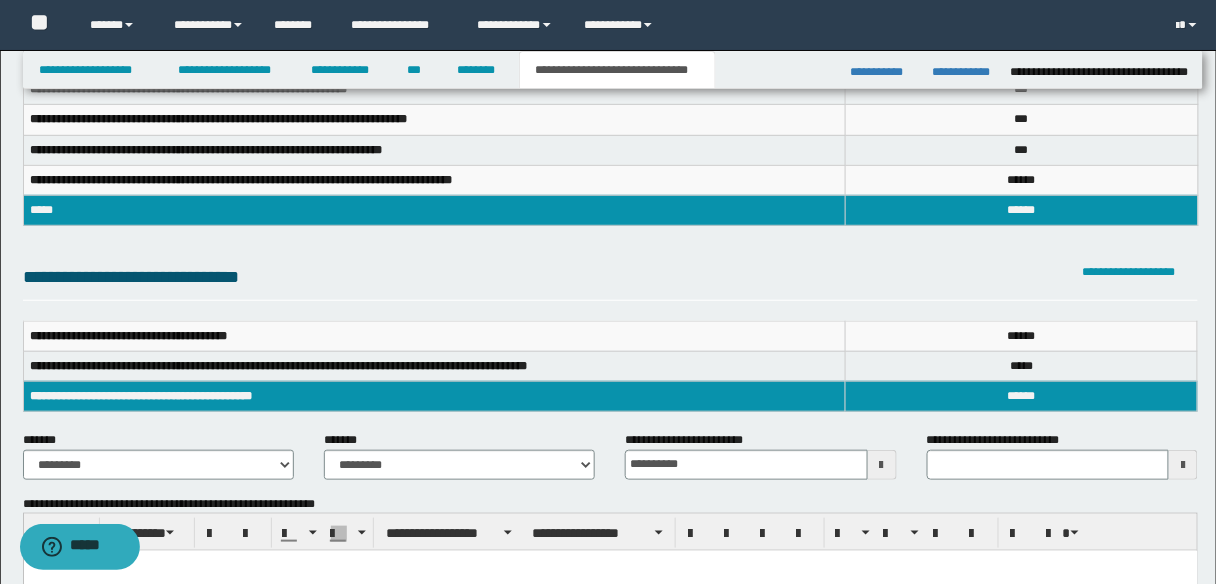 scroll, scrollTop: 240, scrollLeft: 0, axis: vertical 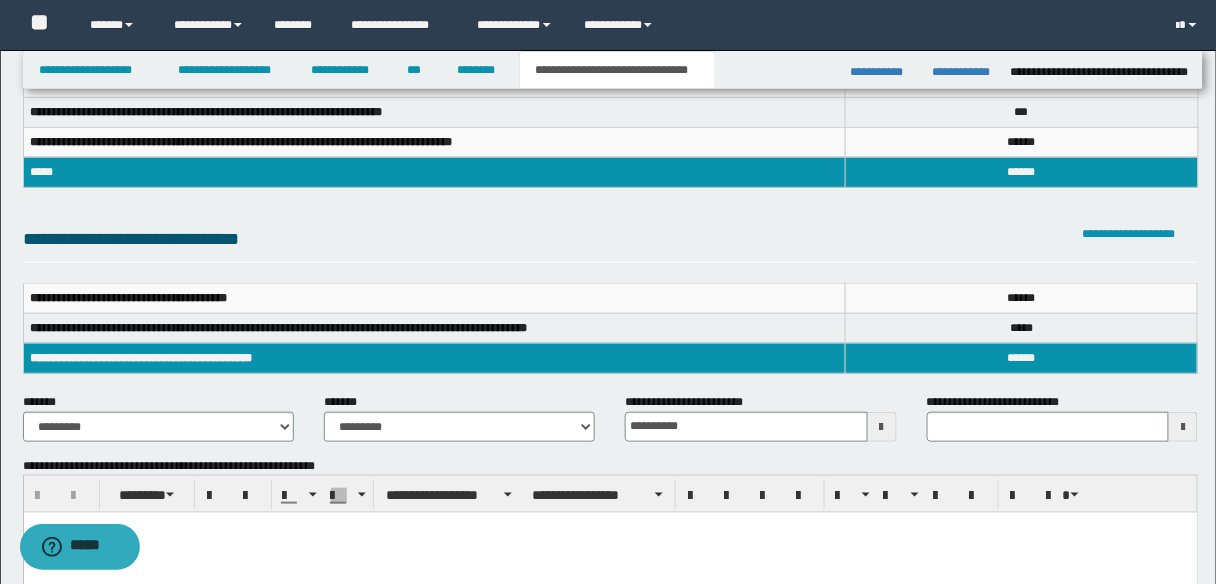 click at bounding box center (882, 427) 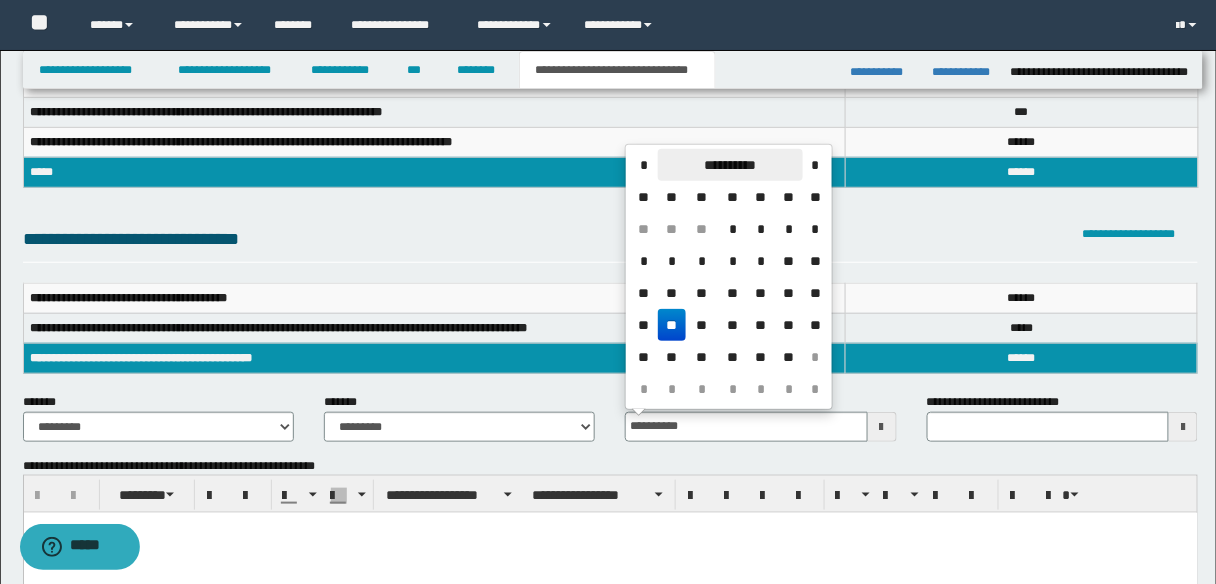 click on "**********" at bounding box center (730, 165) 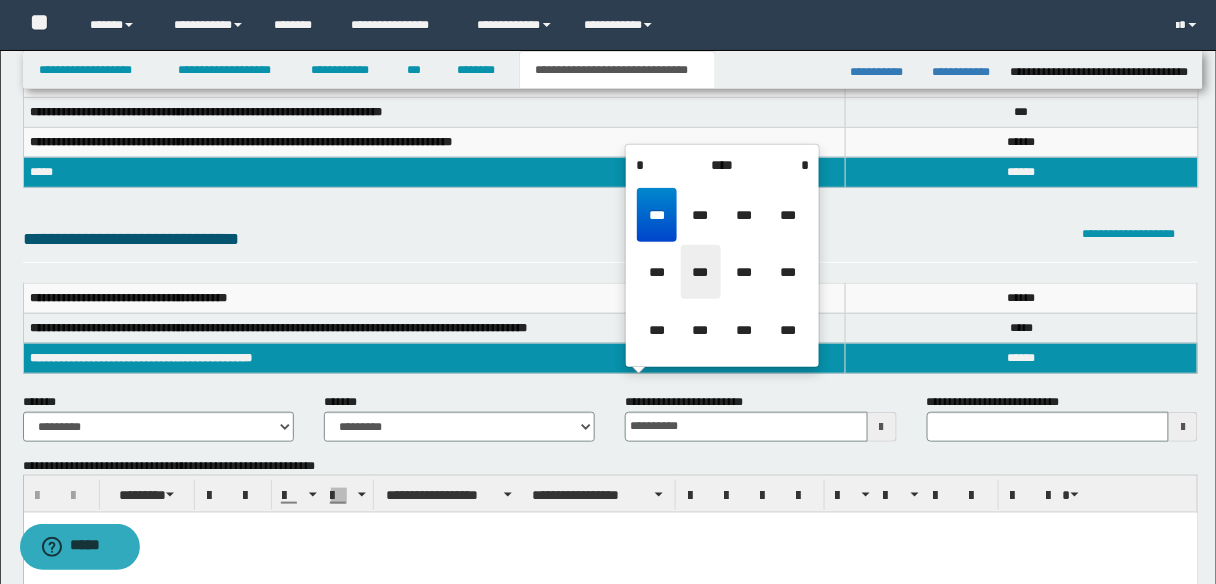 click on "***" at bounding box center [701, 272] 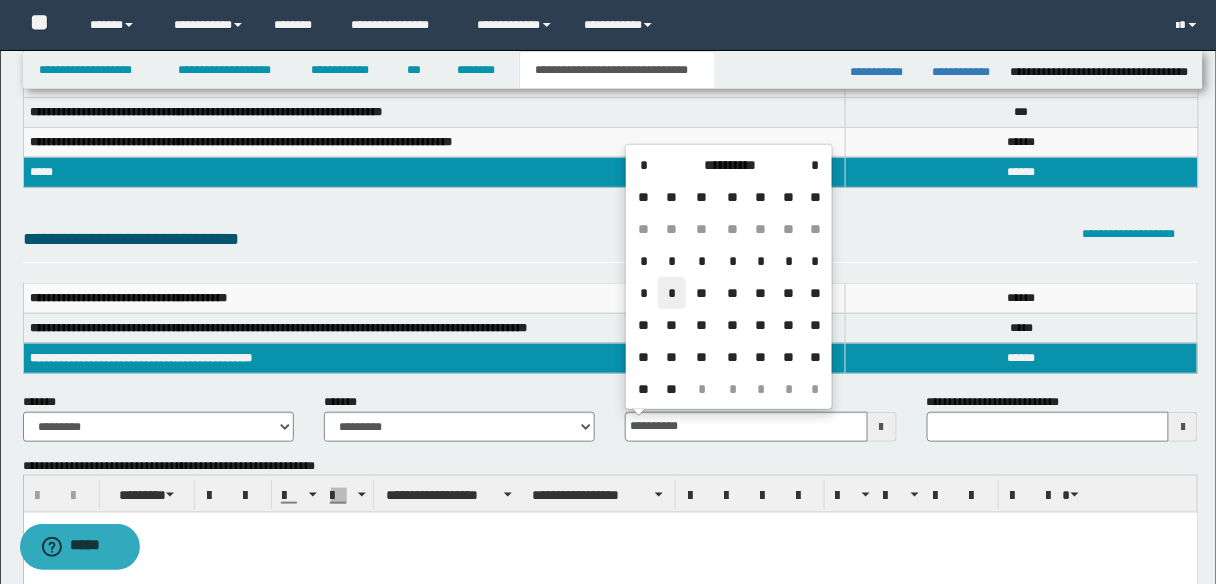 click on "*" at bounding box center (672, 293) 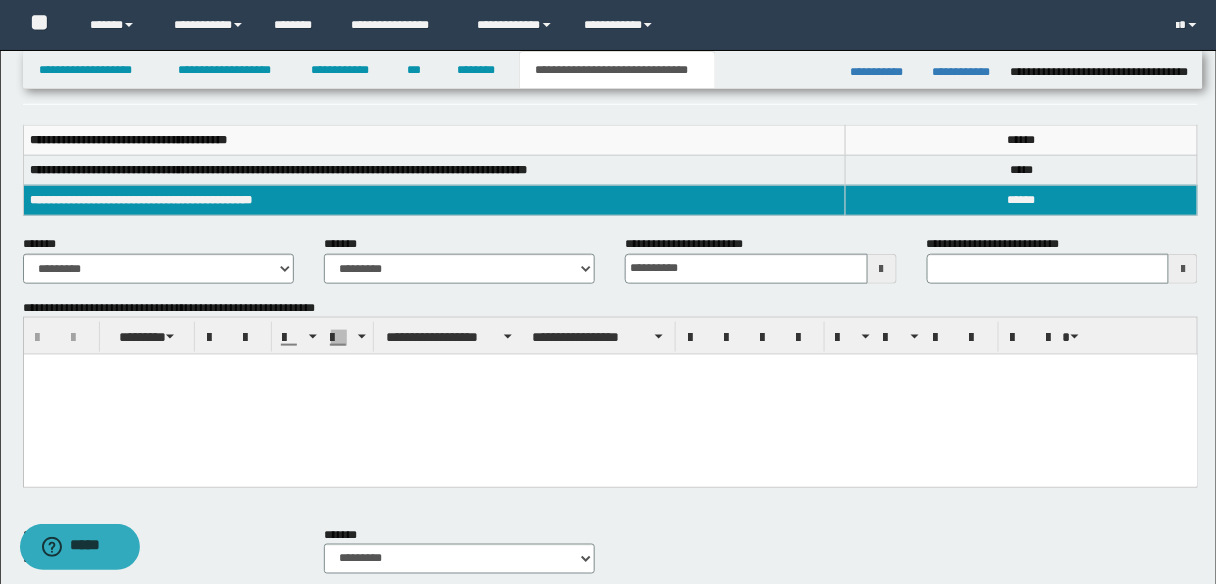 scroll, scrollTop: 400, scrollLeft: 0, axis: vertical 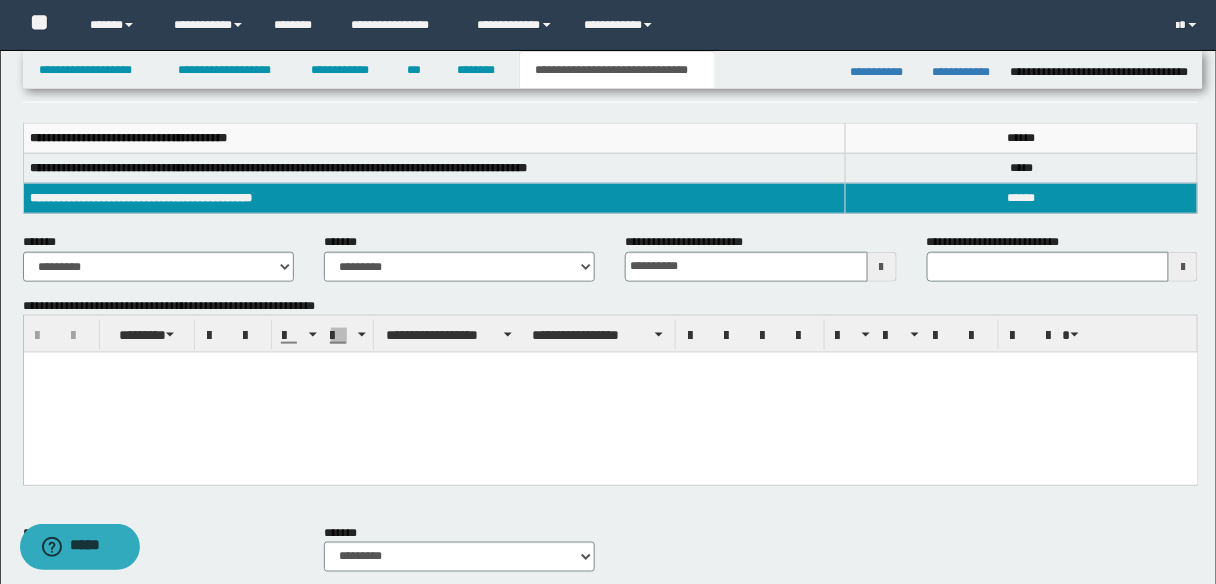 drag, startPoint x: 419, startPoint y: 379, endPoint x: 437, endPoint y: 687, distance: 308.5255 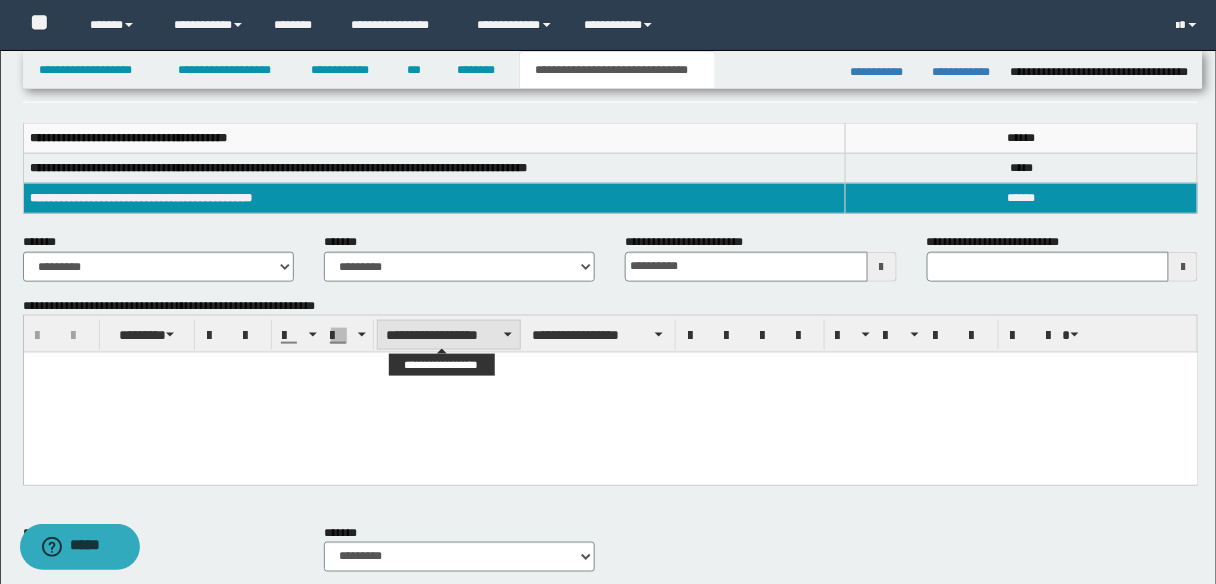 click on "**********" at bounding box center (449, 335) 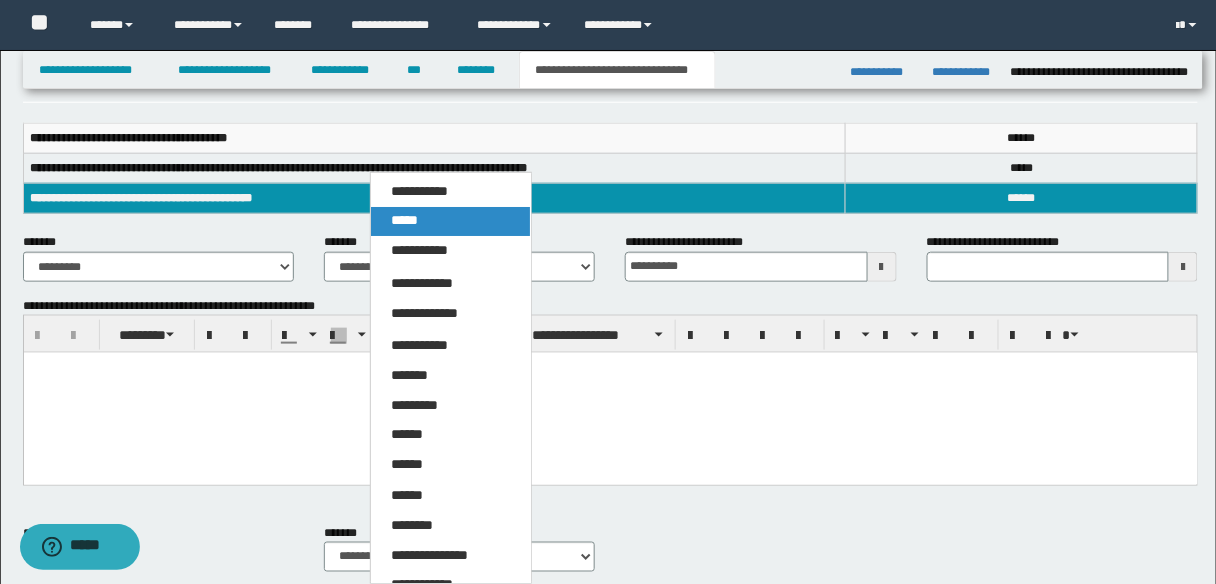 click on "*****" at bounding box center [450, 221] 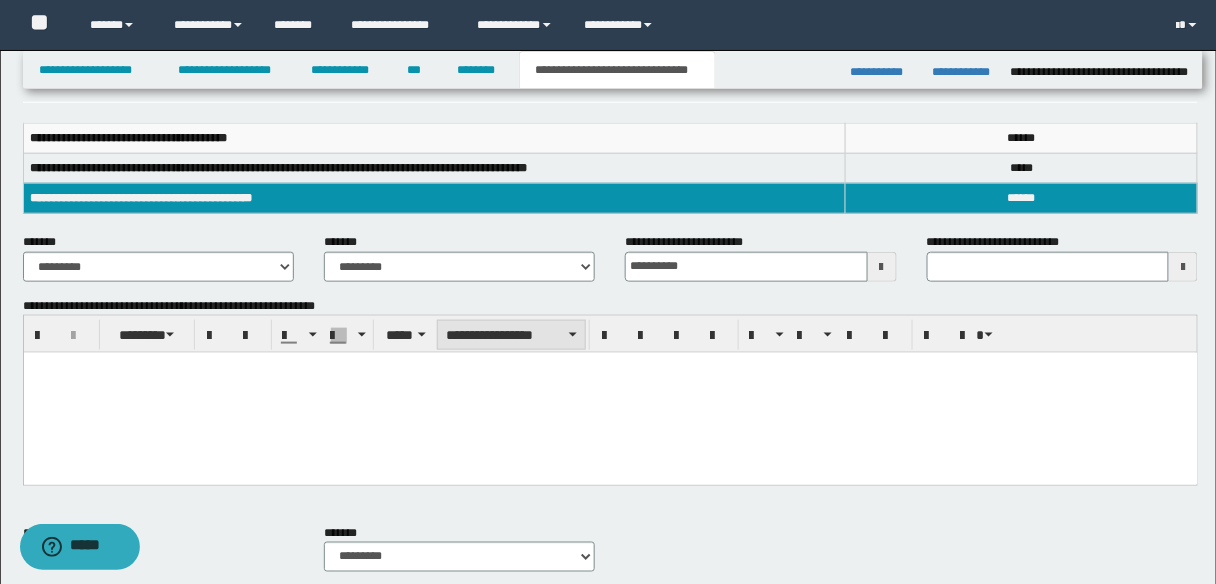 click on "**********" at bounding box center (511, 335) 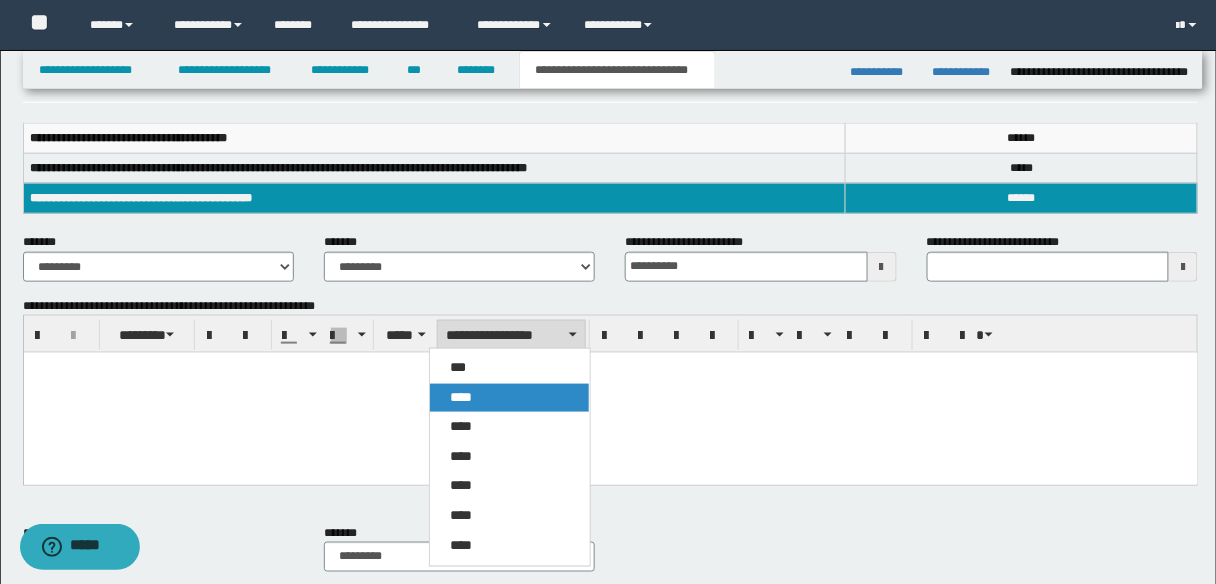 click on "****" at bounding box center (509, 398) 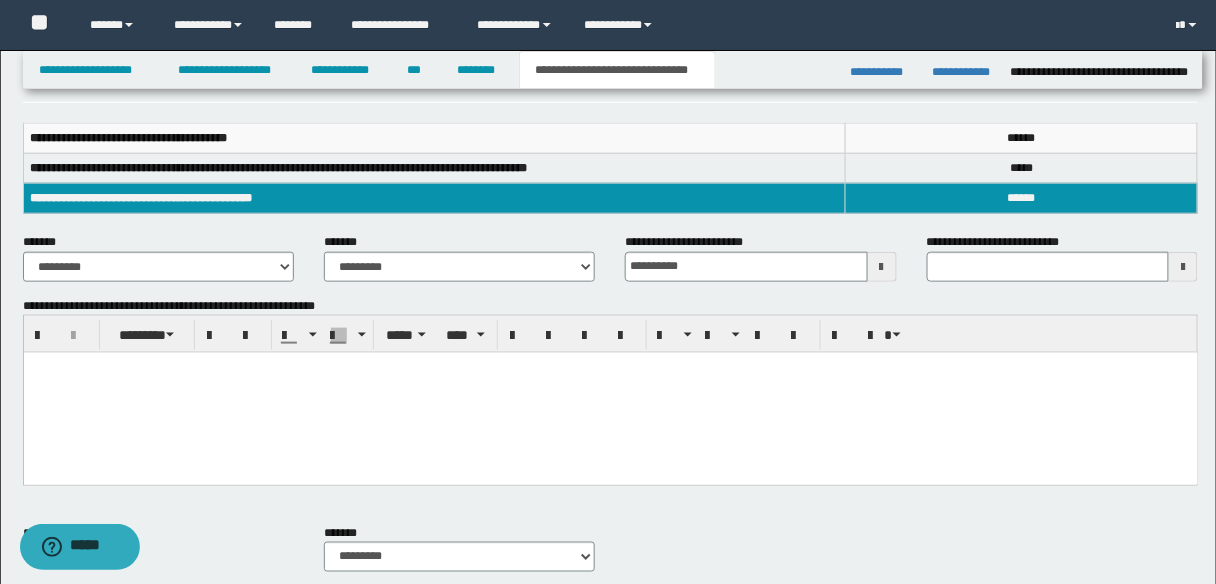 click on "﻿" at bounding box center [610, 393] 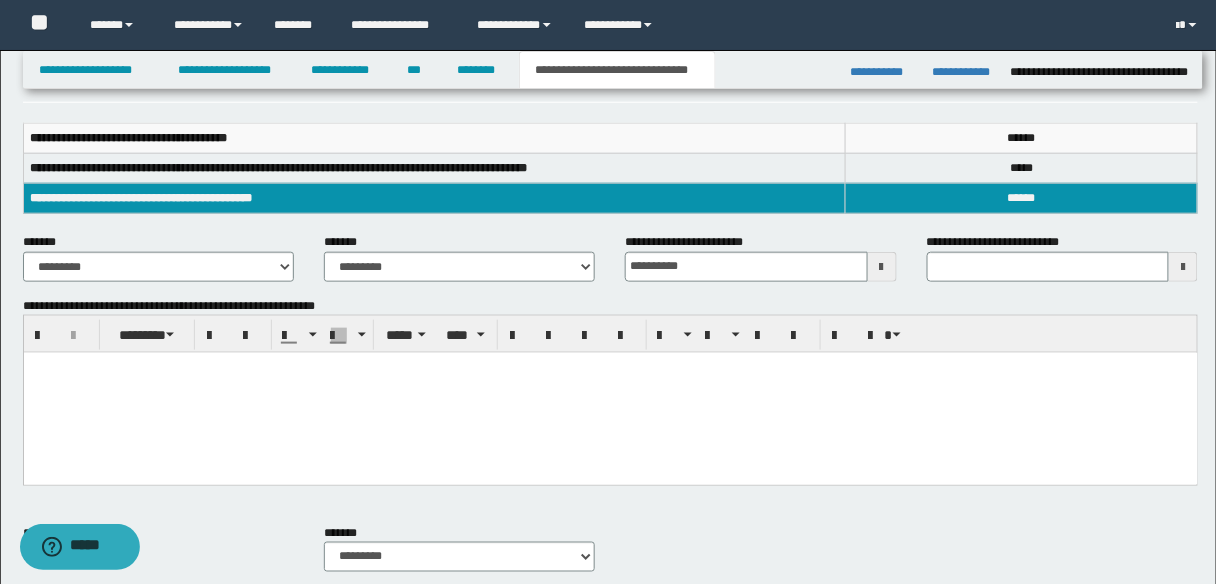 type 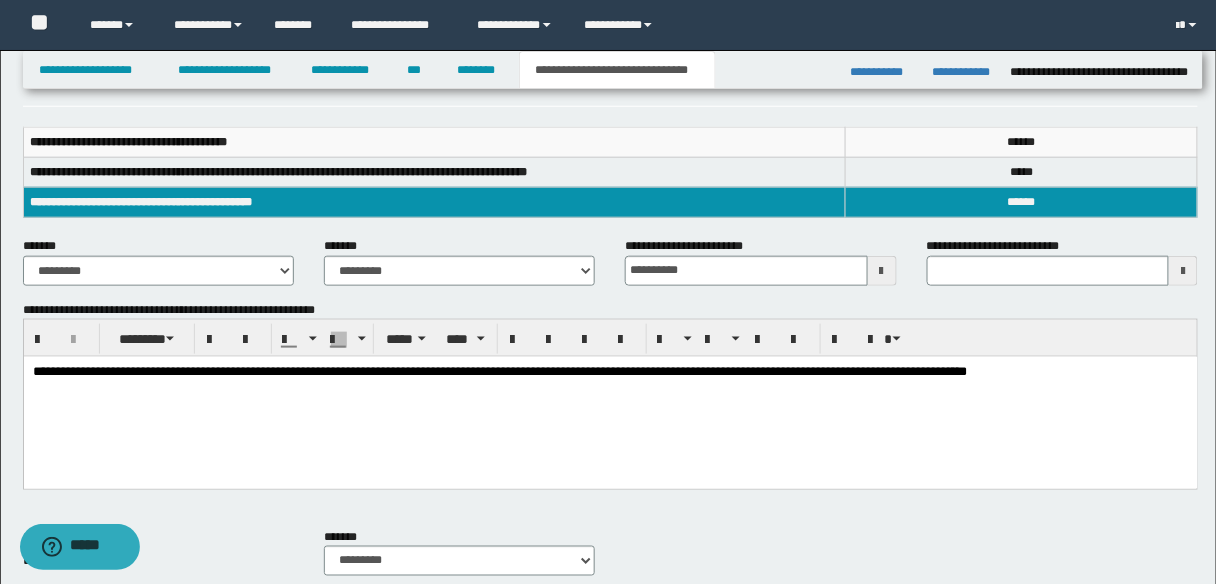 scroll, scrollTop: 160, scrollLeft: 0, axis: vertical 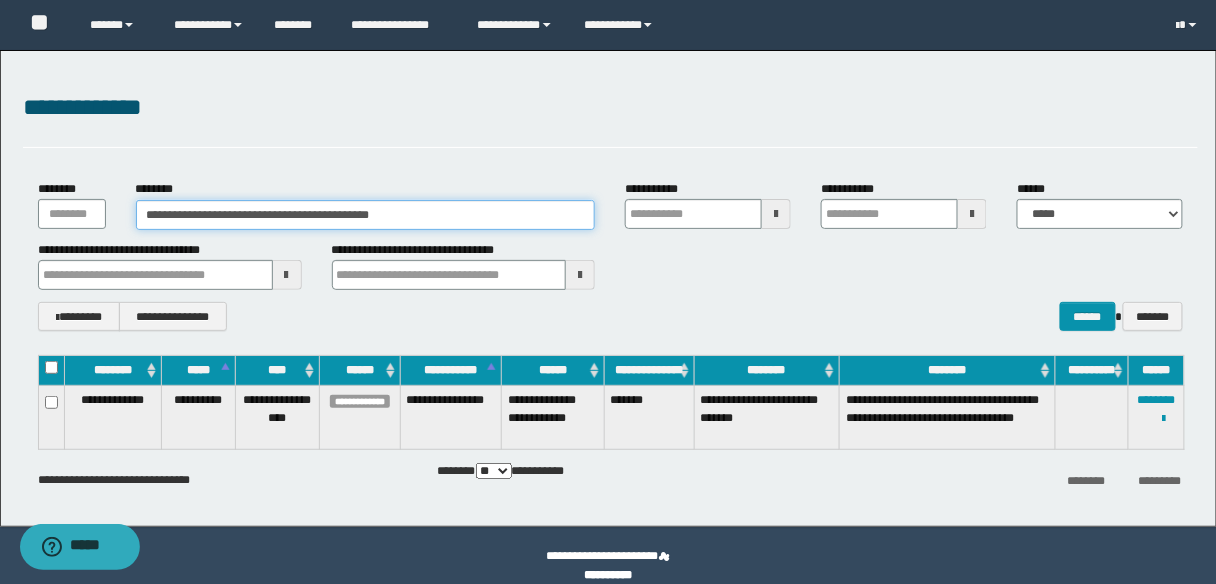 drag, startPoint x: 0, startPoint y: 0, endPoint x: 138, endPoint y: 248, distance: 283.80978 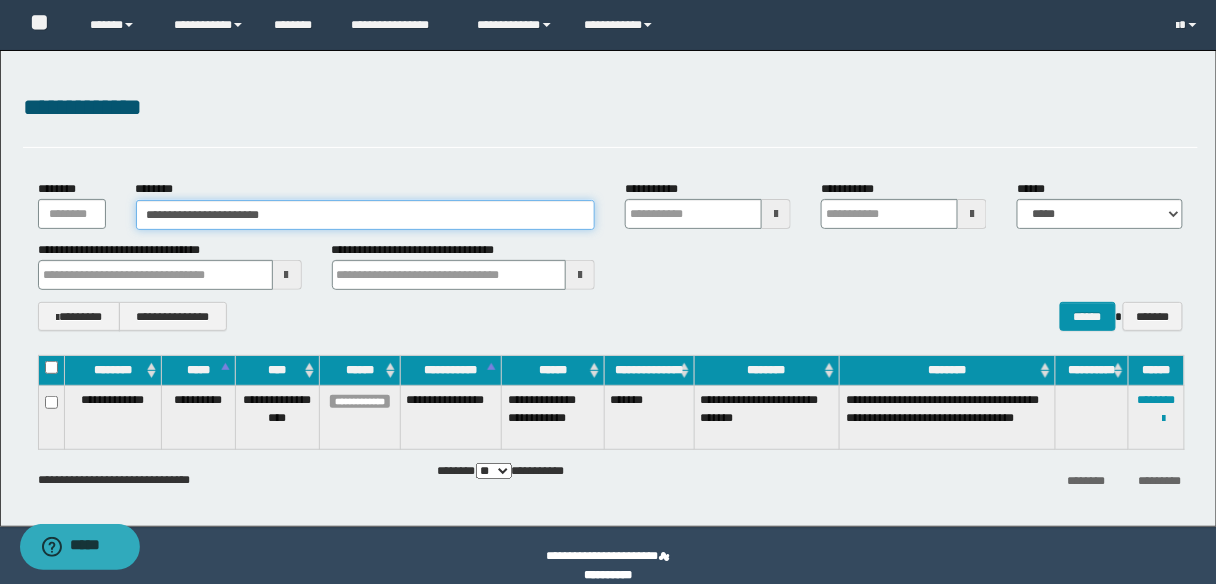 type on "**********" 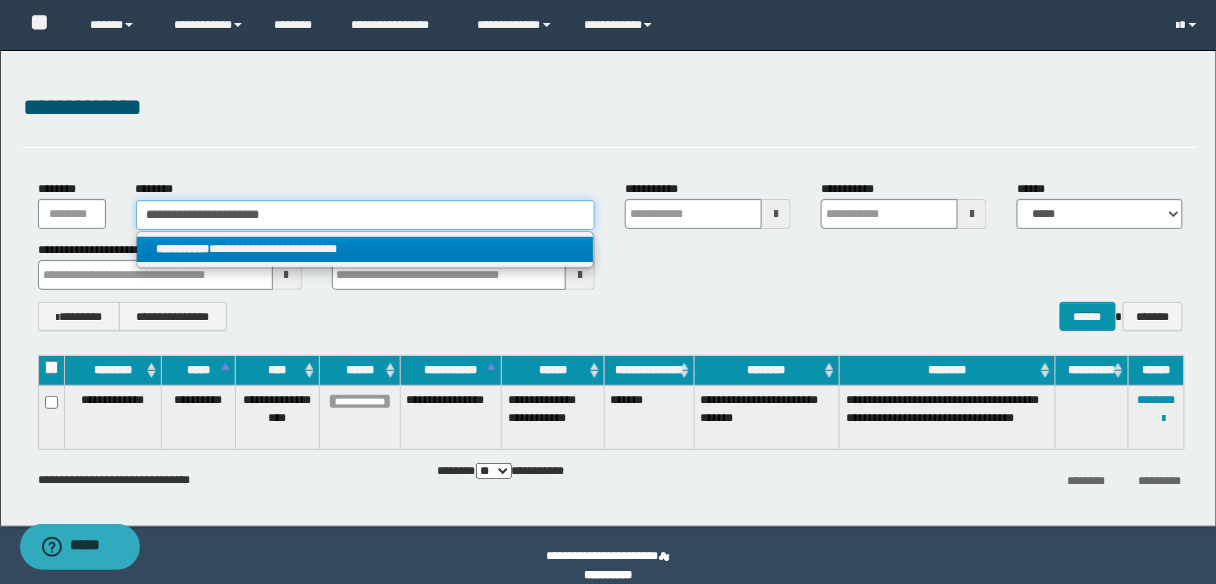 type on "**********" 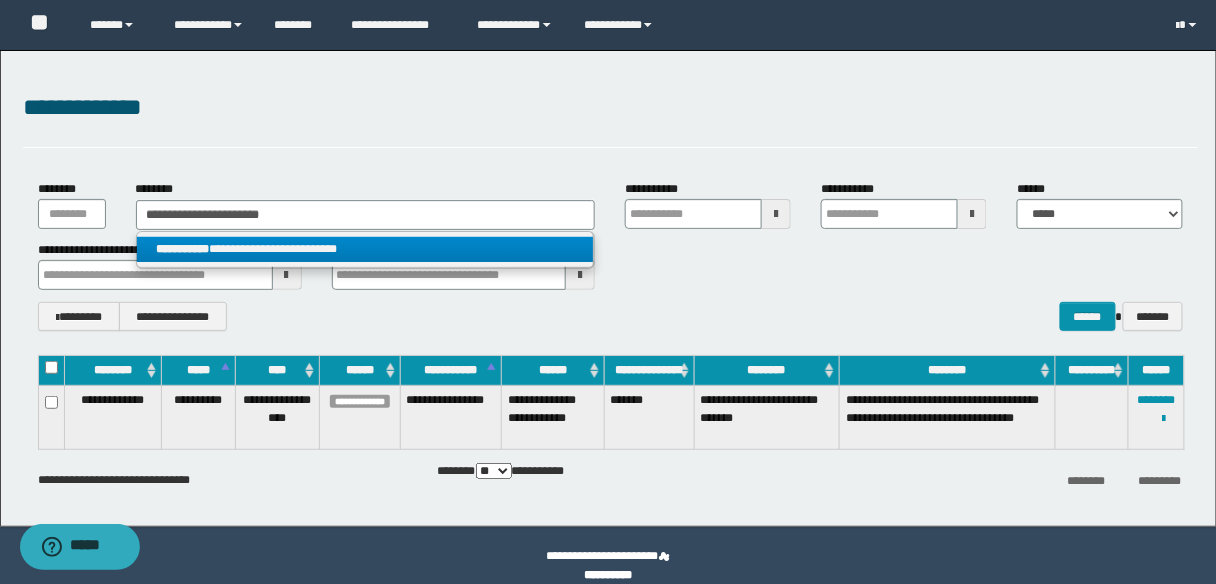 click on "**********" at bounding box center (365, 249) 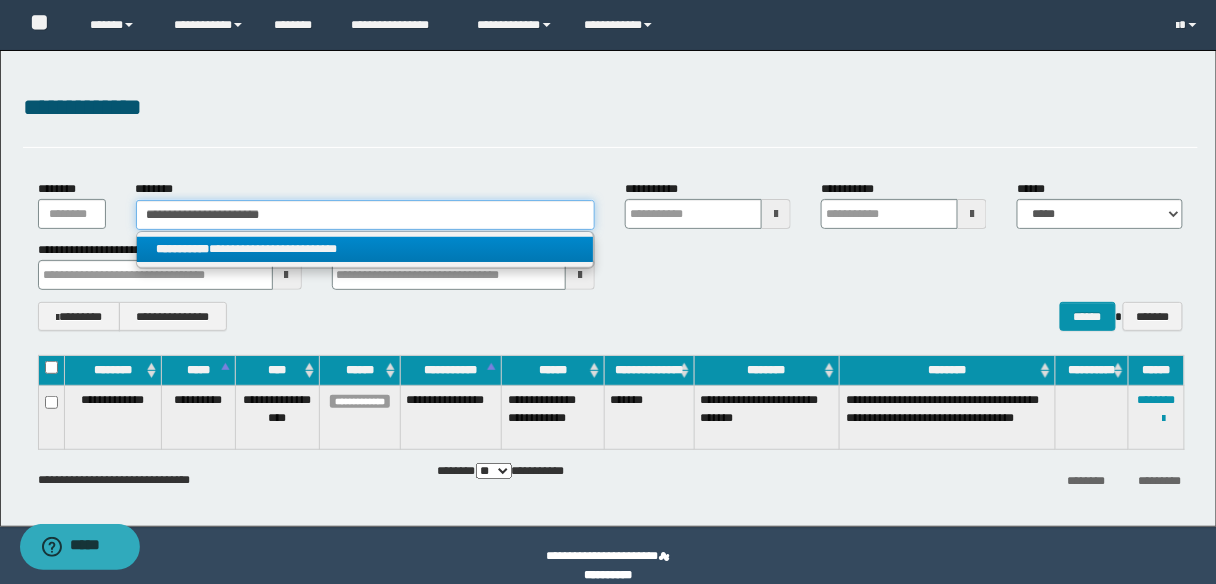type 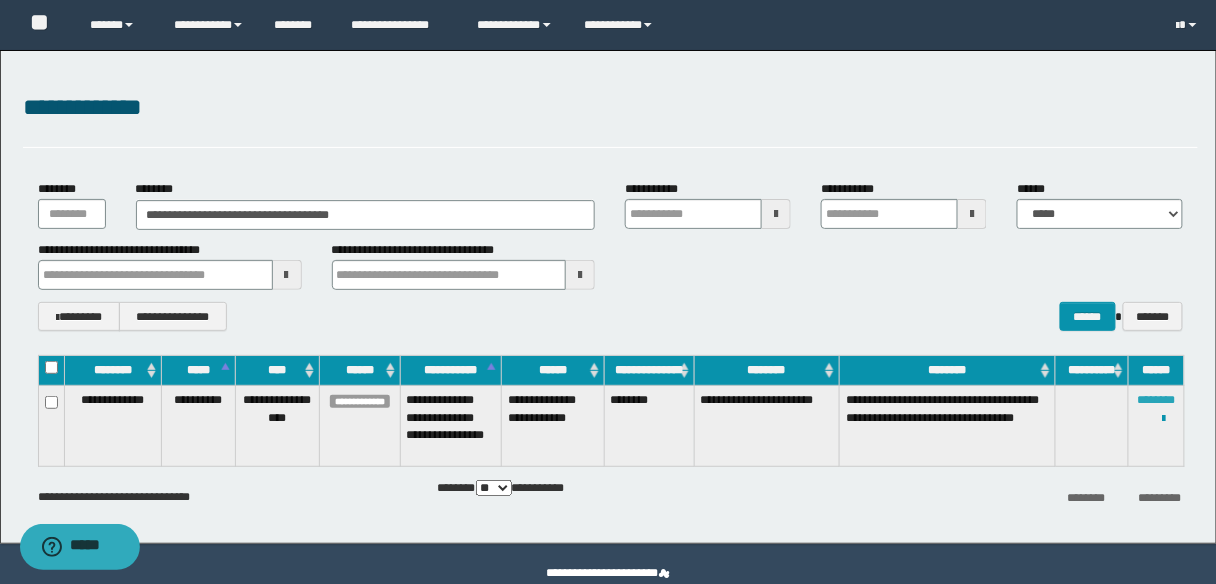 click on "********" at bounding box center (1157, 400) 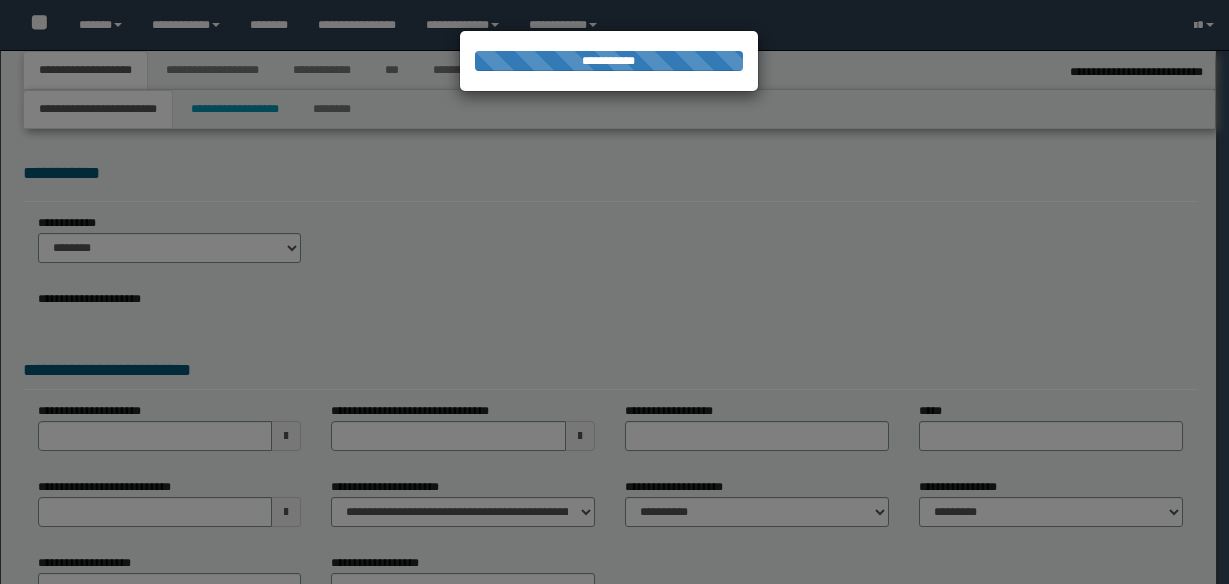 select on "**" 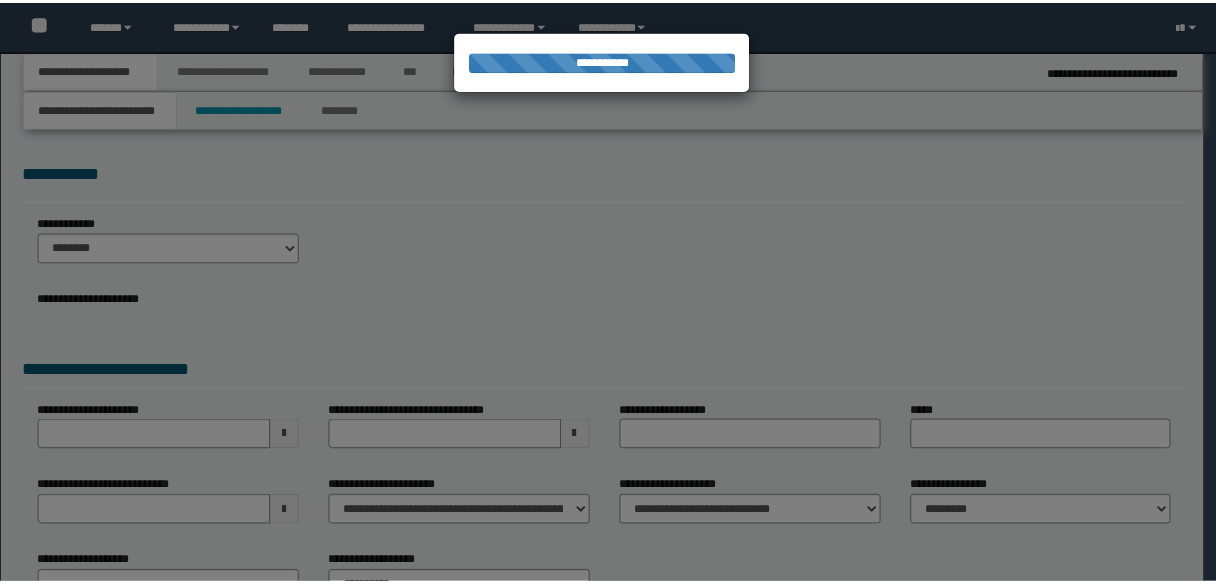scroll, scrollTop: 0, scrollLeft: 0, axis: both 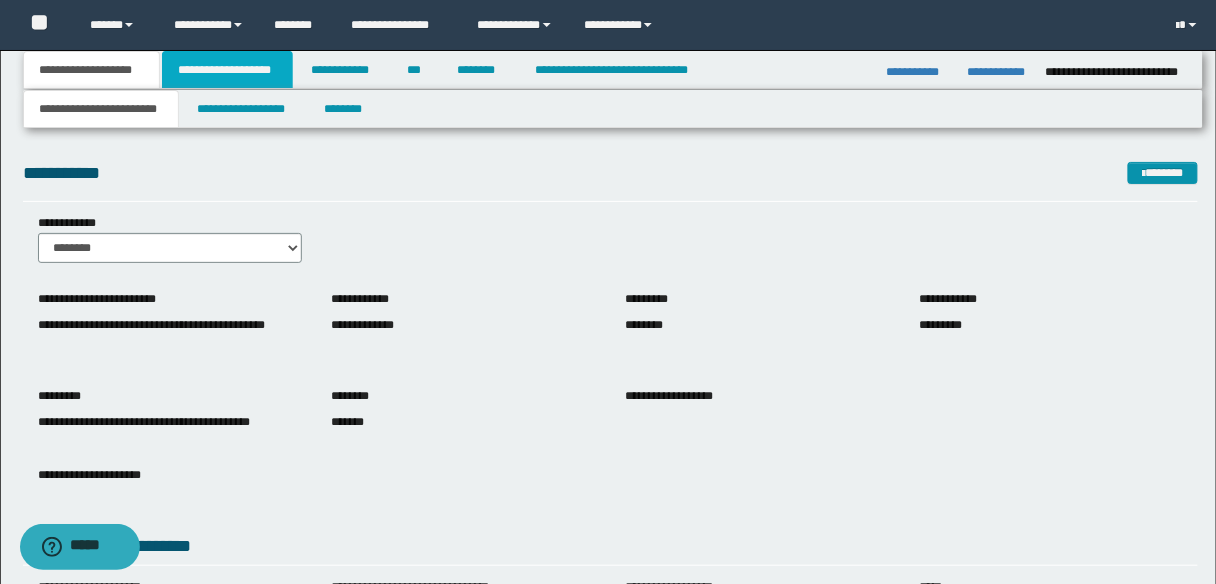 click on "**********" at bounding box center [227, 70] 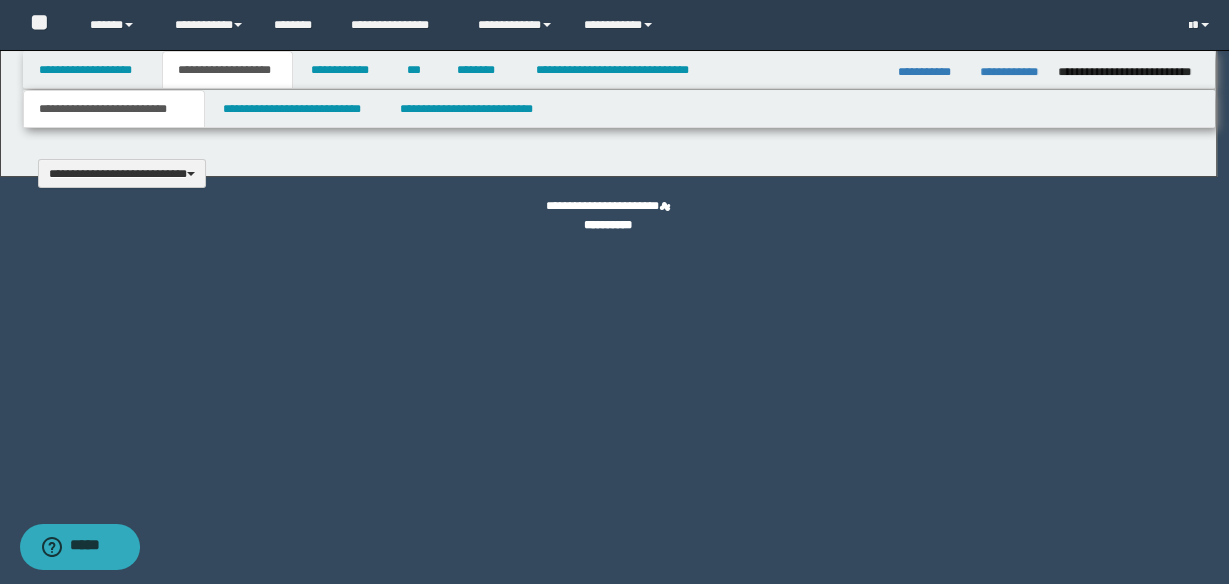 type 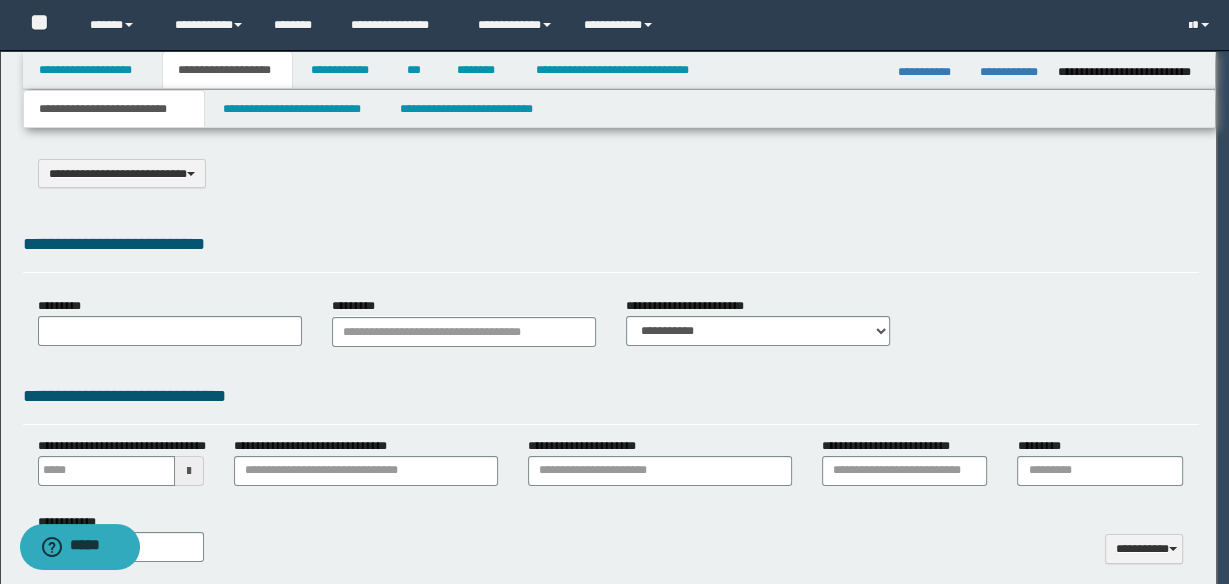 scroll, scrollTop: 0, scrollLeft: 0, axis: both 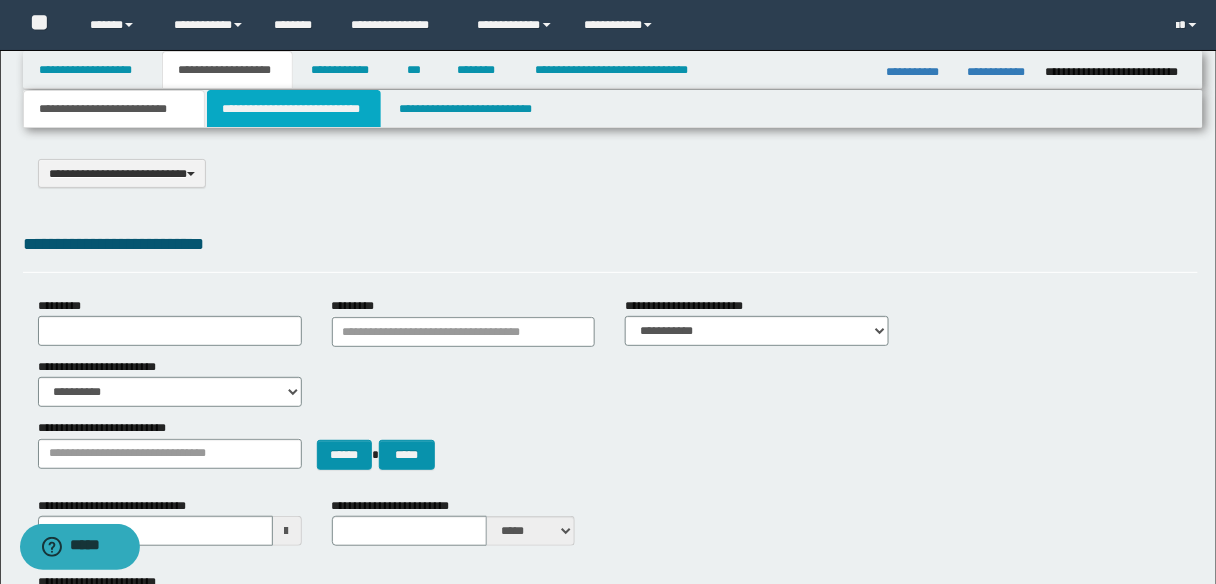click on "**********" at bounding box center (294, 109) 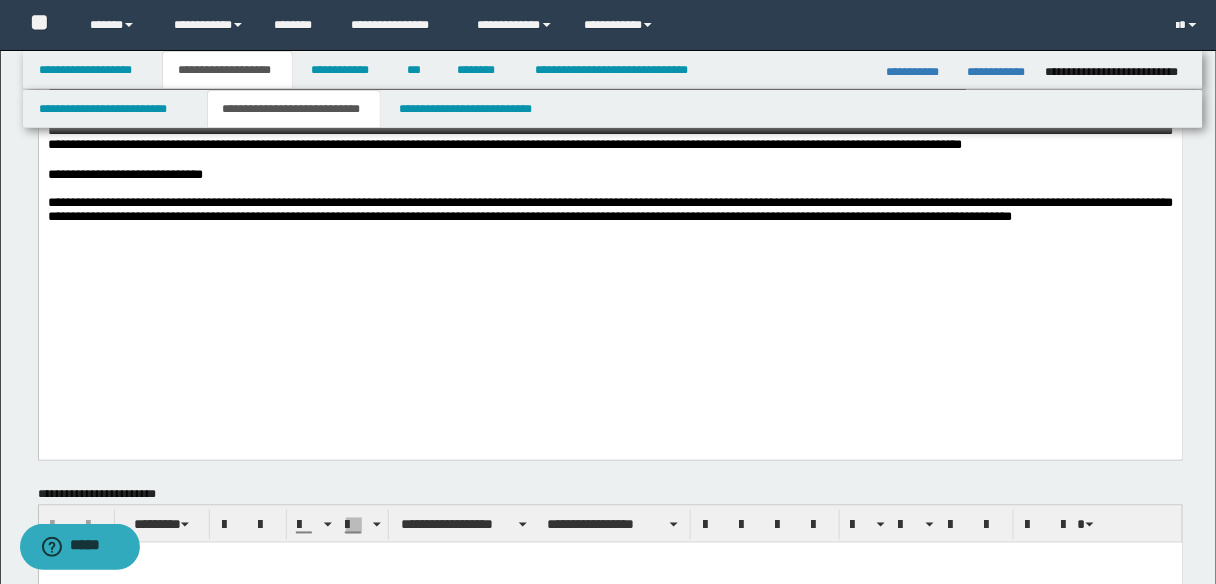 scroll, scrollTop: 800, scrollLeft: 0, axis: vertical 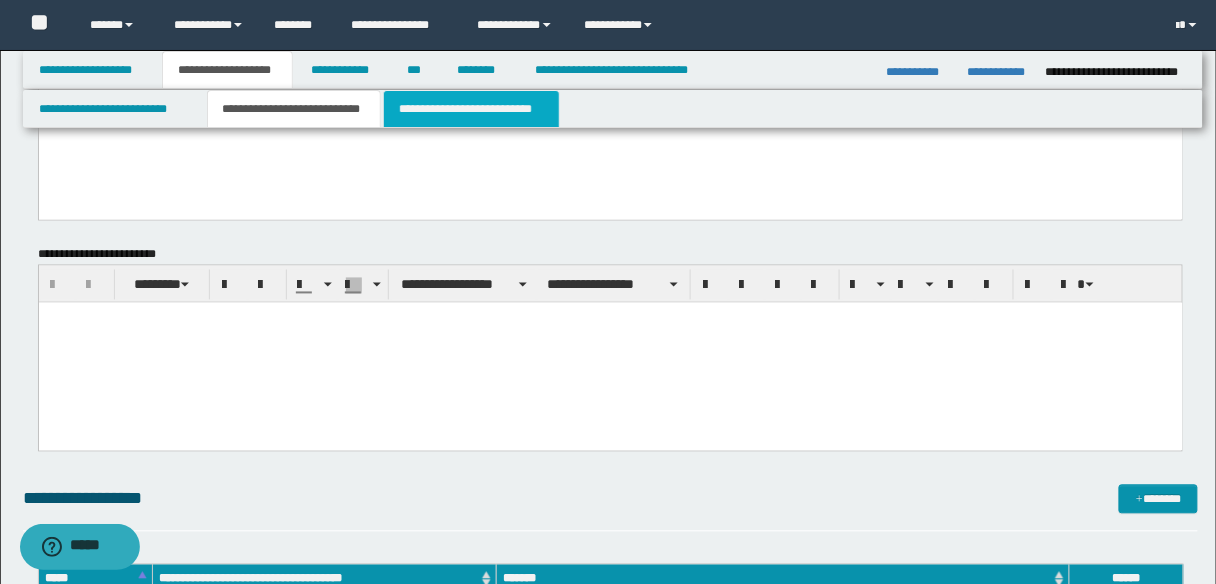 click on "**********" at bounding box center [471, 109] 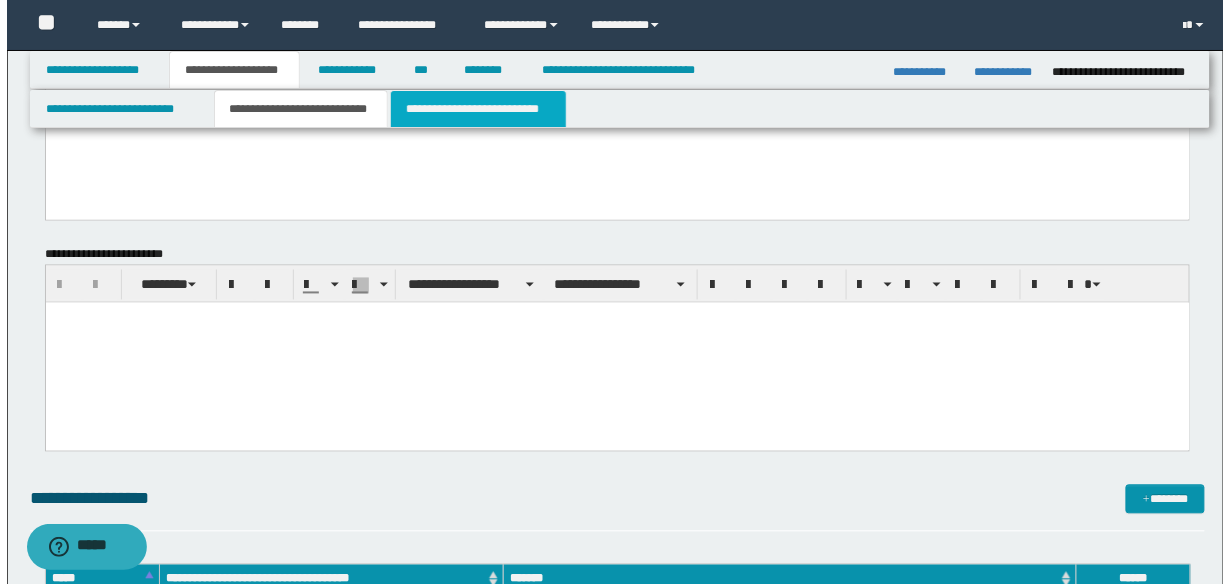 scroll, scrollTop: 0, scrollLeft: 0, axis: both 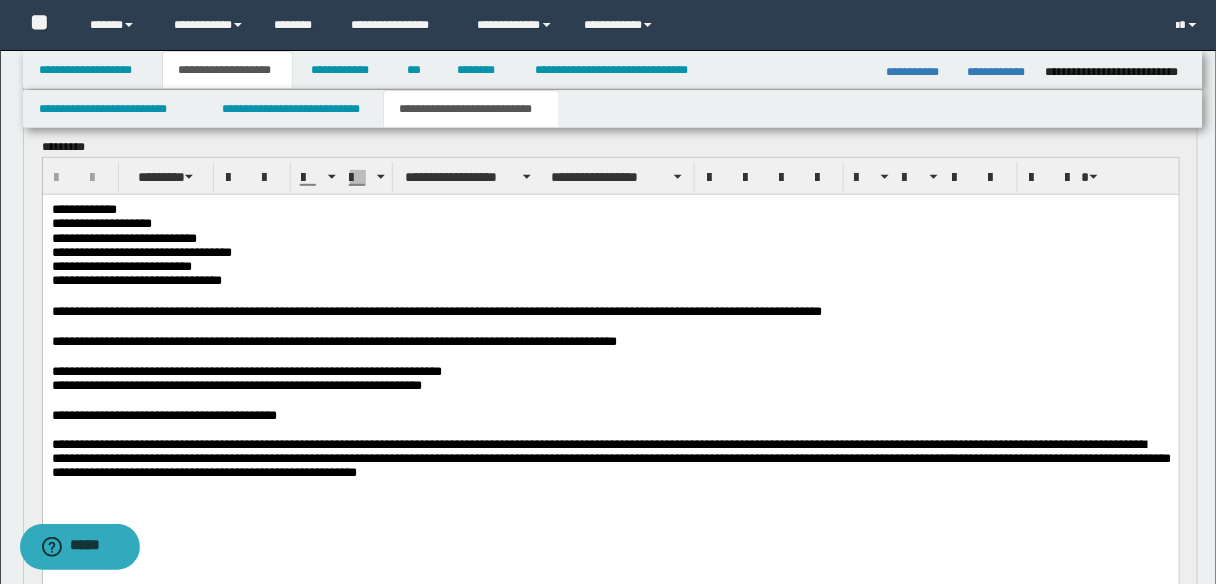 click on "**********" at bounding box center [610, 371] 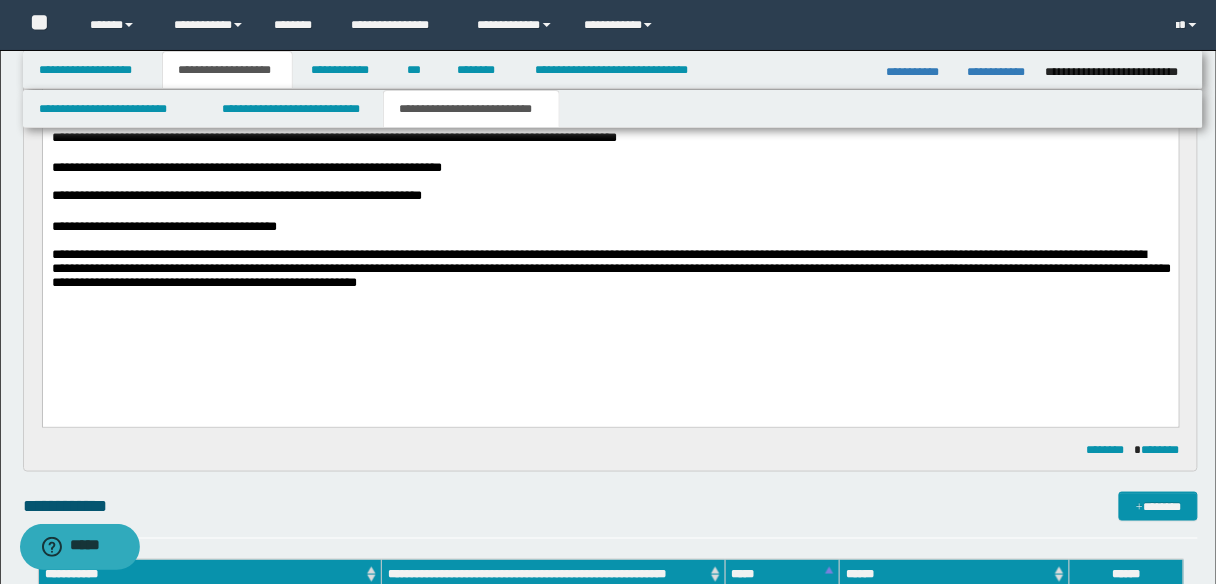 scroll, scrollTop: 320, scrollLeft: 0, axis: vertical 